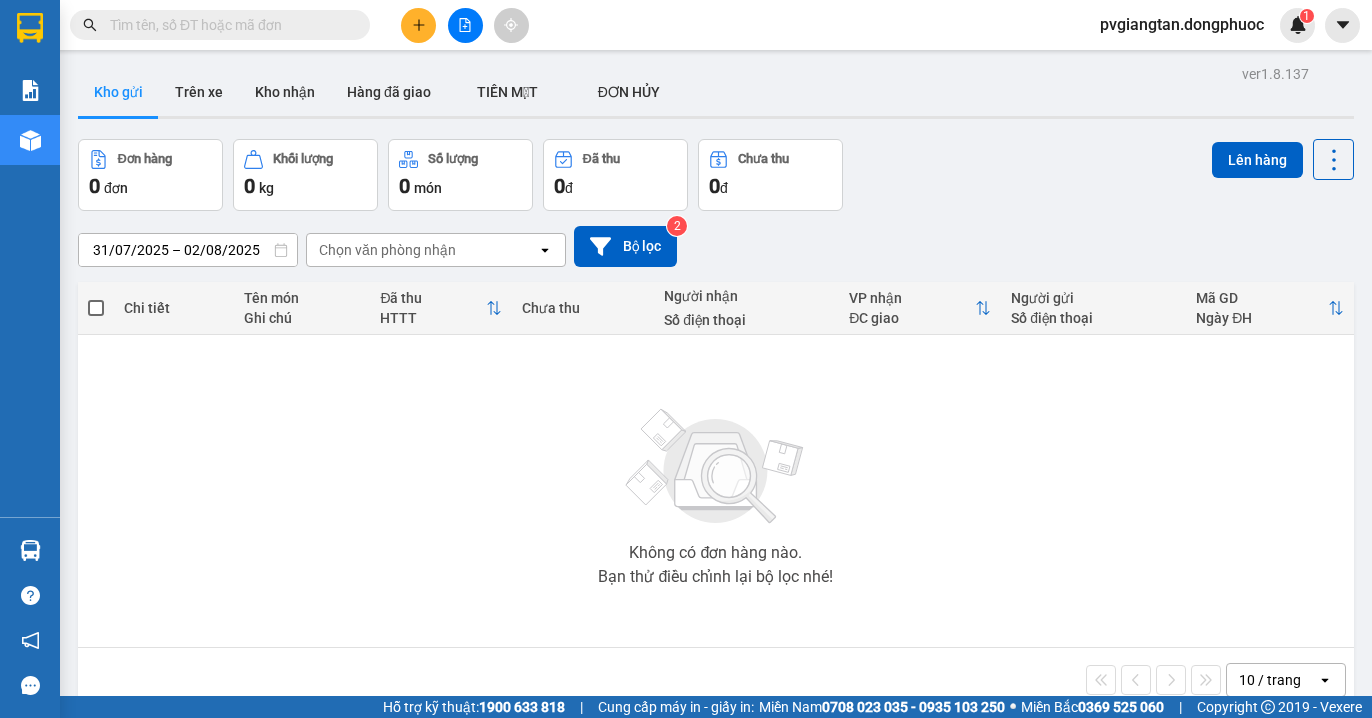 scroll, scrollTop: 0, scrollLeft: 0, axis: both 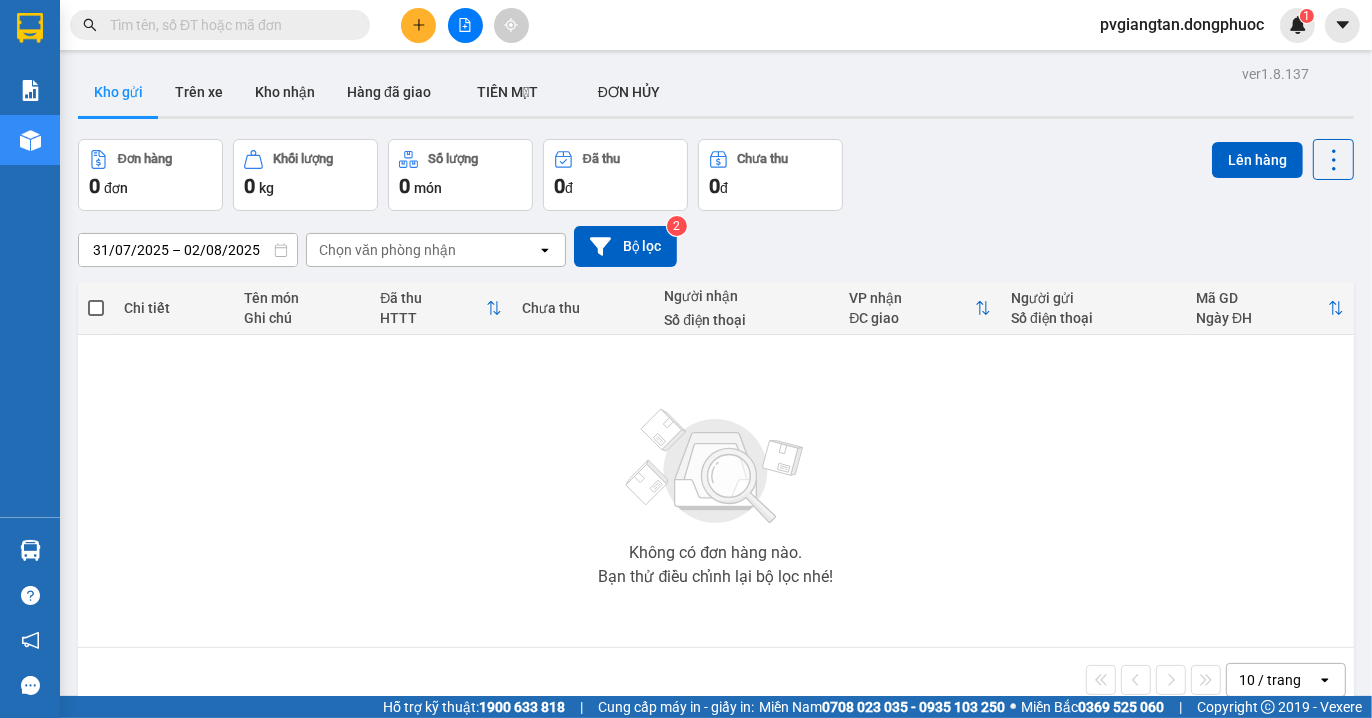 click at bounding box center (418, 25) 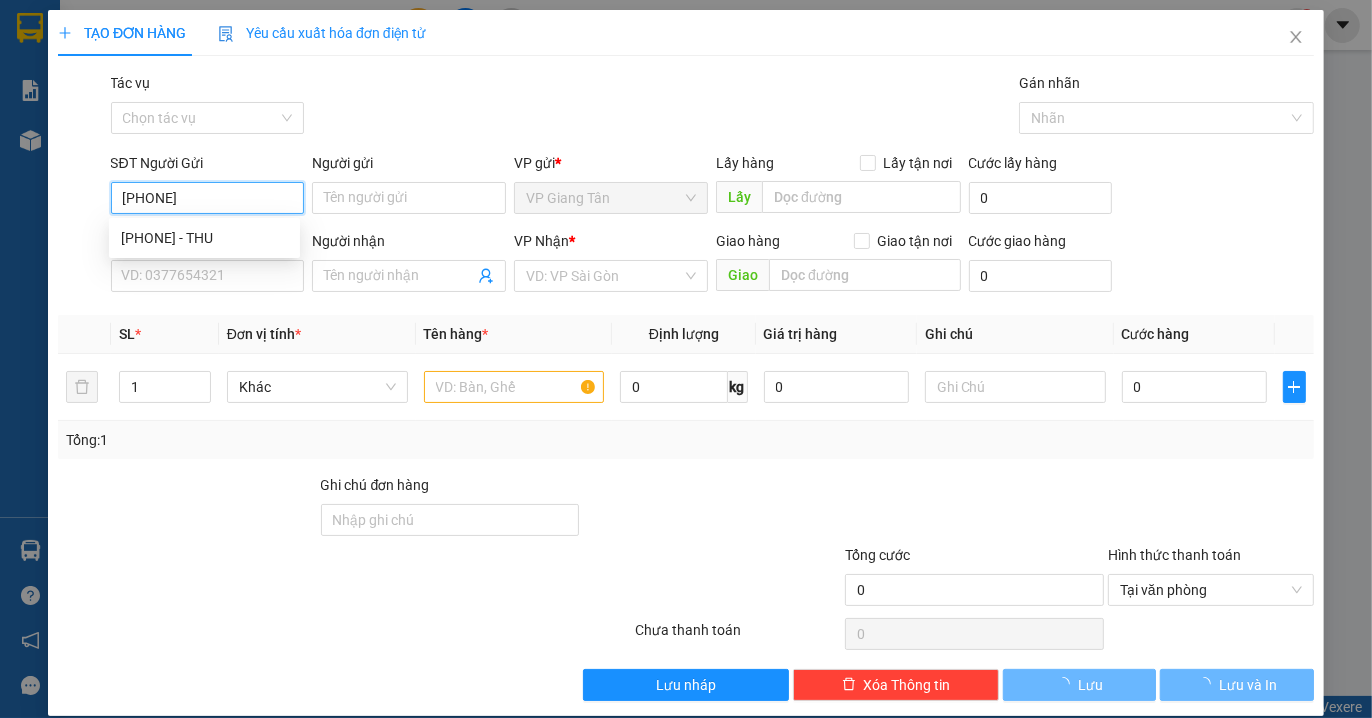 type on "[PHONE]" 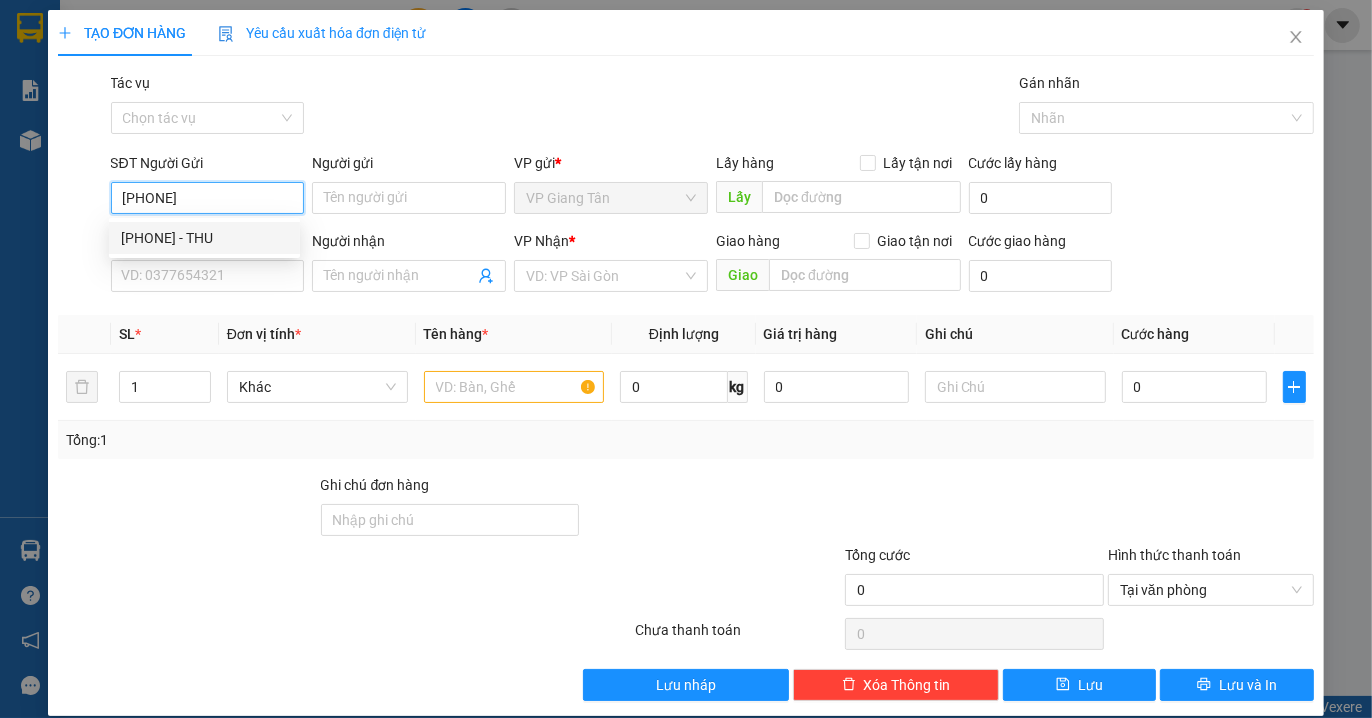 click on "[PHONE] - THU" at bounding box center [204, 238] 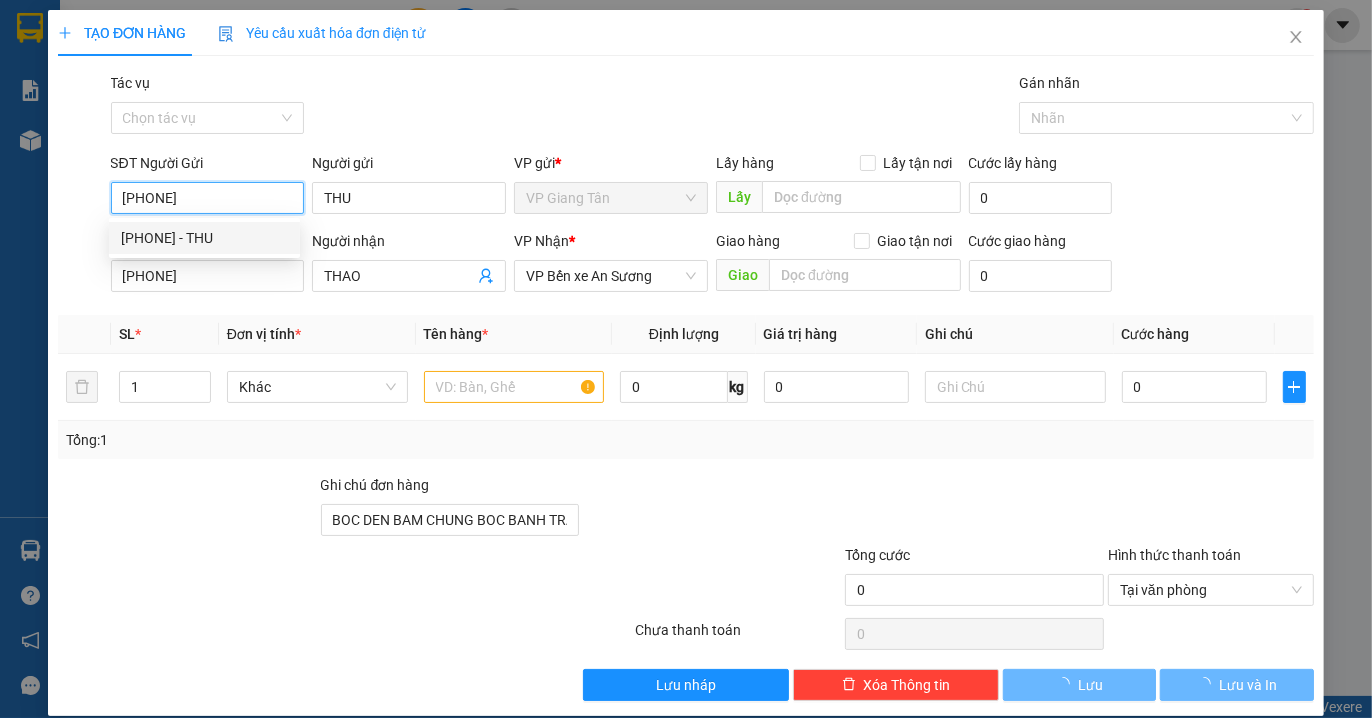 type on "20.000" 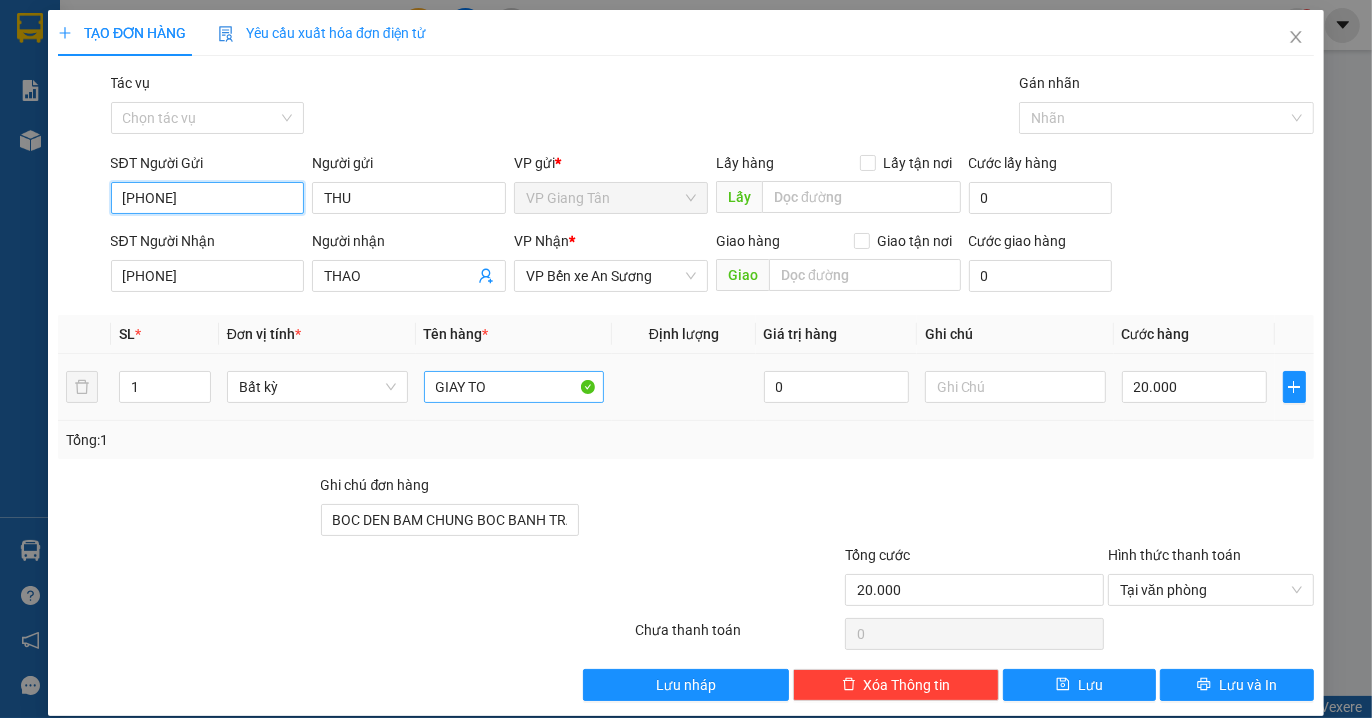 type on "[PHONE]" 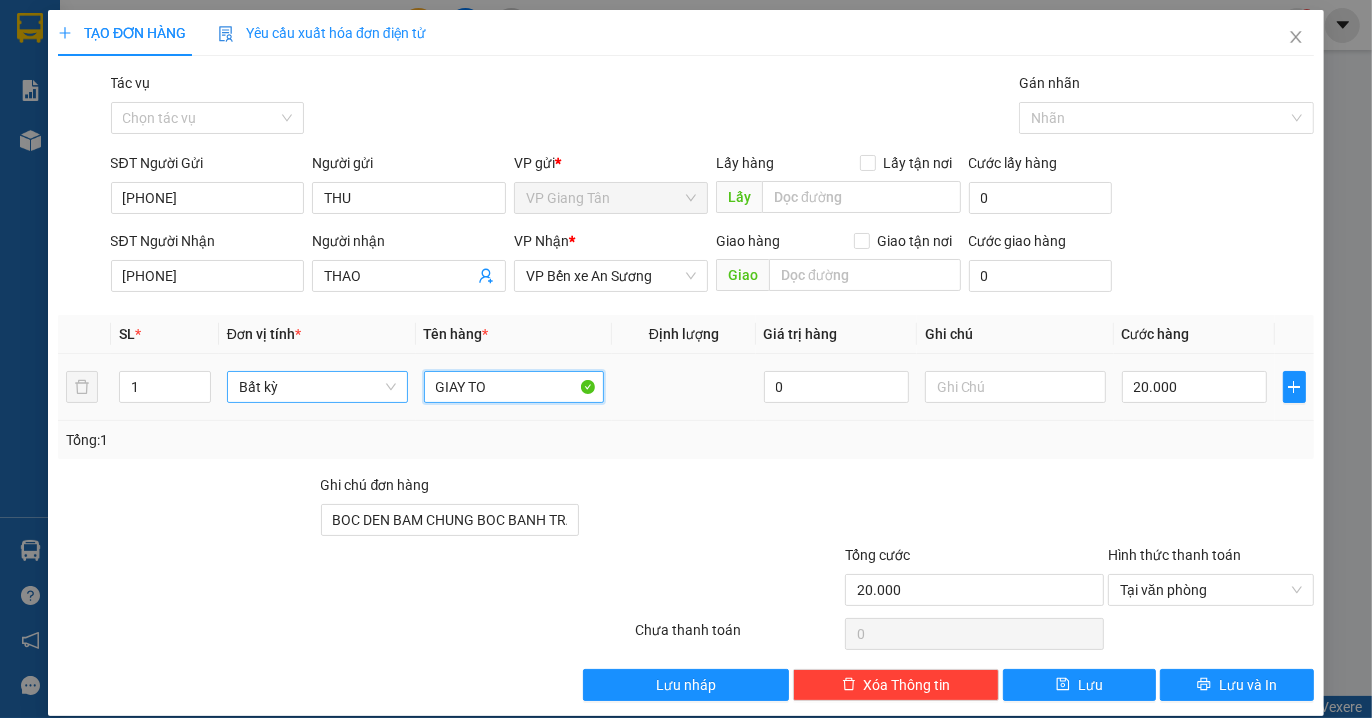 drag, startPoint x: 496, startPoint y: 387, endPoint x: 400, endPoint y: 373, distance: 97.015465 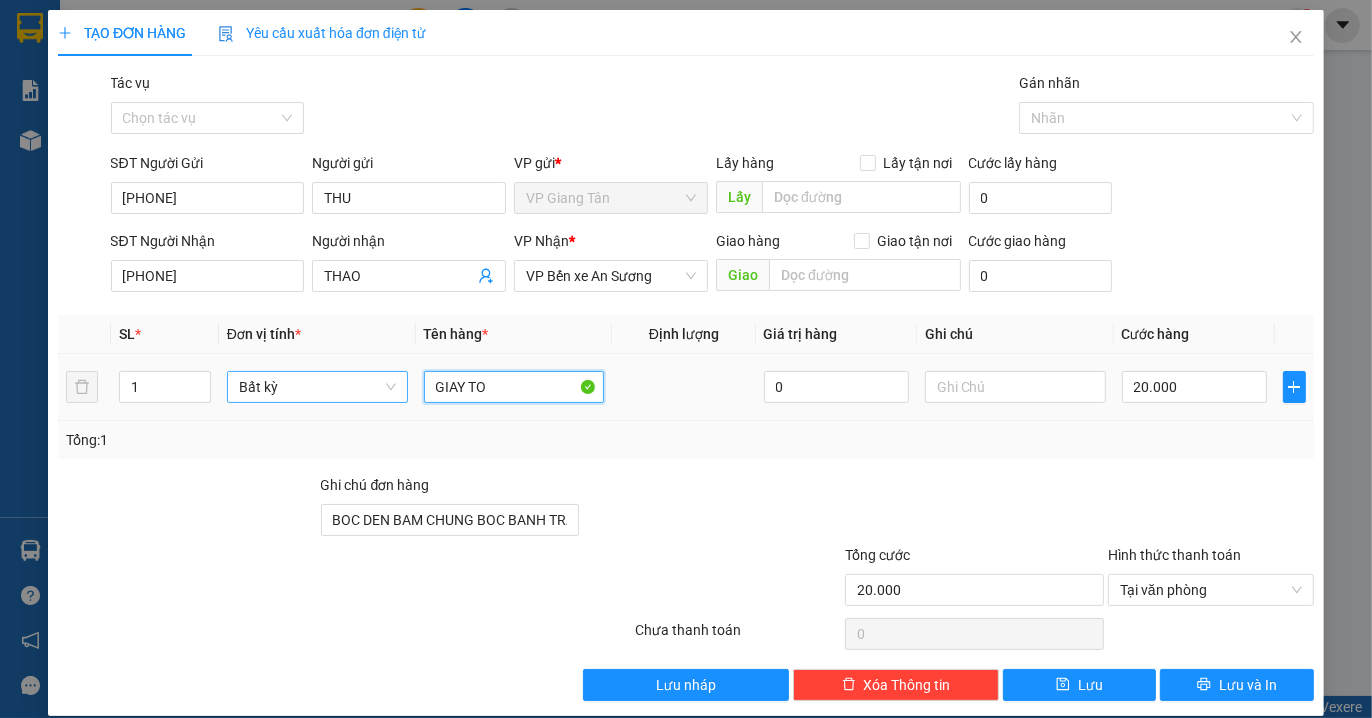 click on "1 Bất kỳ GIAY TO 0 20.000" at bounding box center (686, 387) 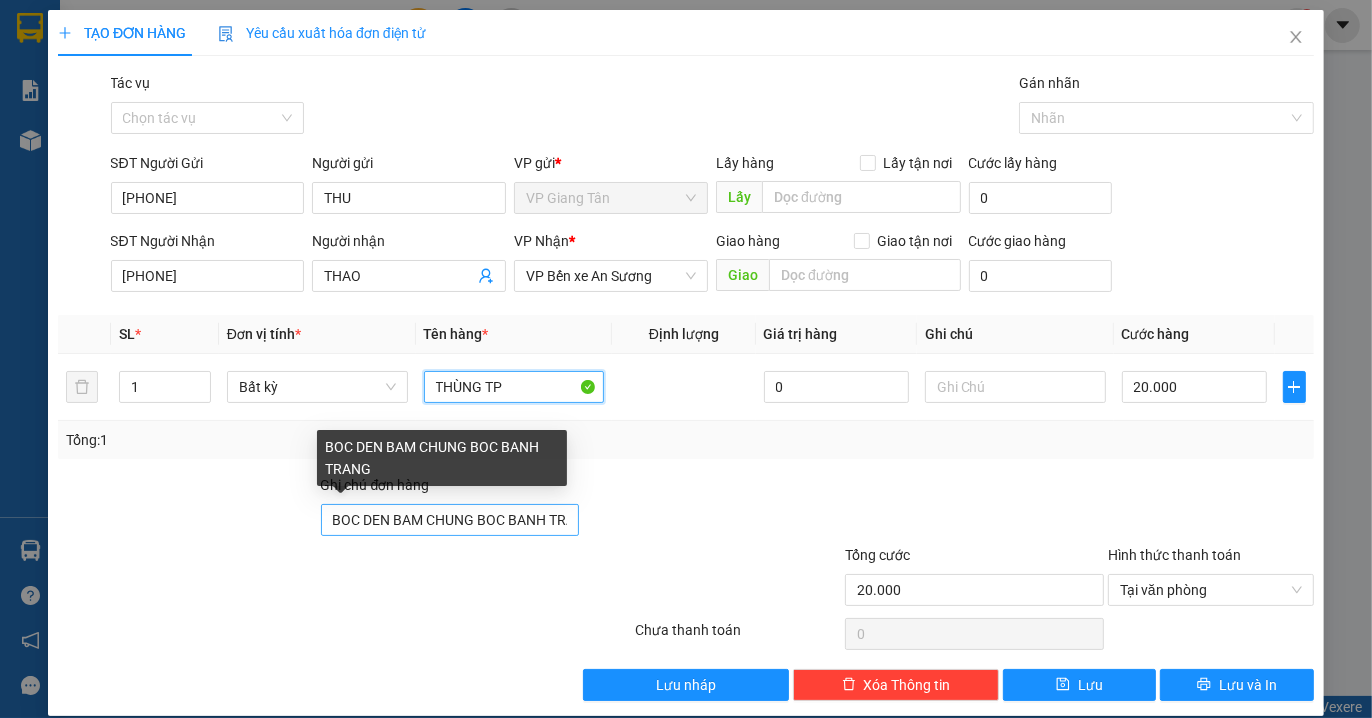 type on "THÙNG TP" 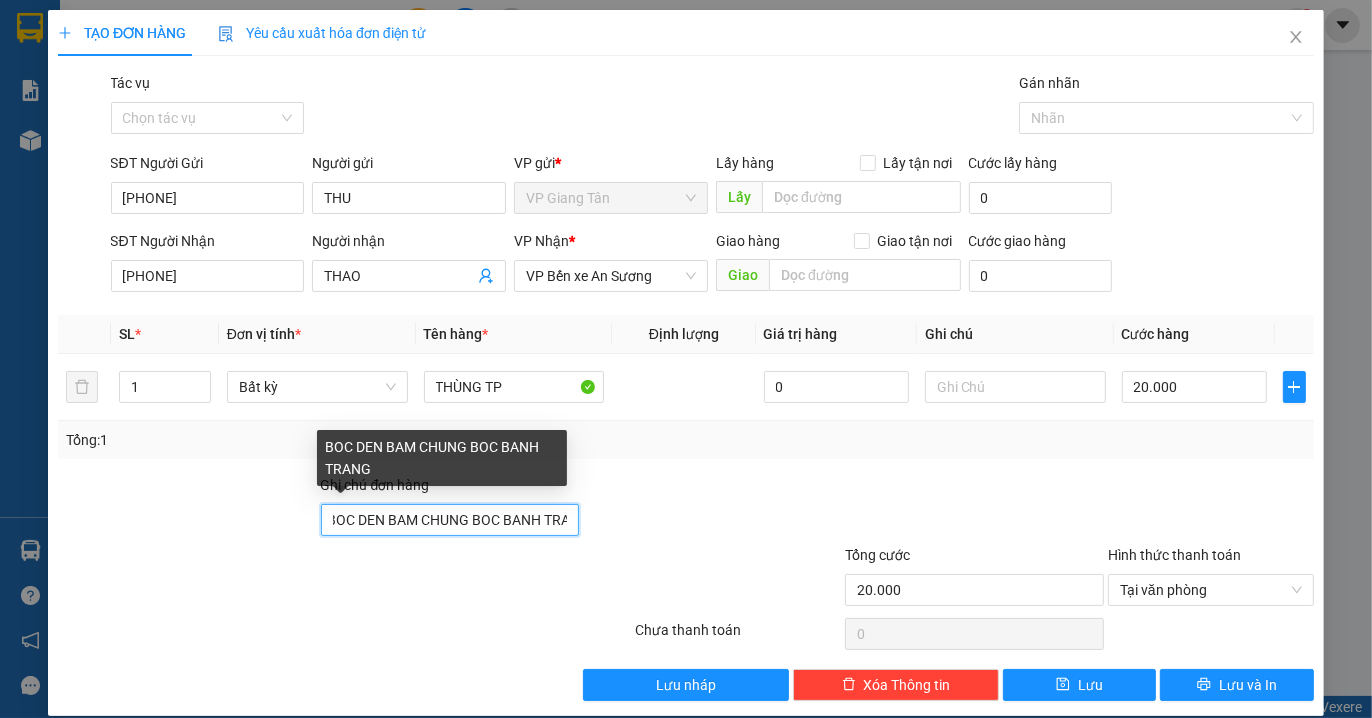 scroll, scrollTop: 0, scrollLeft: 0, axis: both 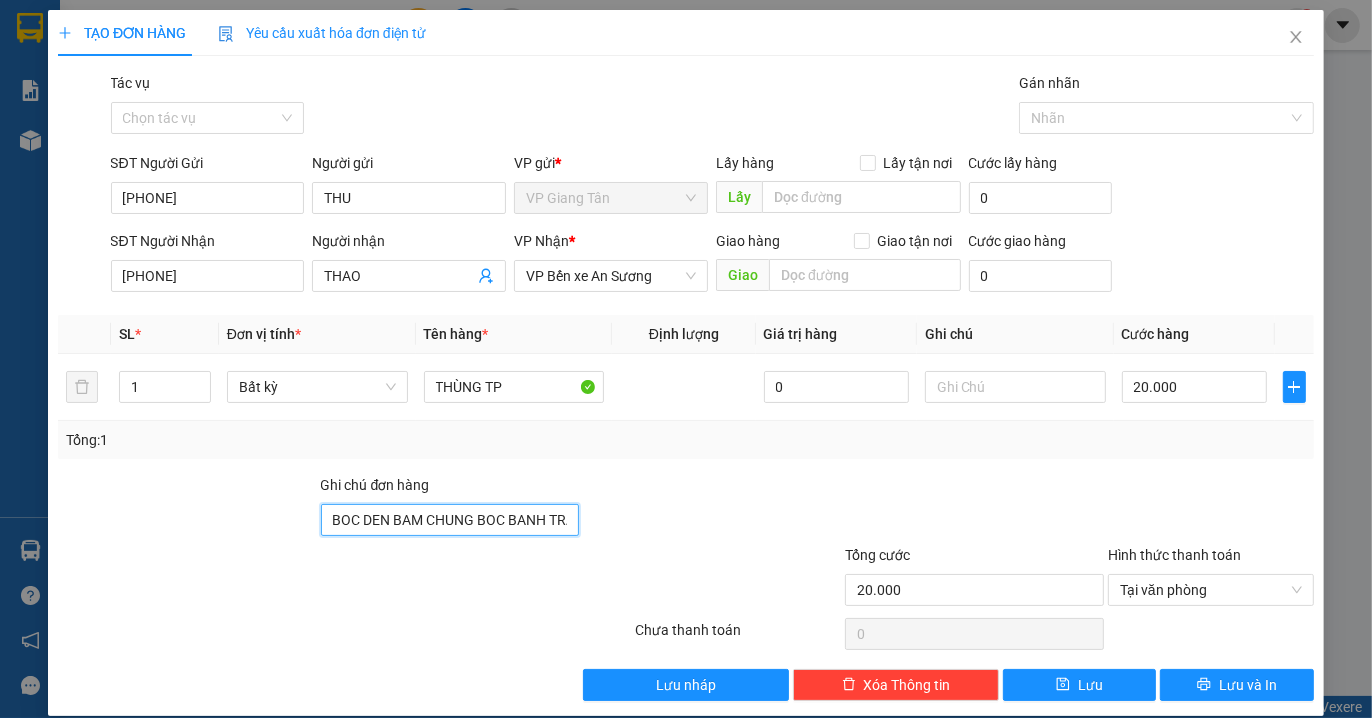 drag, startPoint x: 560, startPoint y: 520, endPoint x: 306, endPoint y: 510, distance: 254.19678 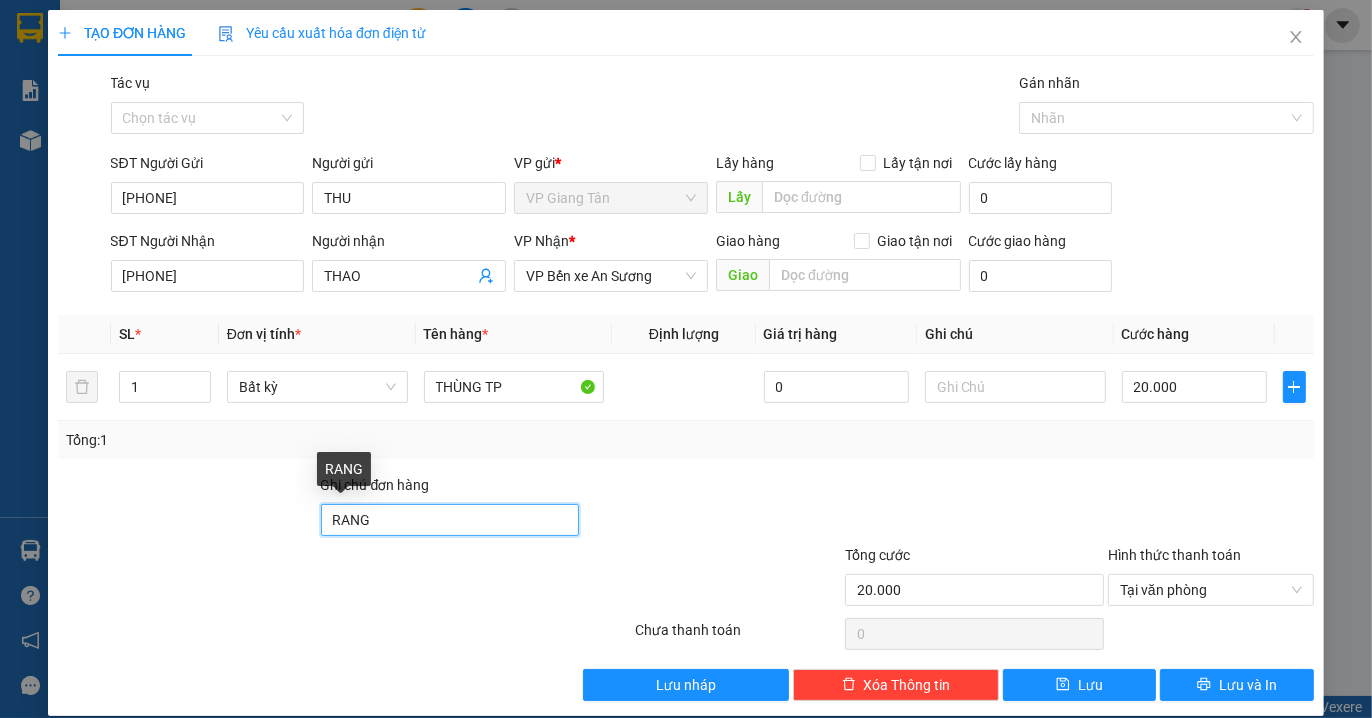 click on "RANG" at bounding box center [450, 520] 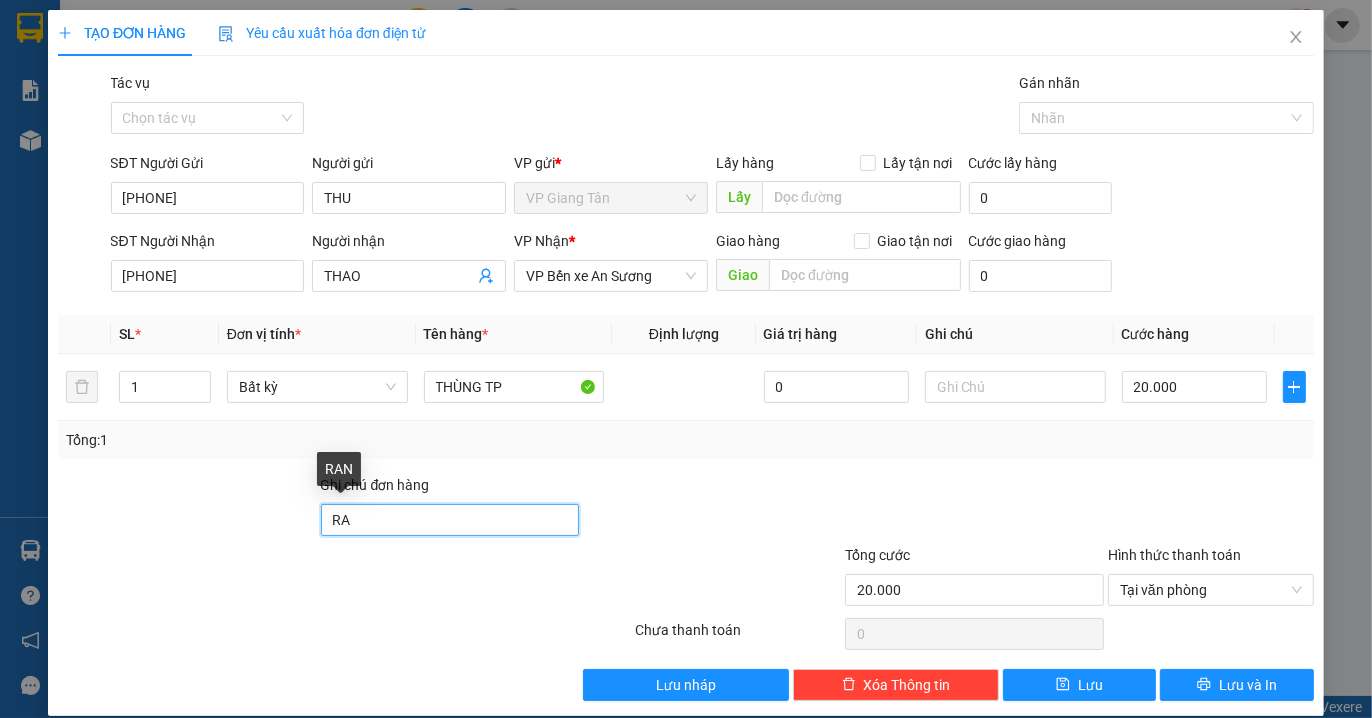 type on "R" 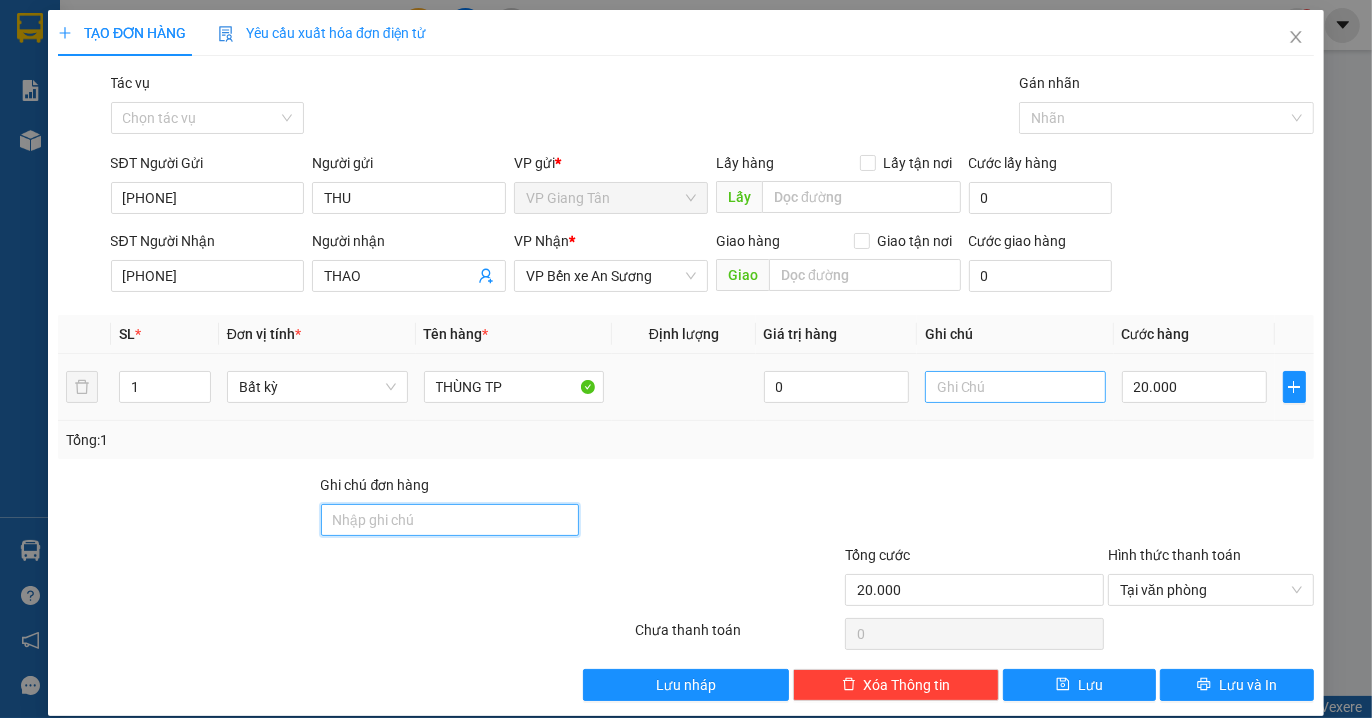 type 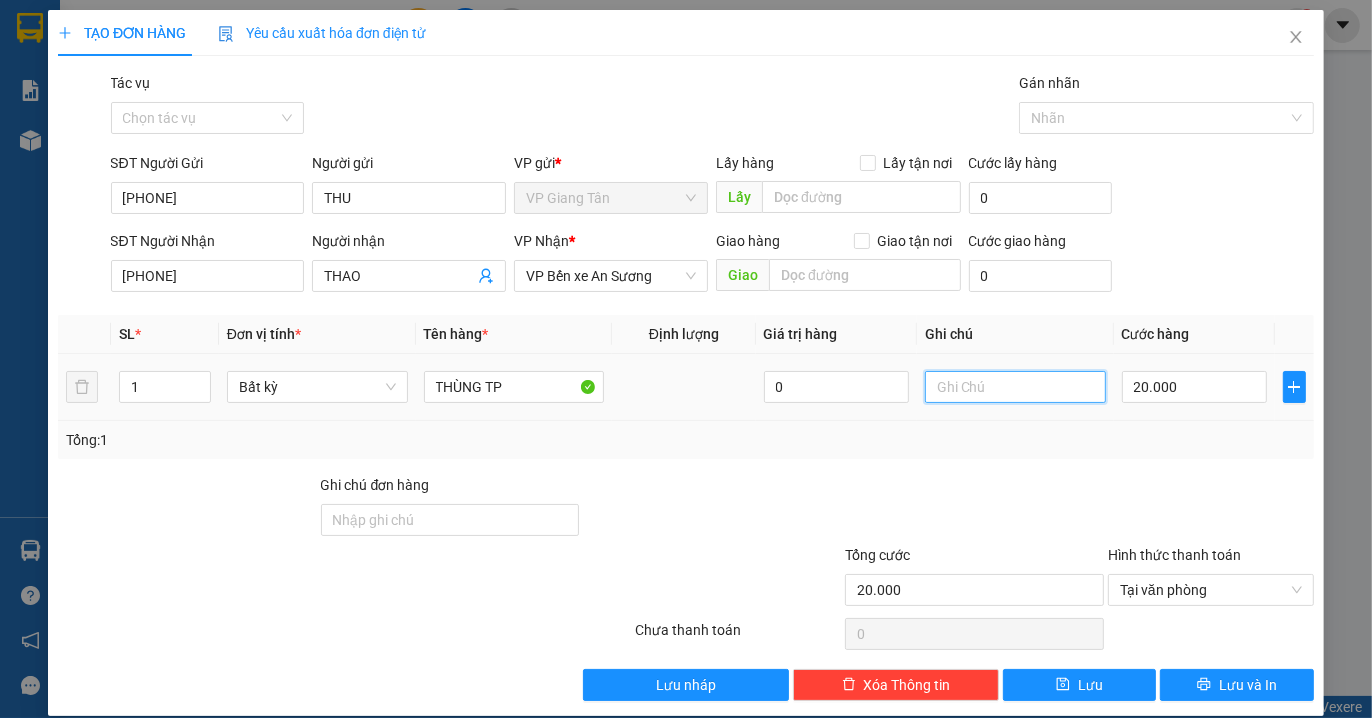 click at bounding box center (1015, 387) 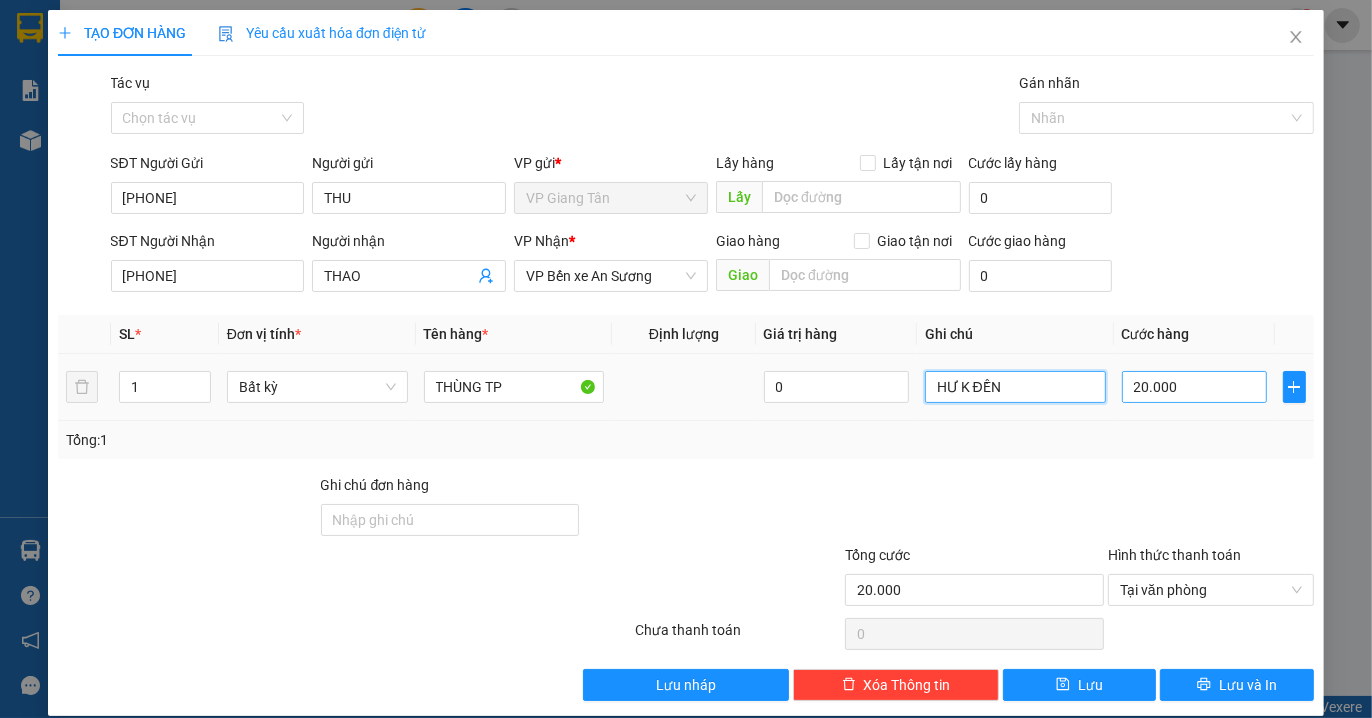 type on "HƯ K ĐỀN" 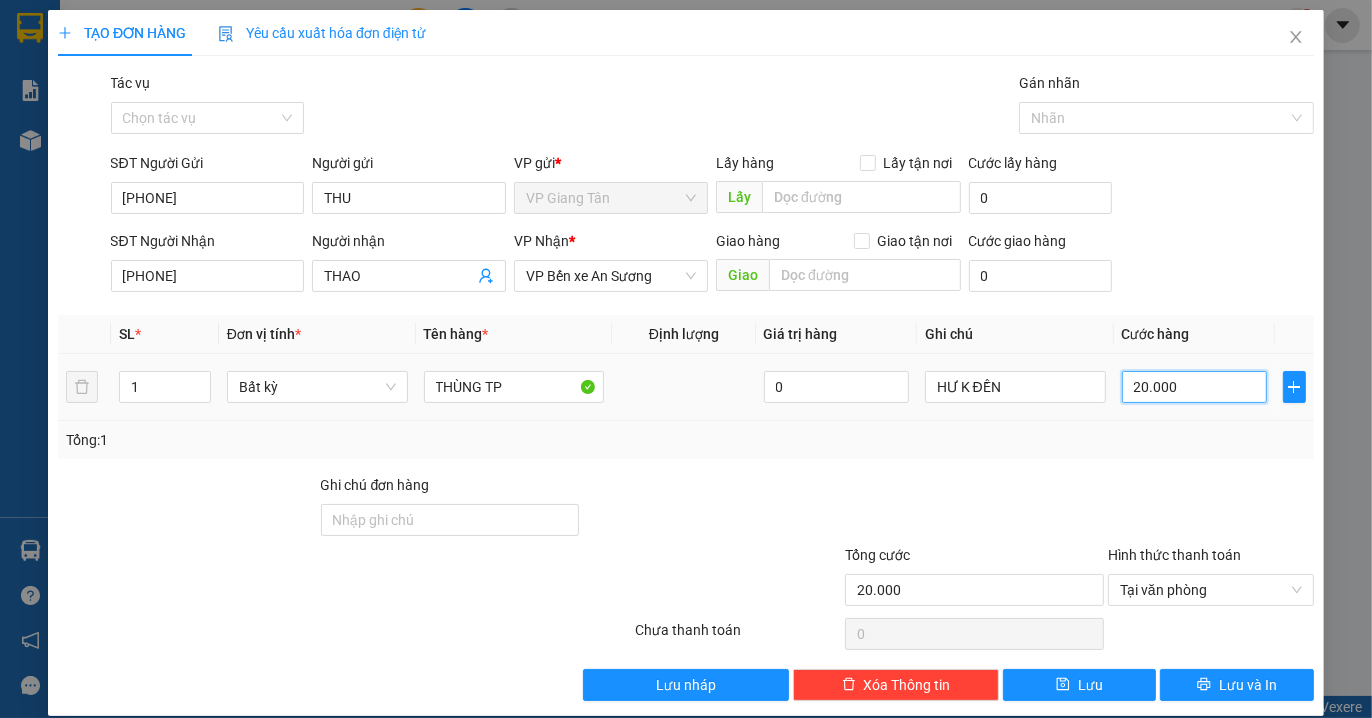 click on "20.000" at bounding box center (1194, 387) 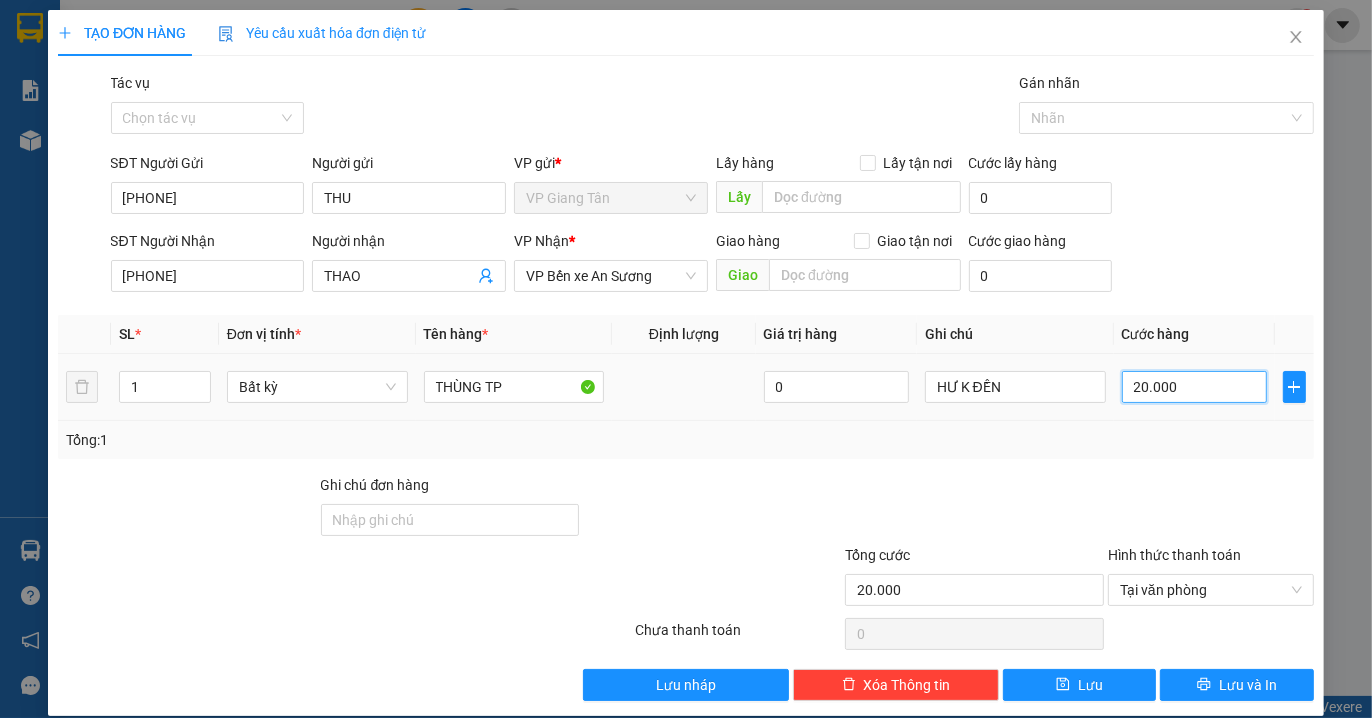 type on "0" 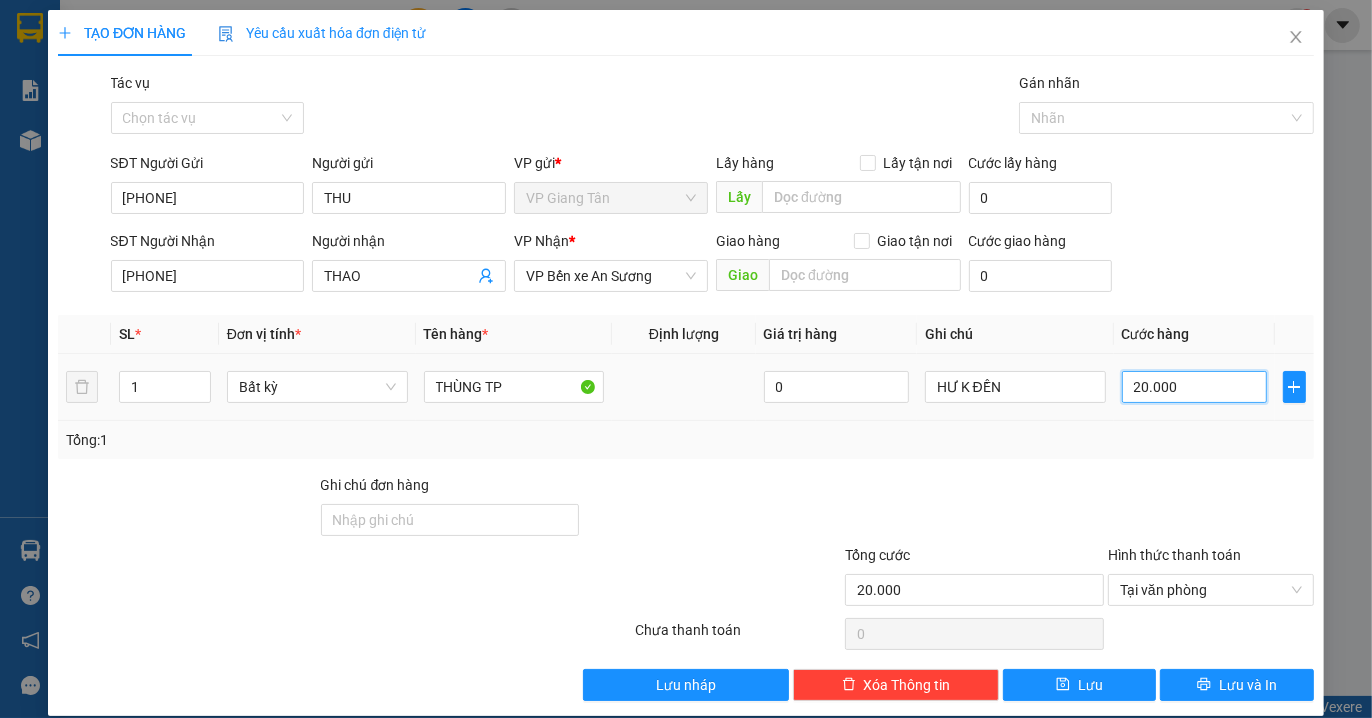 type on "0" 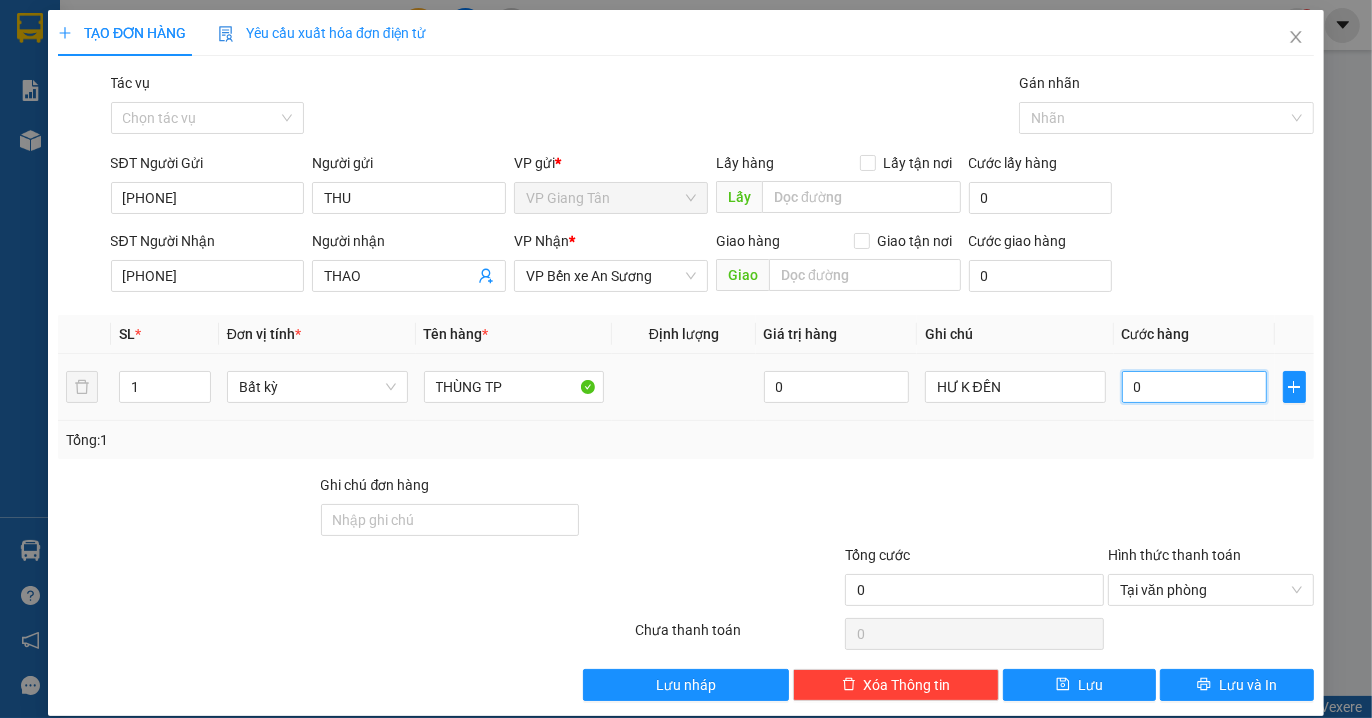 type on "3" 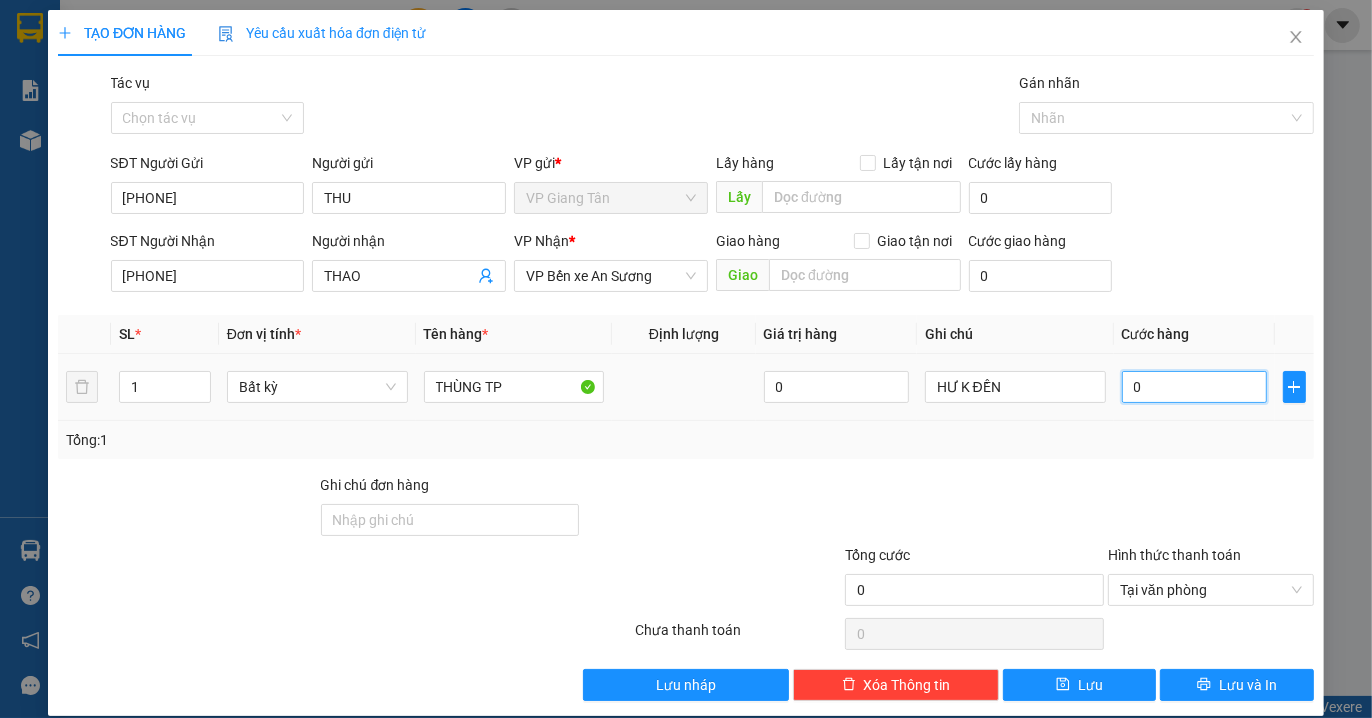 type on "003" 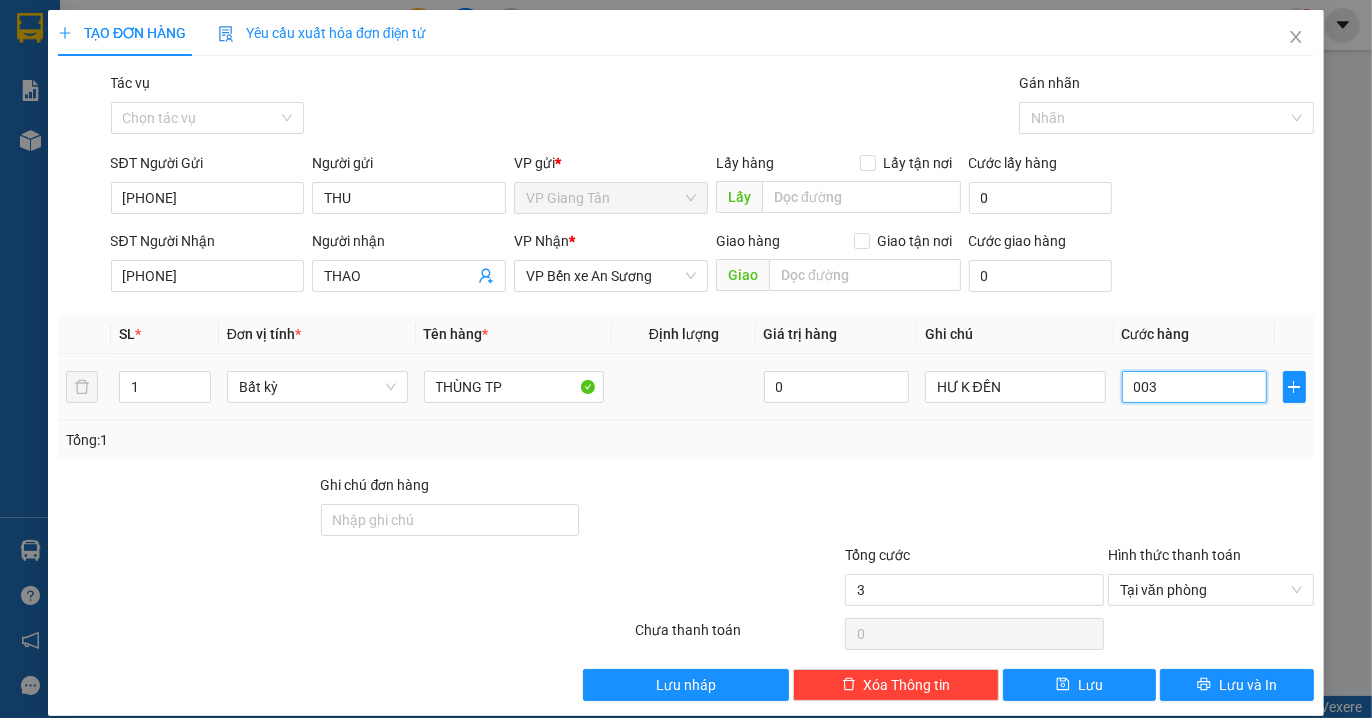 type on "35" 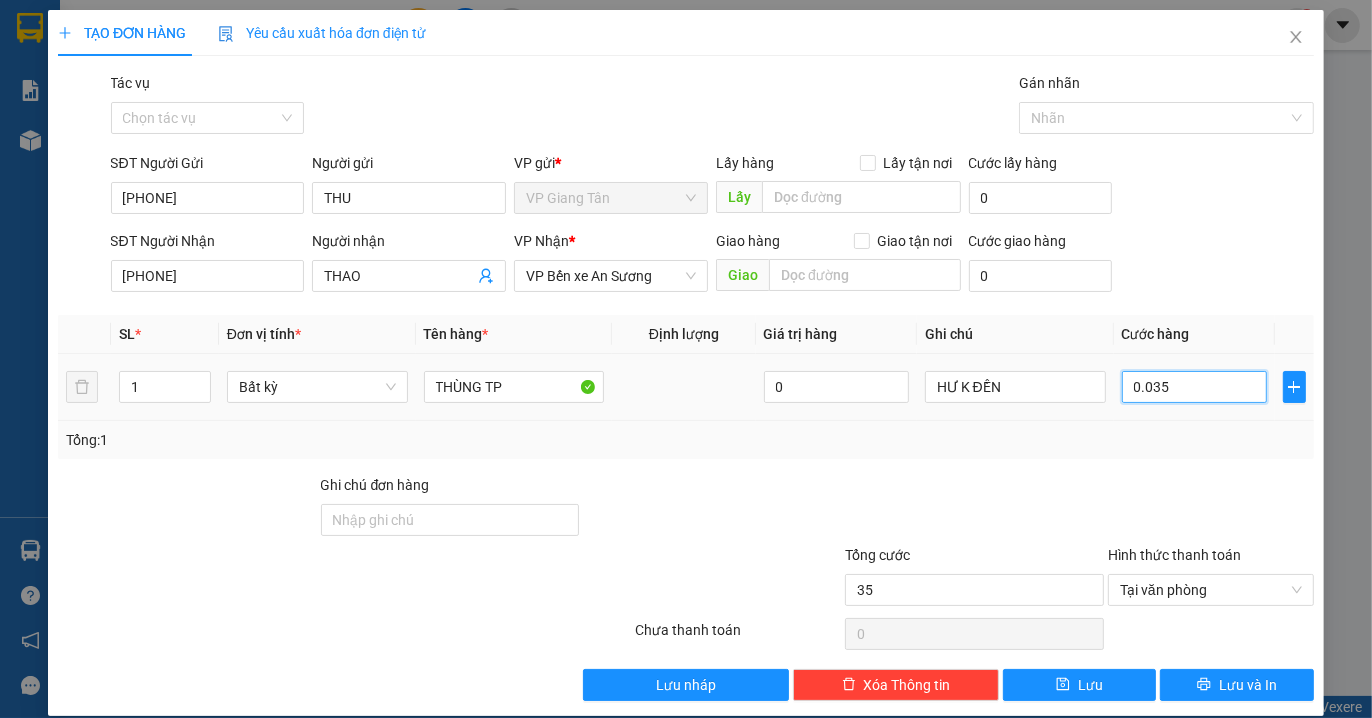 type on "0.035" 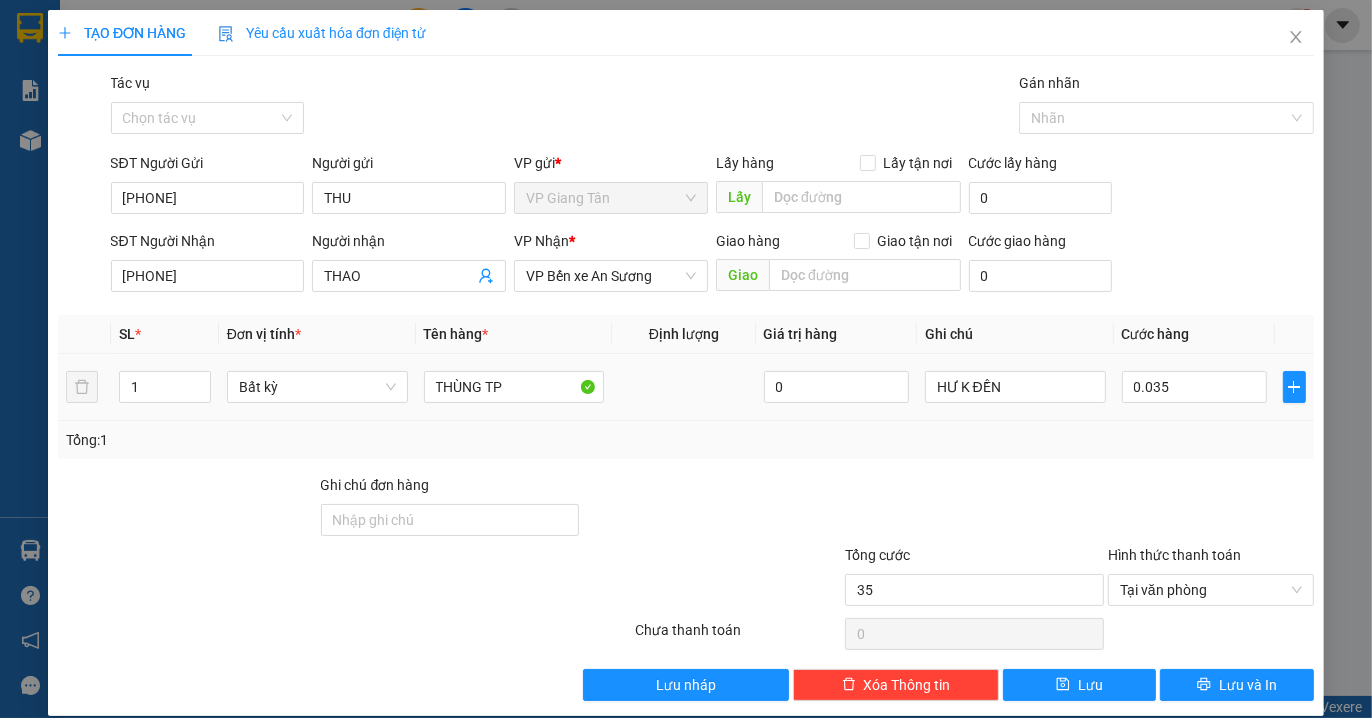 click on "Tổng:  1" at bounding box center (686, 440) 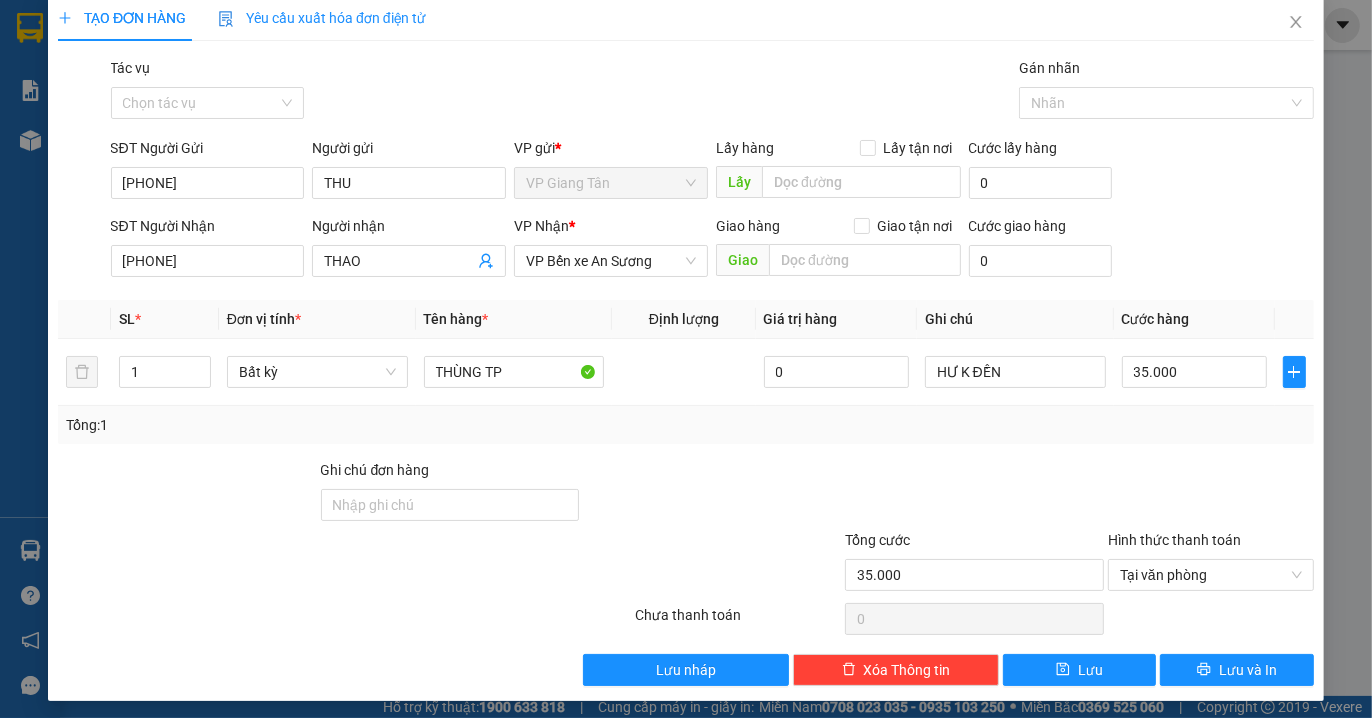 scroll, scrollTop: 21, scrollLeft: 0, axis: vertical 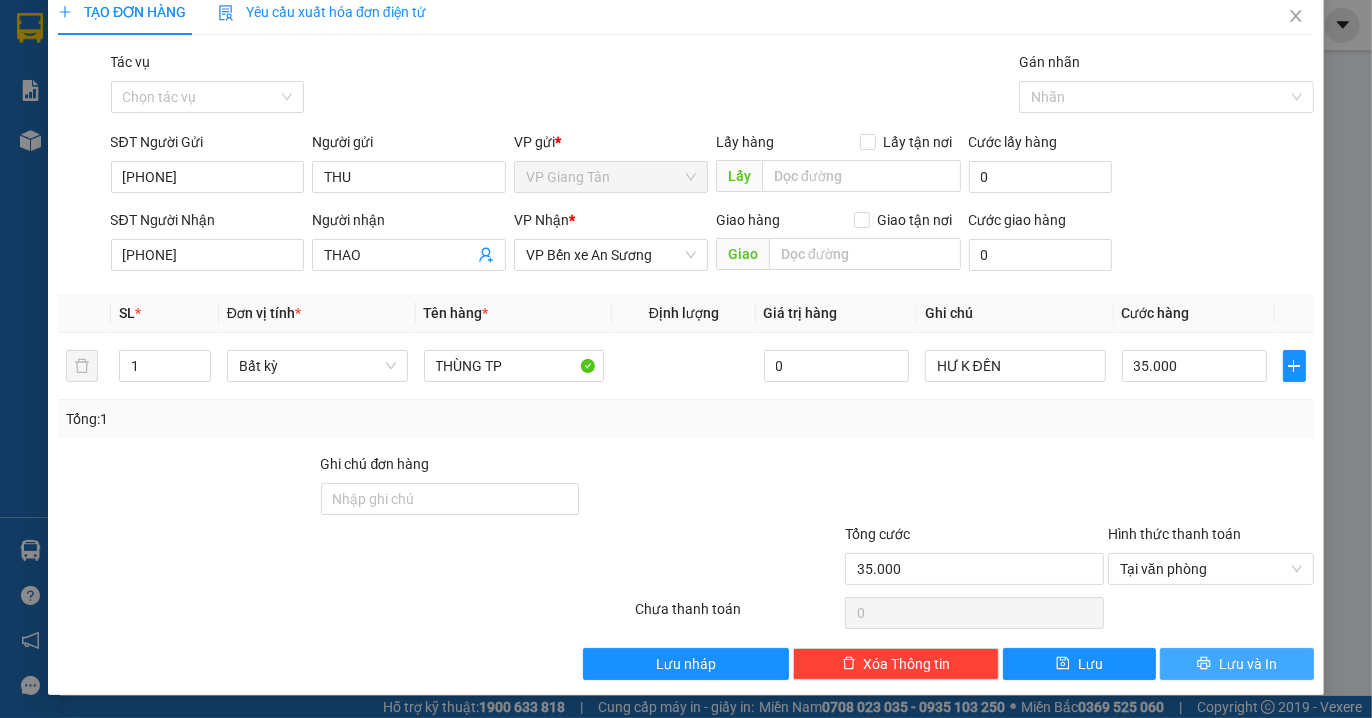 click on "Lưu và In" at bounding box center (1248, 664) 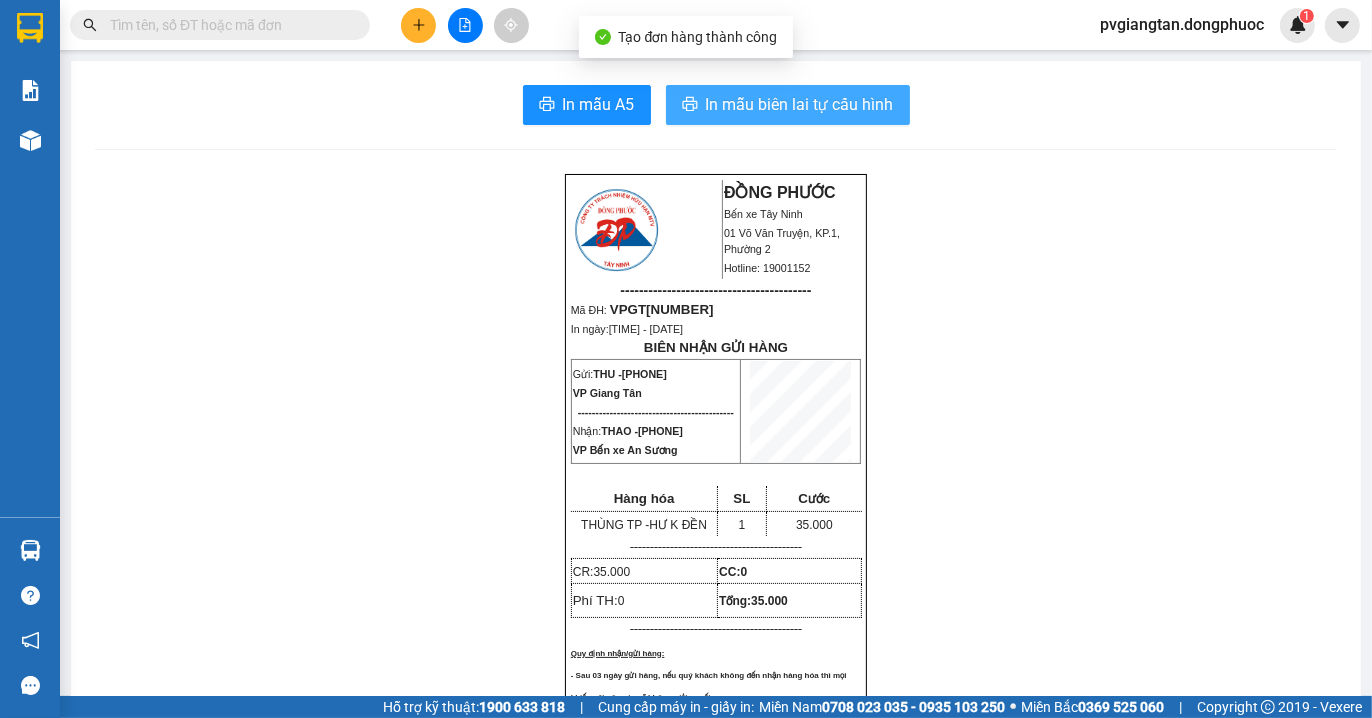 click on "In mẫu biên lai tự cấu hình" at bounding box center (800, 104) 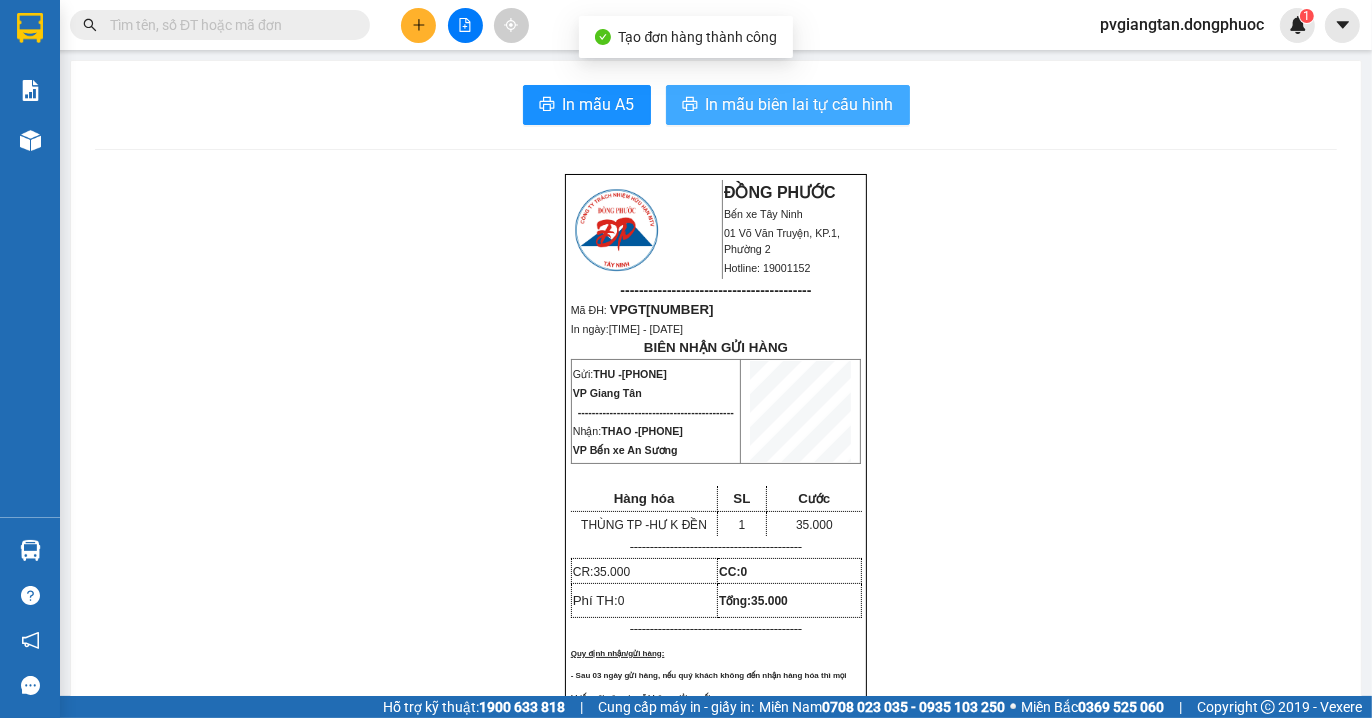 scroll, scrollTop: 0, scrollLeft: 0, axis: both 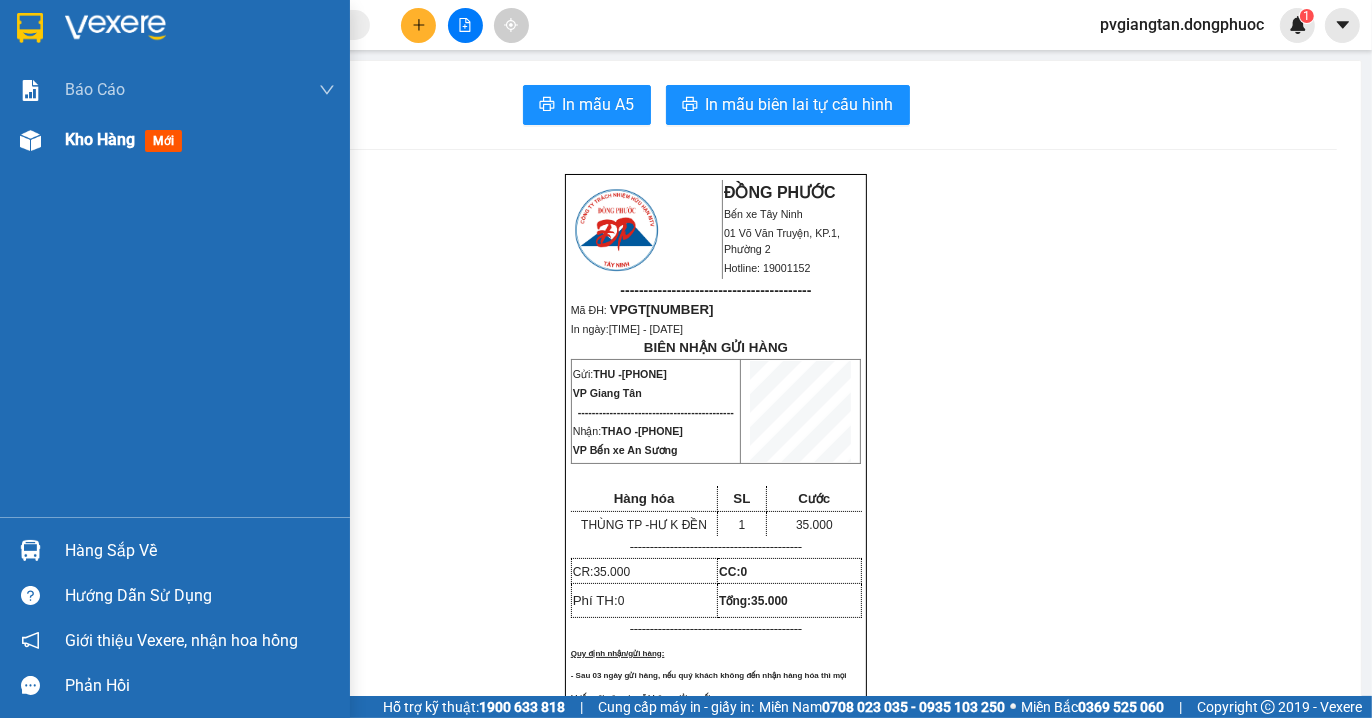 click on "Kho hàng" at bounding box center [100, 139] 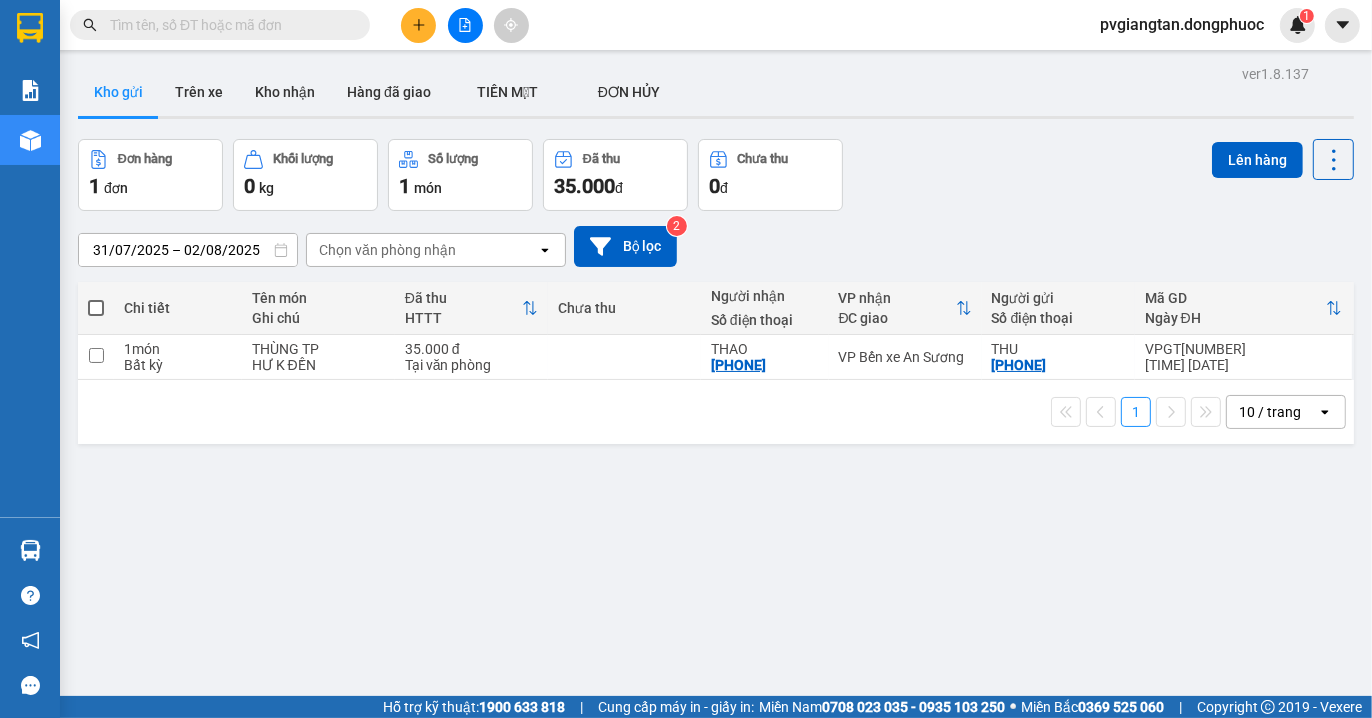 click at bounding box center (96, 308) 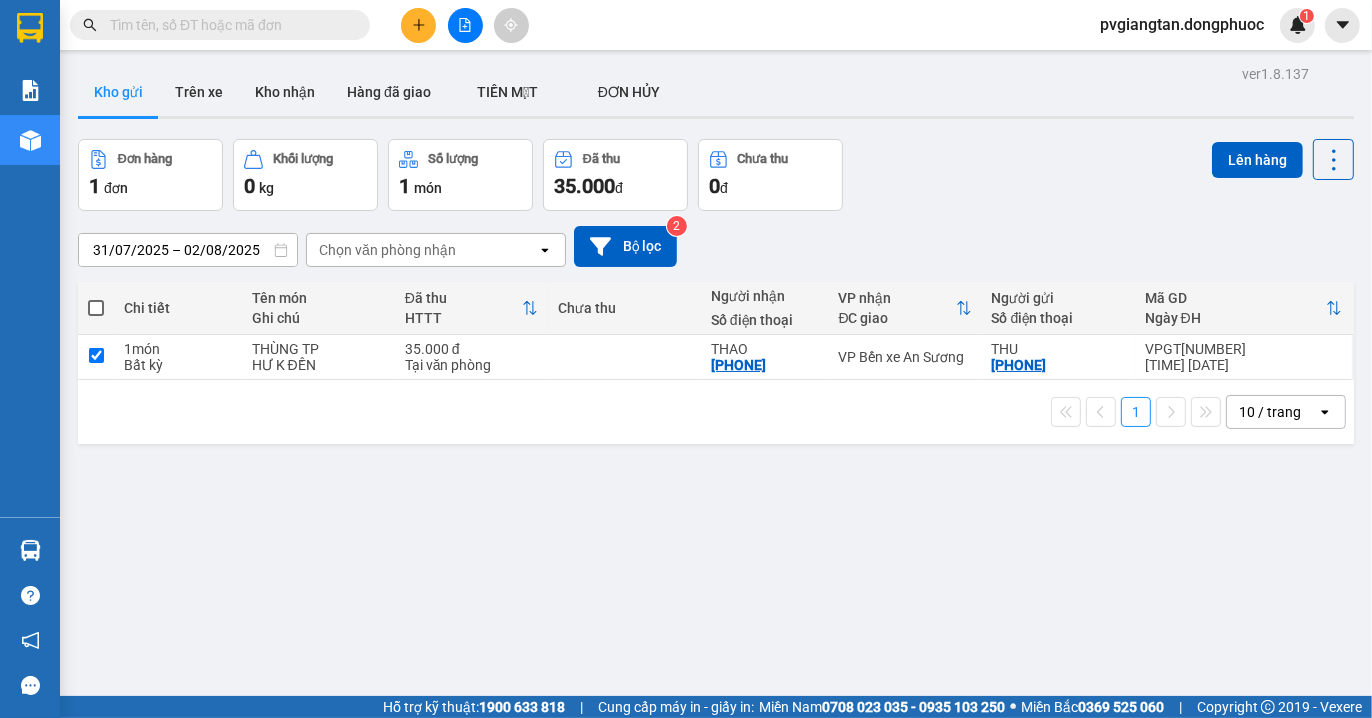 checkbox on "true" 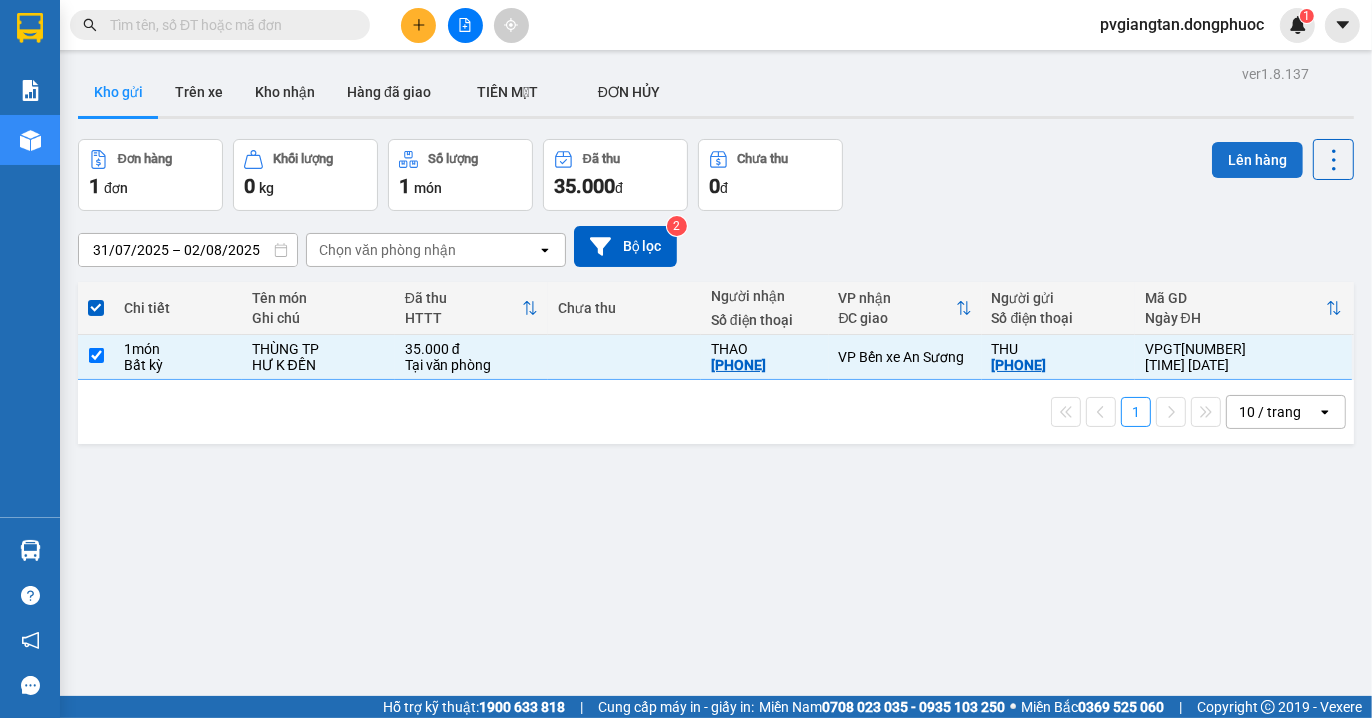 click on "Lên hàng" at bounding box center (1257, 160) 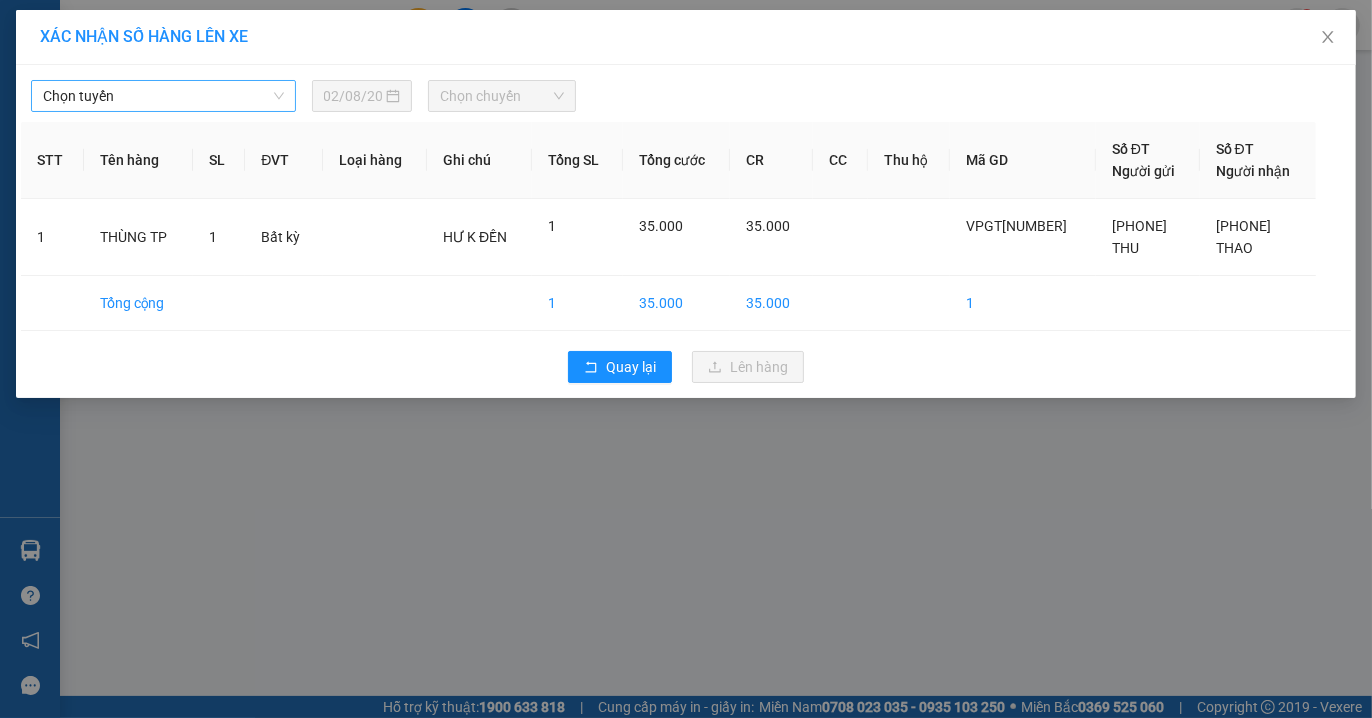 click on "Chọn tuyến" at bounding box center (163, 96) 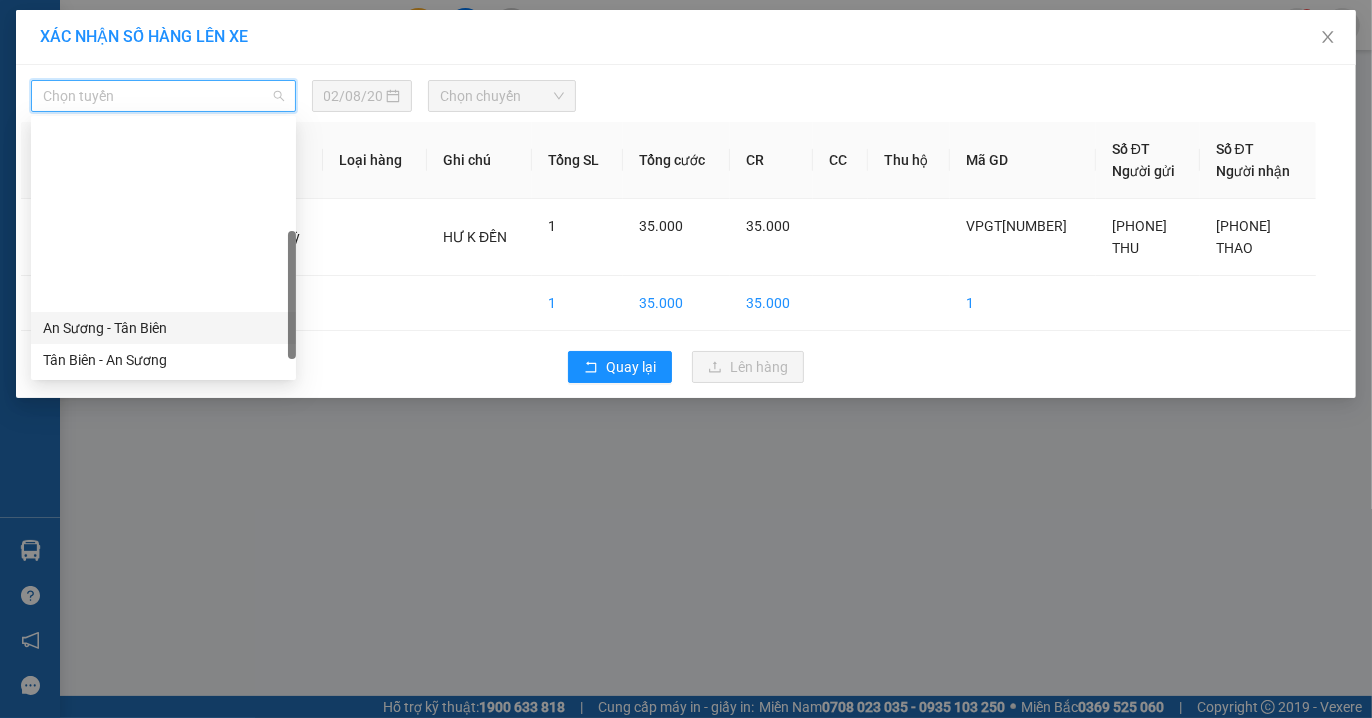scroll, scrollTop: 222, scrollLeft: 0, axis: vertical 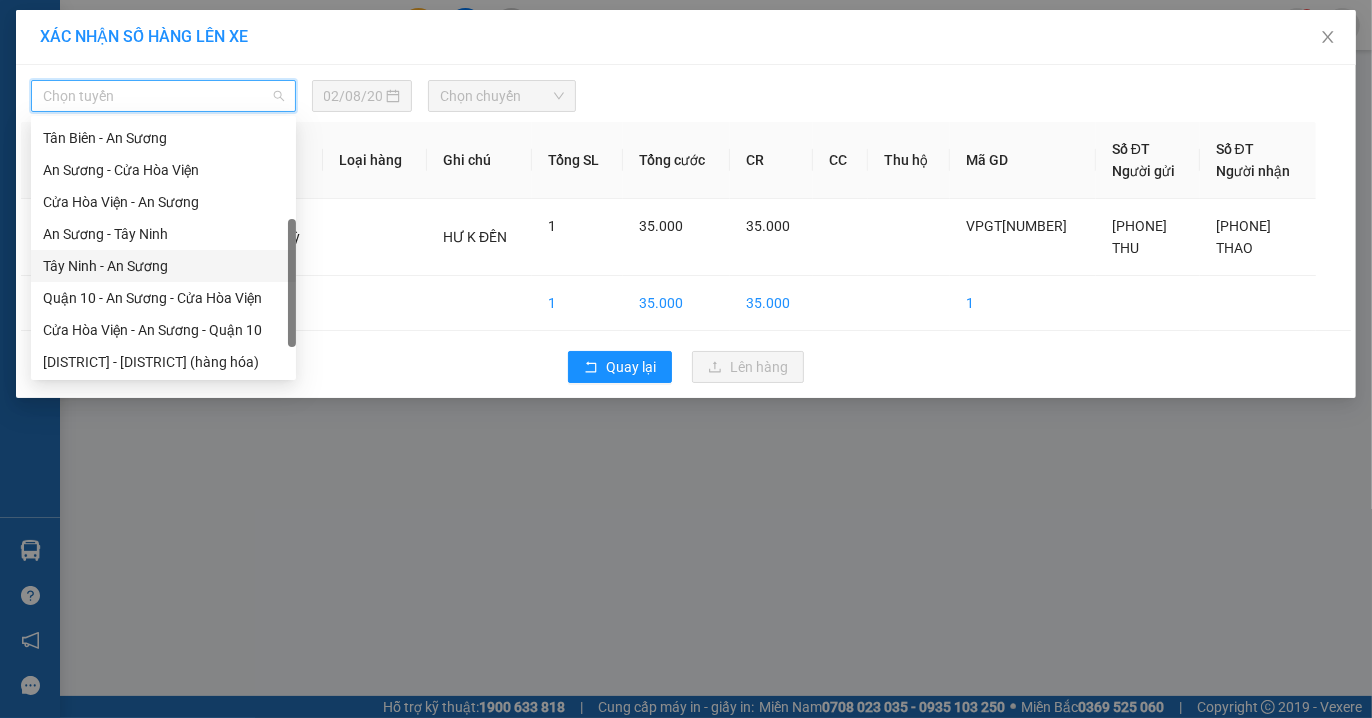 click on "Tây Ninh - An Sương" at bounding box center [163, 266] 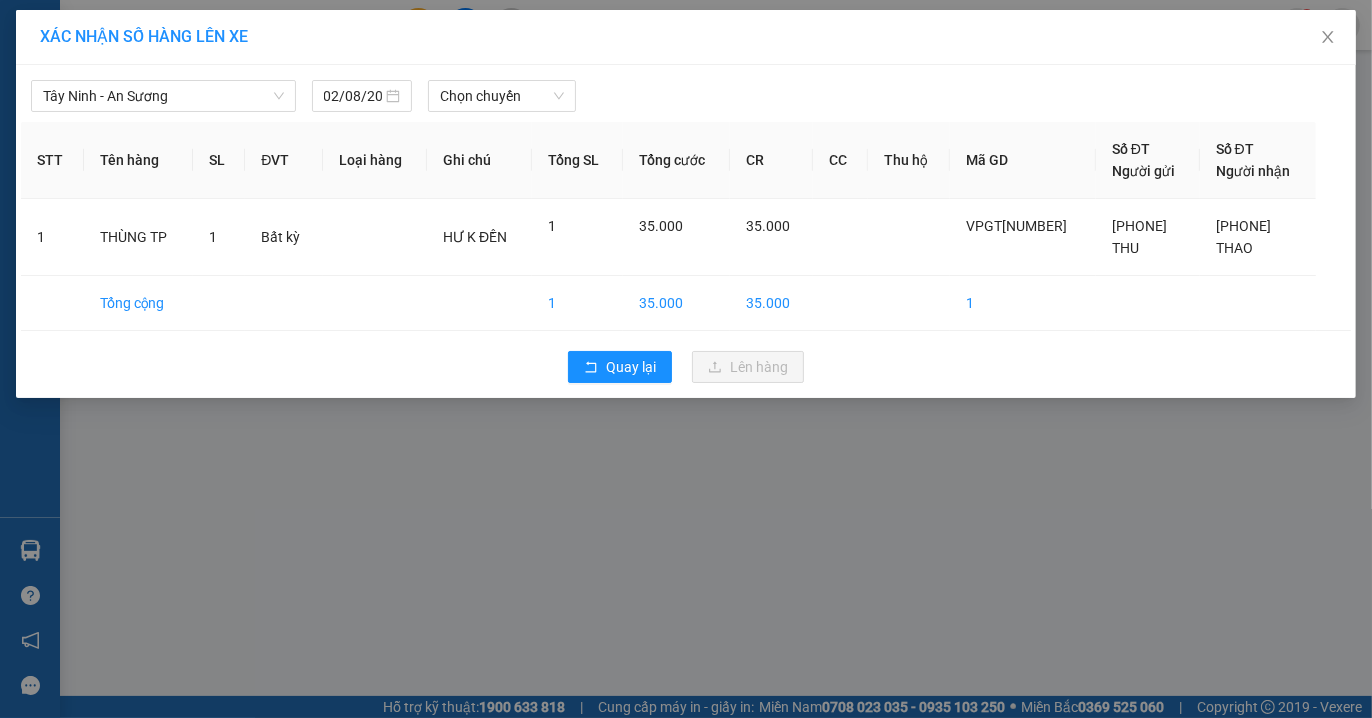 click on "[CITY] - An Sương [DATE] Chọn chuyến" at bounding box center [686, 91] 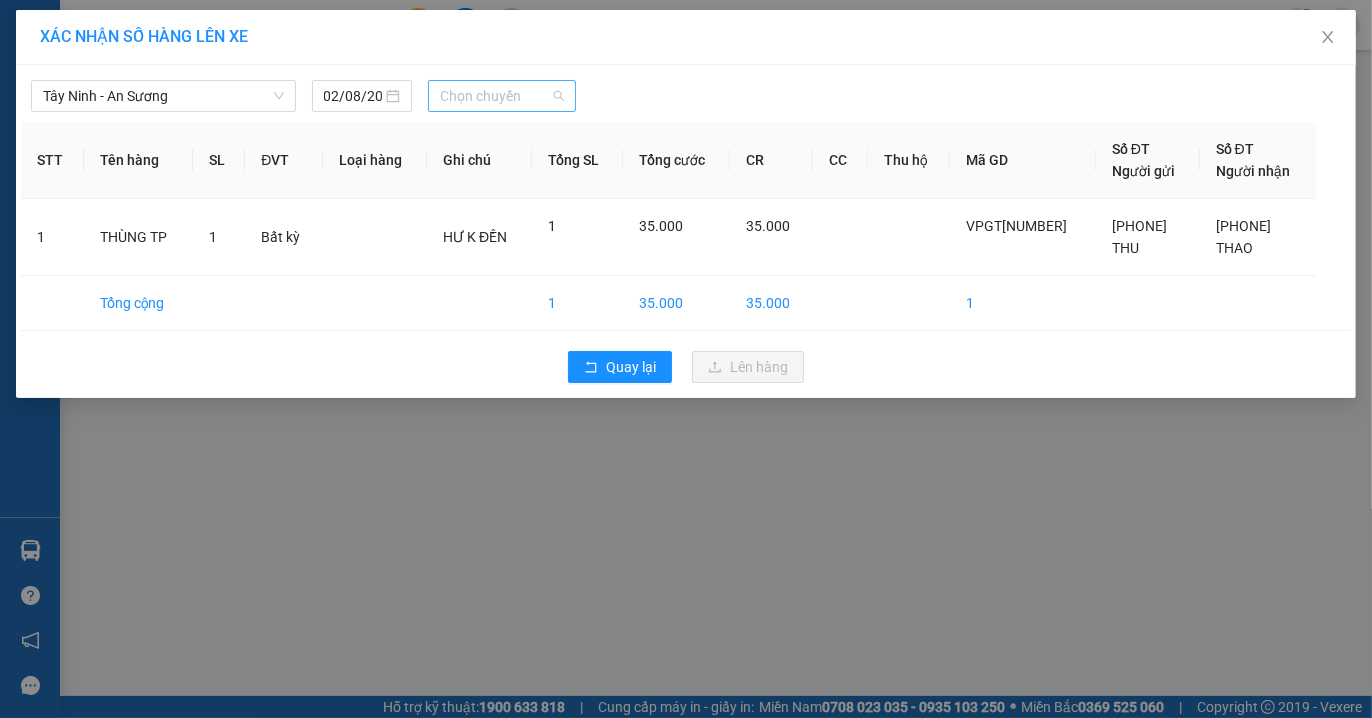 click on "Chọn chuyến" at bounding box center [502, 96] 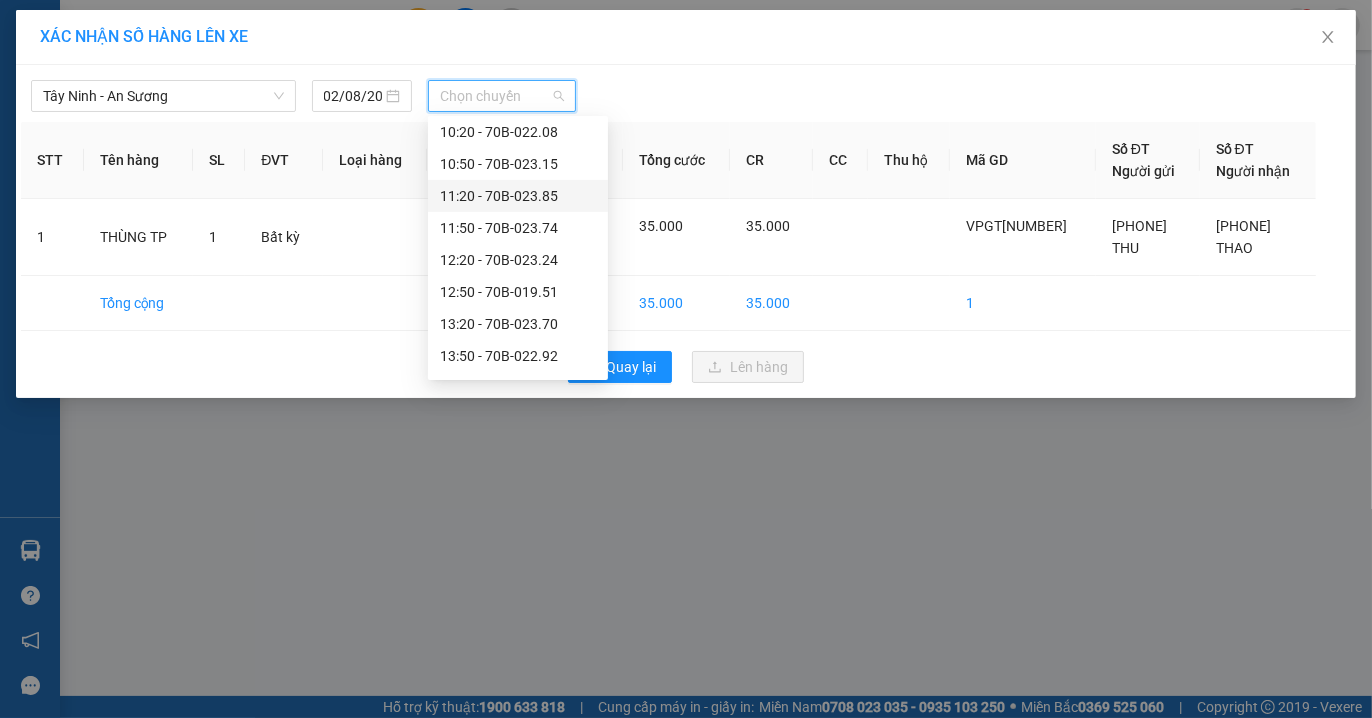 scroll, scrollTop: 555, scrollLeft: 0, axis: vertical 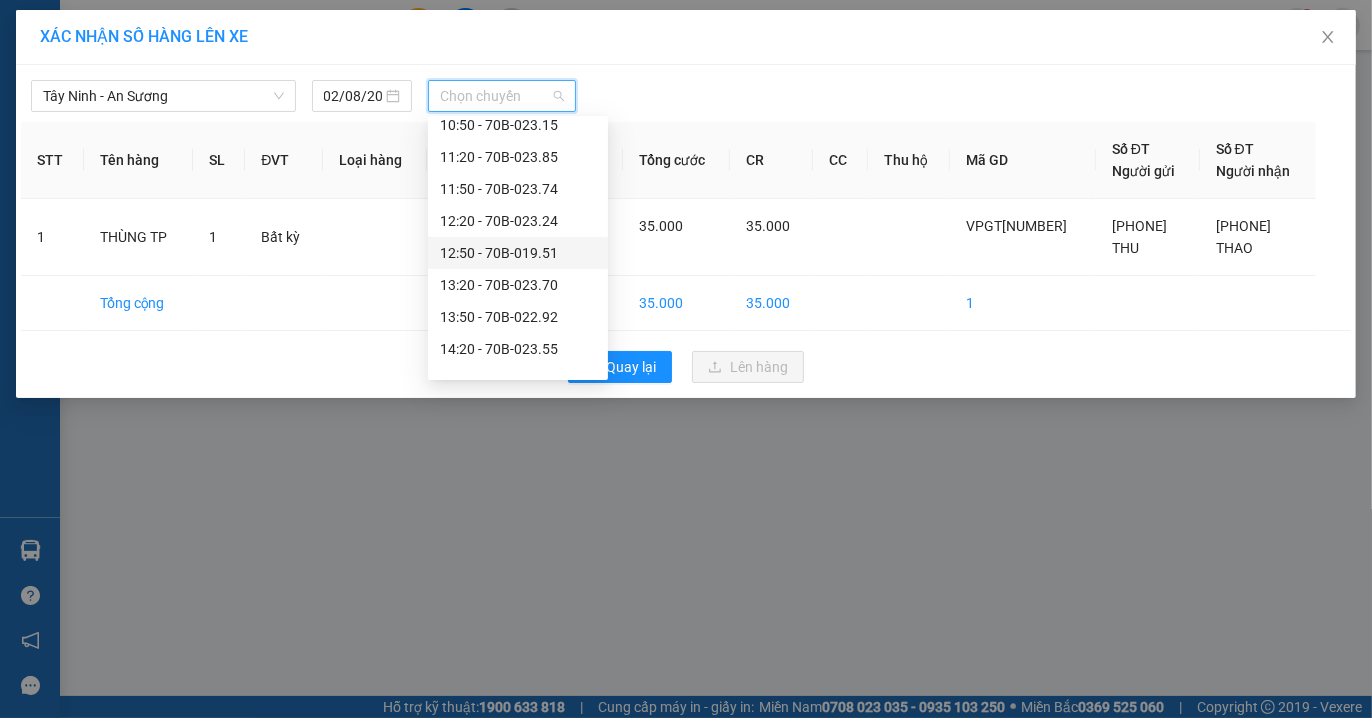 click on "[TIME]     - [CODE]" at bounding box center [518, 253] 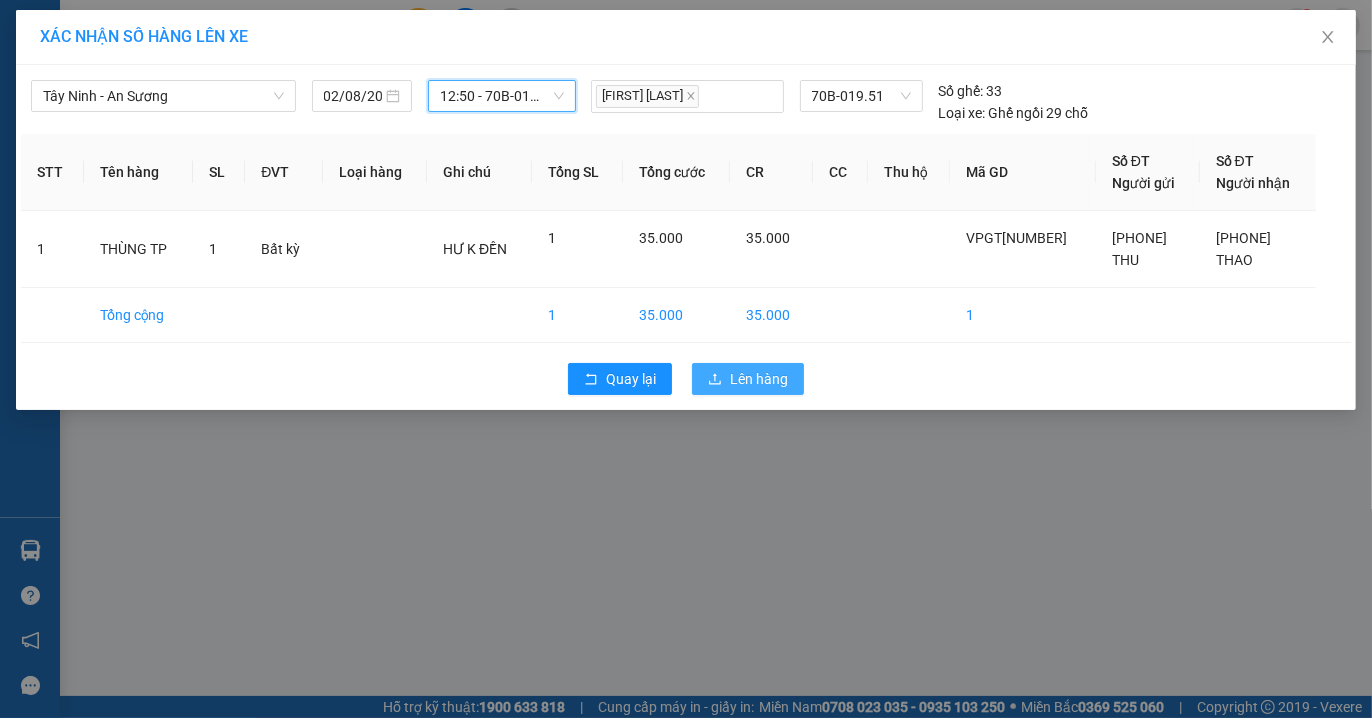 click on "Lên hàng" at bounding box center [759, 379] 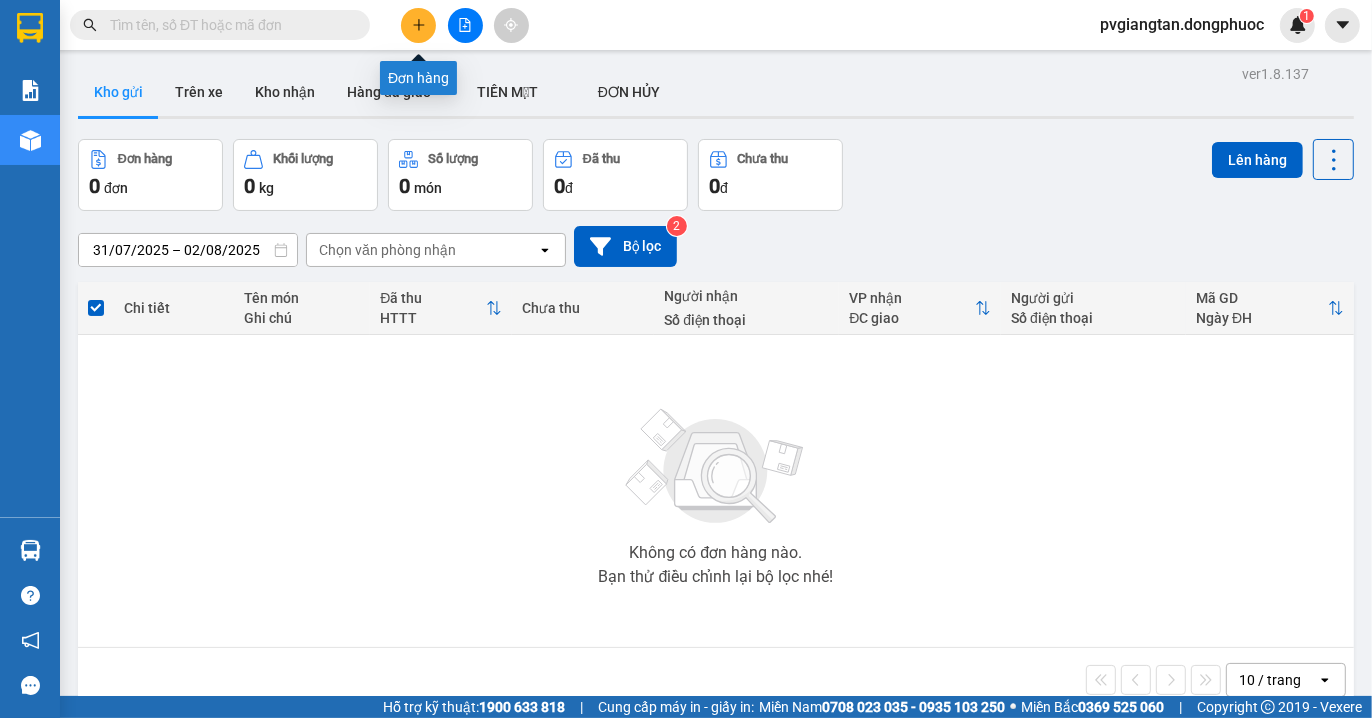 click at bounding box center (418, 25) 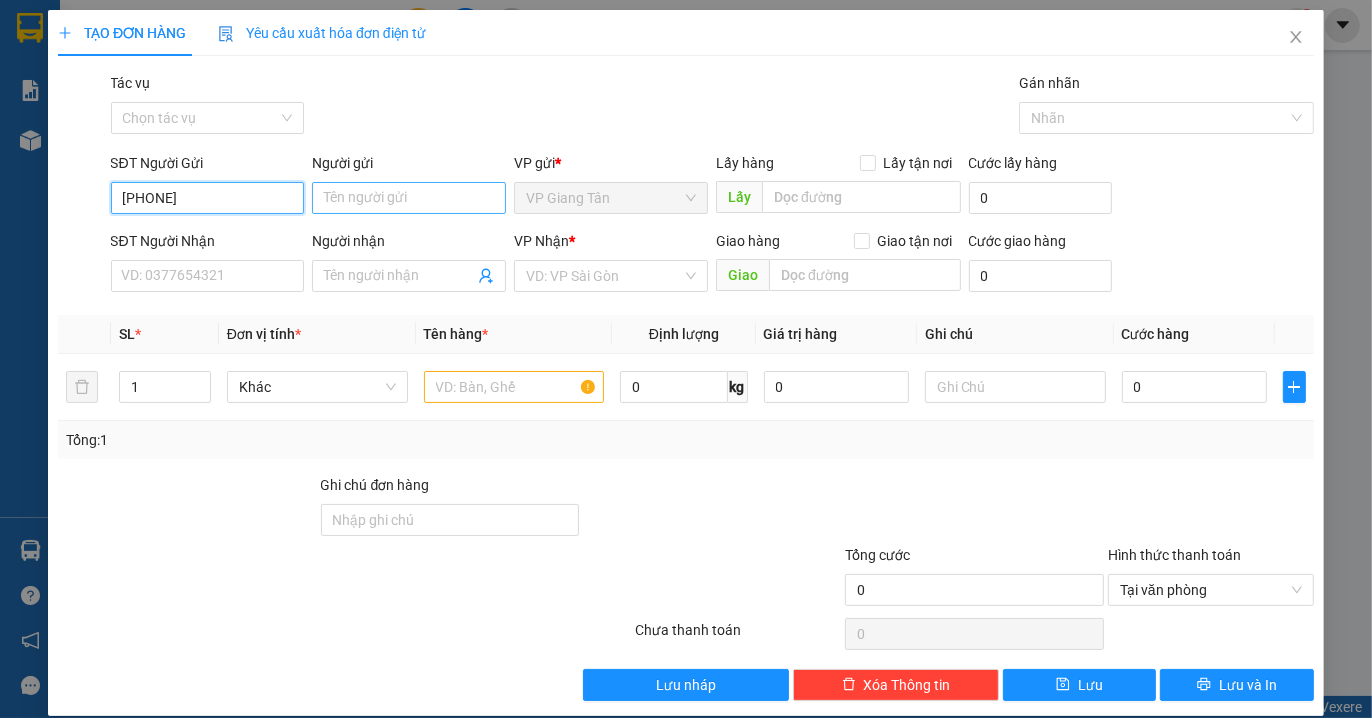type on "[PHONE]" 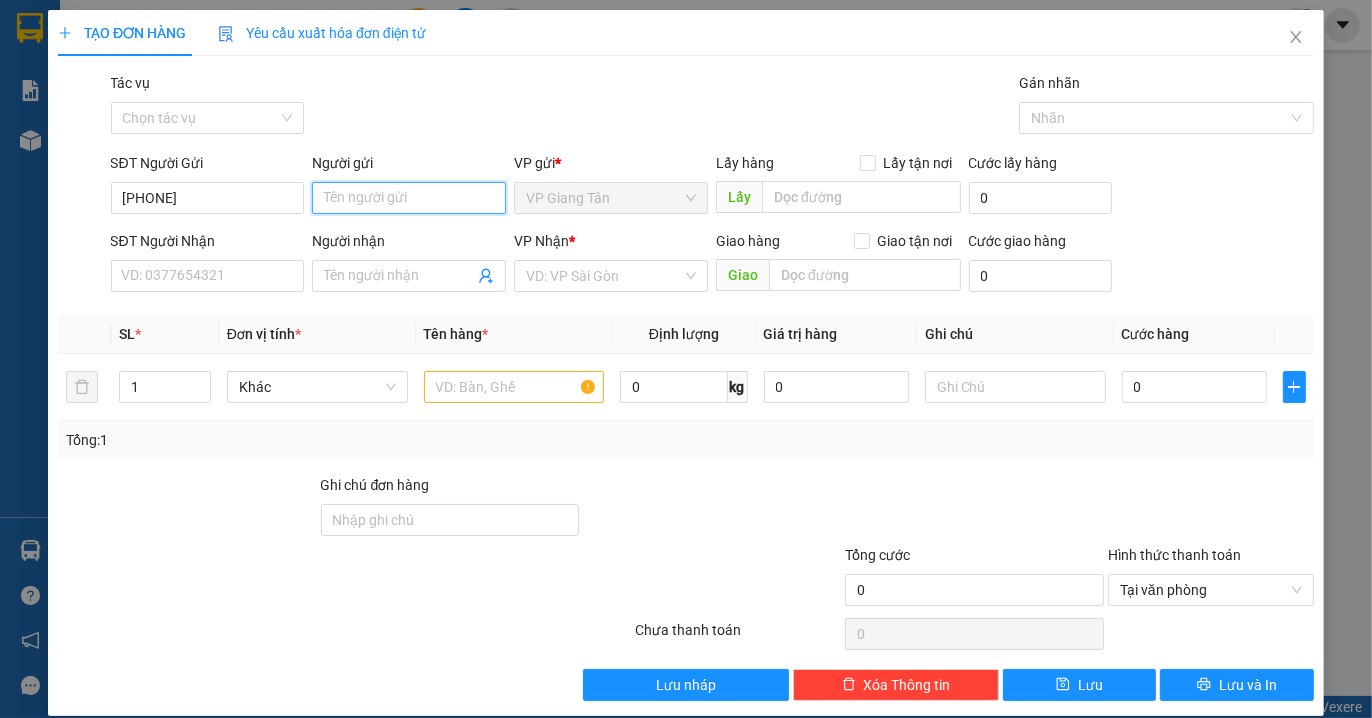 click on "Người gửi" at bounding box center (409, 198) 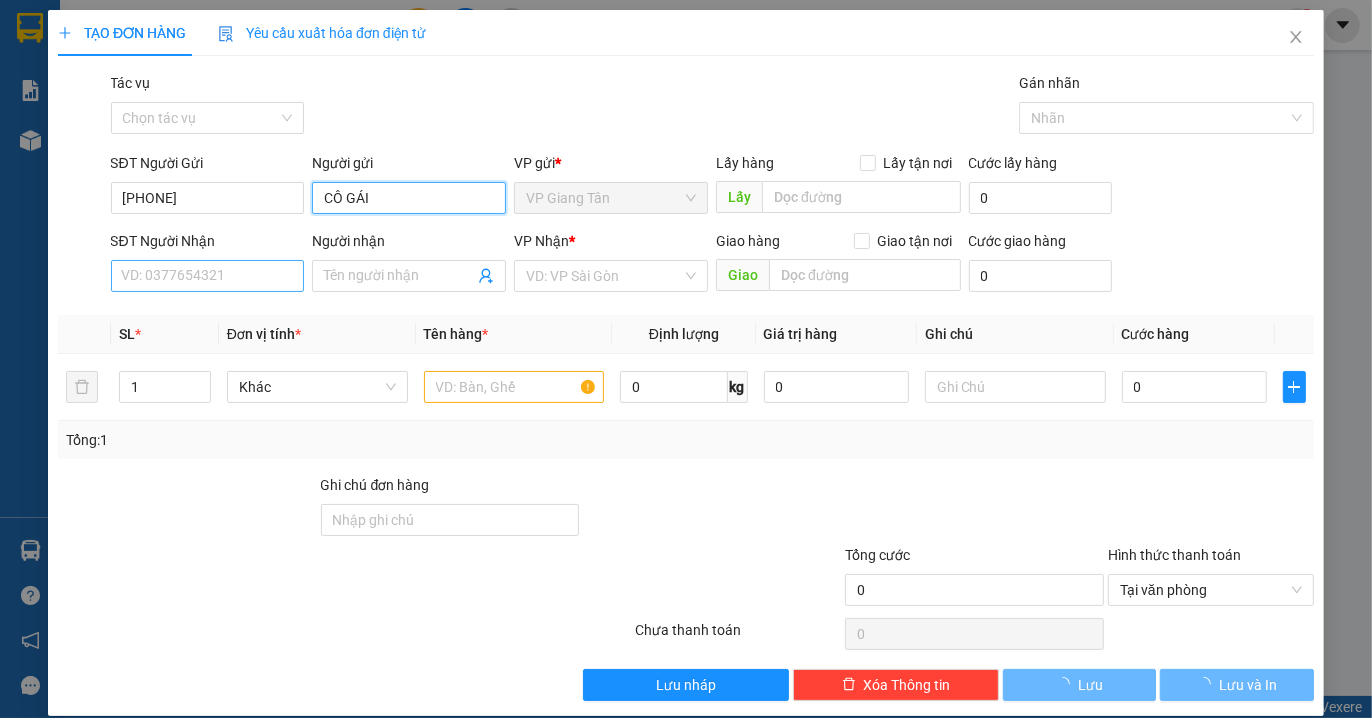 type on "CÔ GÁI" 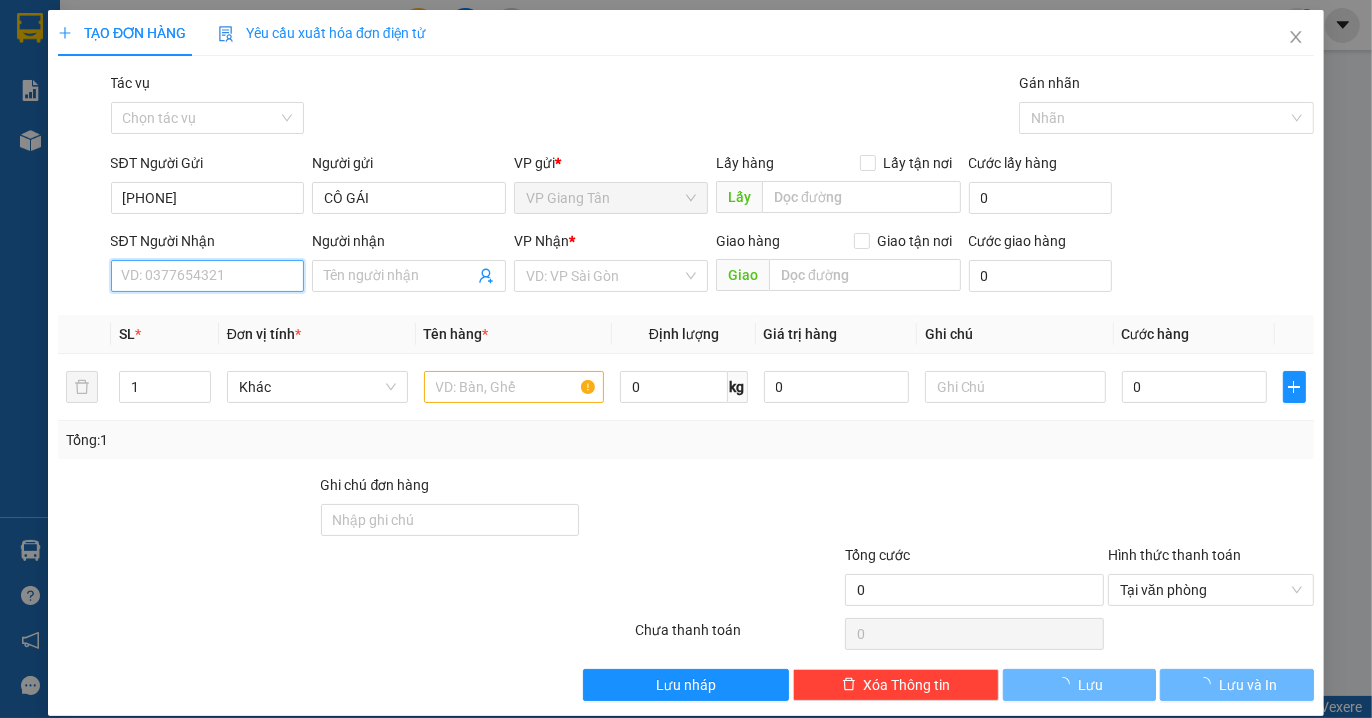 click on "SĐT Người Nhận" at bounding box center (208, 276) 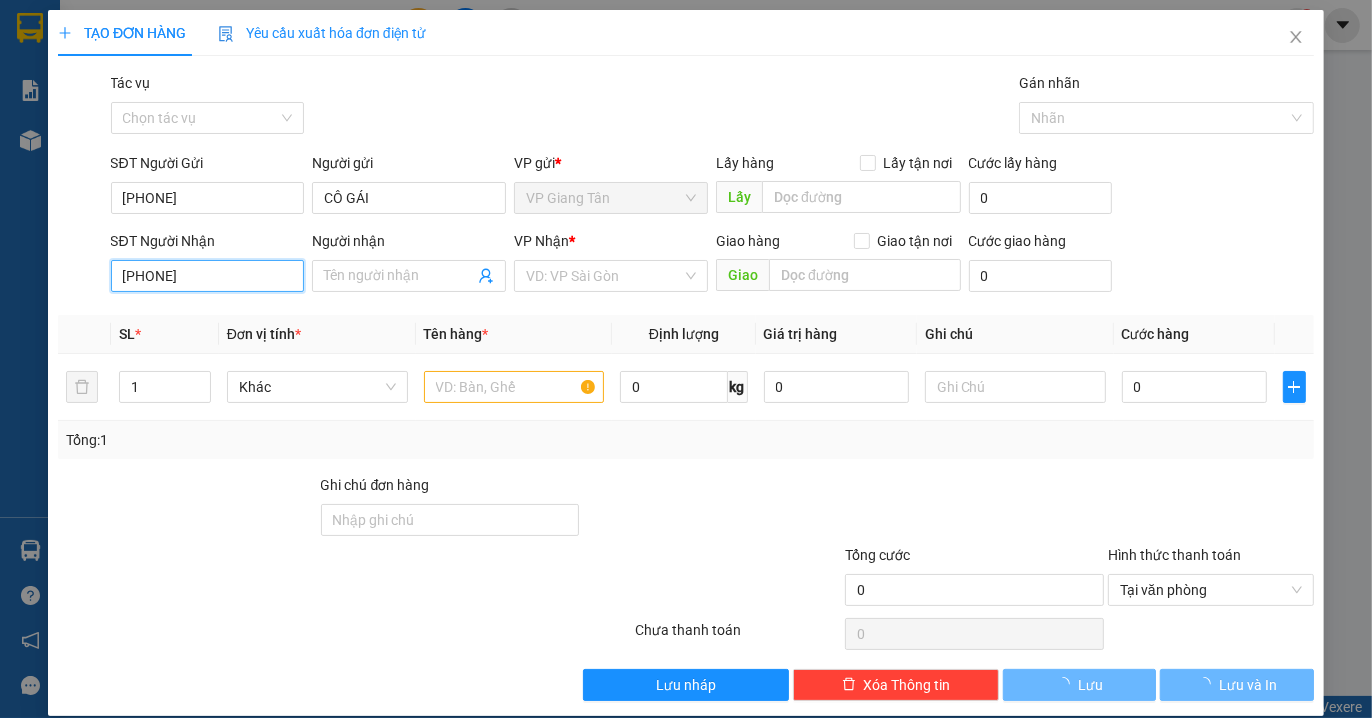 type on "[PHONE]" 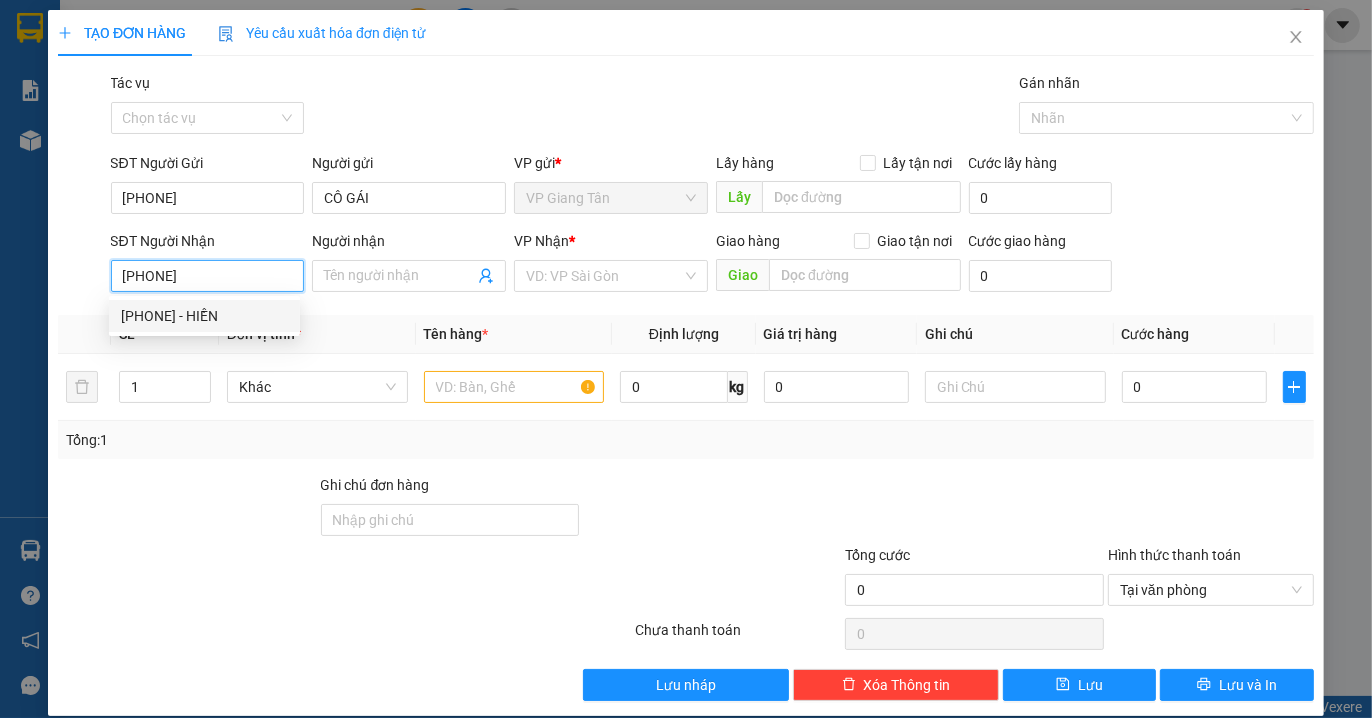 click on "[PHONE] - HIỀN" at bounding box center (204, 316) 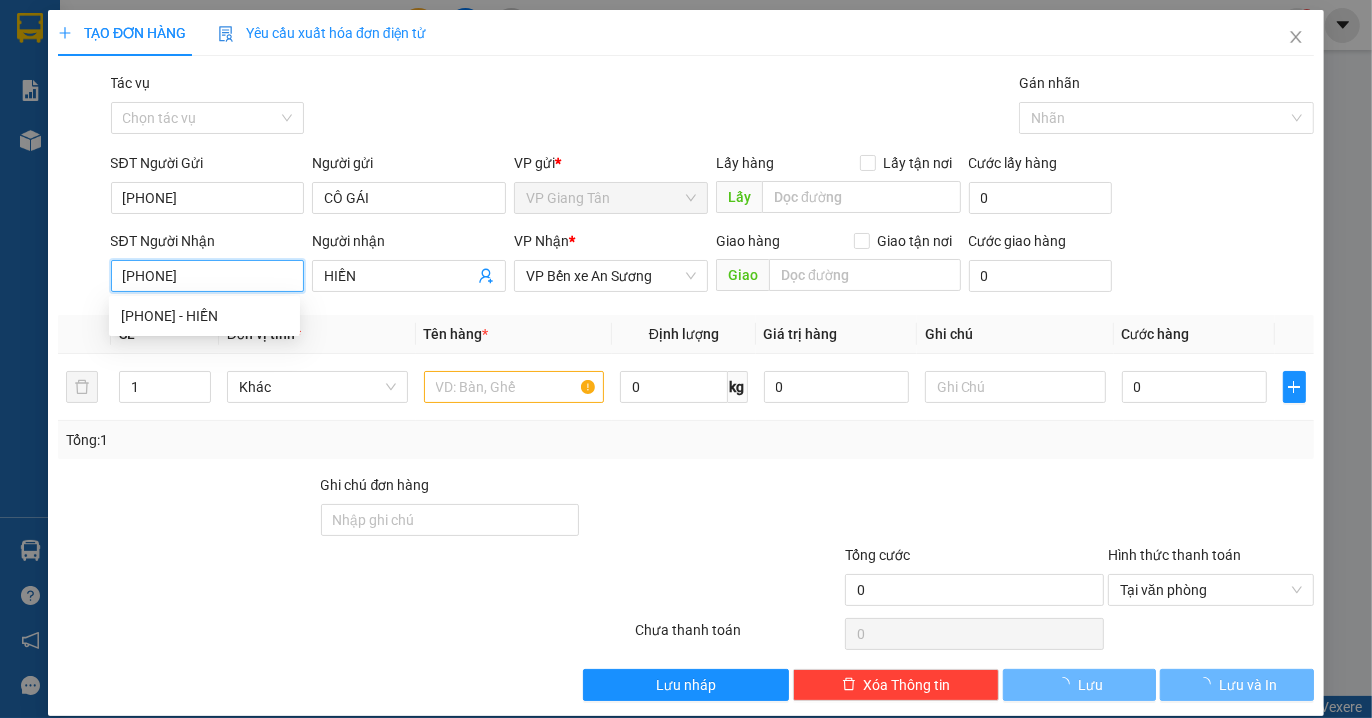 type on "20.000" 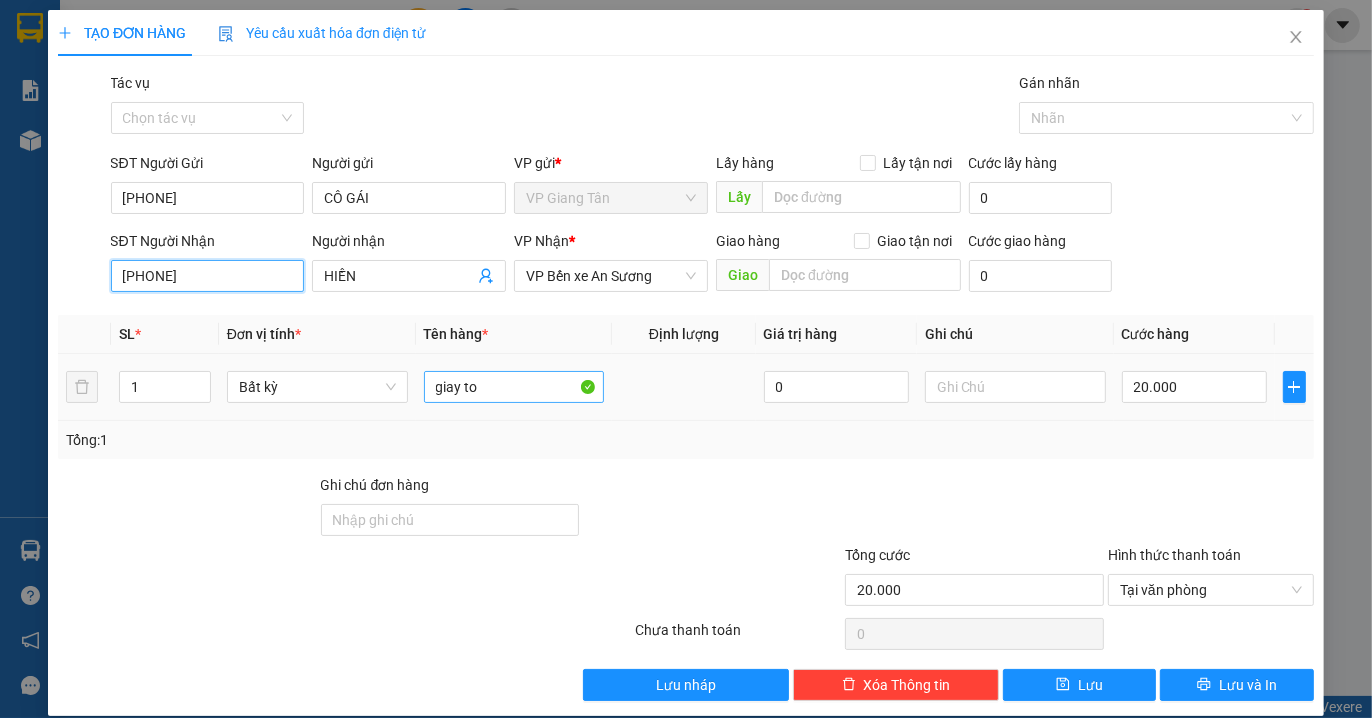 type on "[PHONE]" 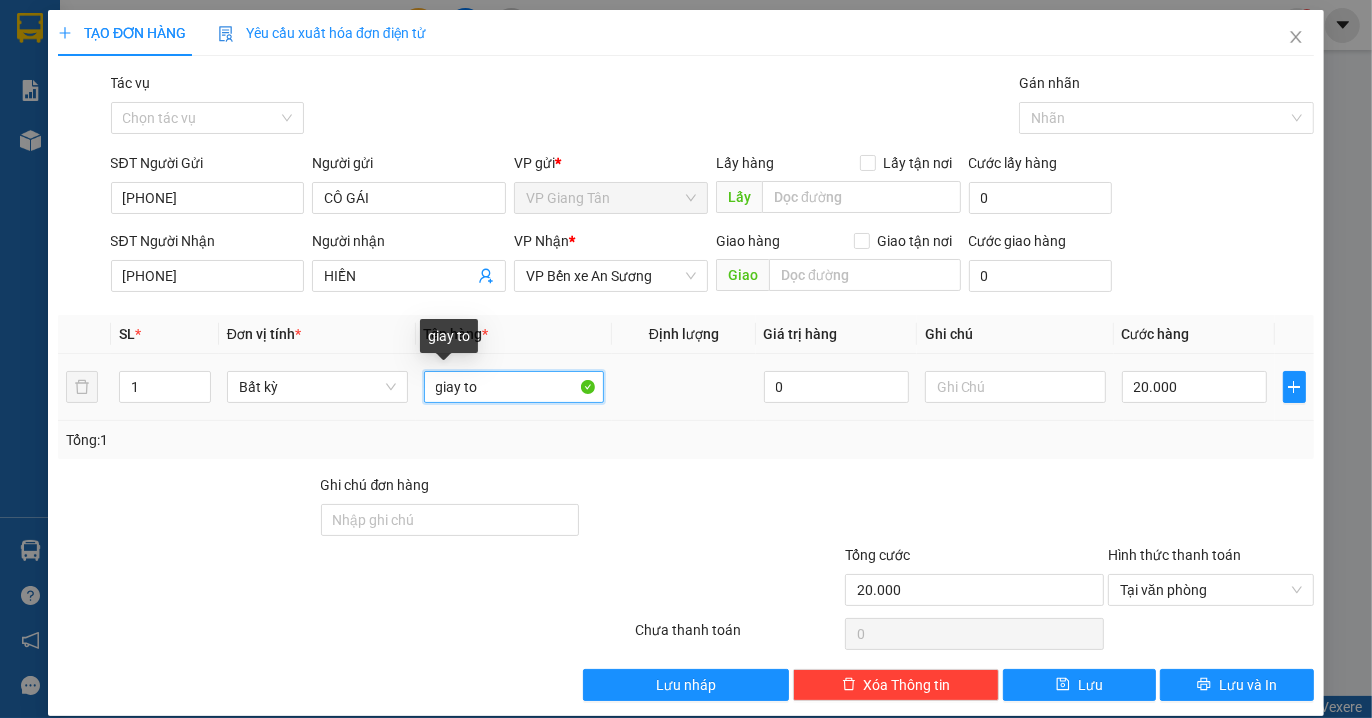click on "giay to" at bounding box center [514, 387] 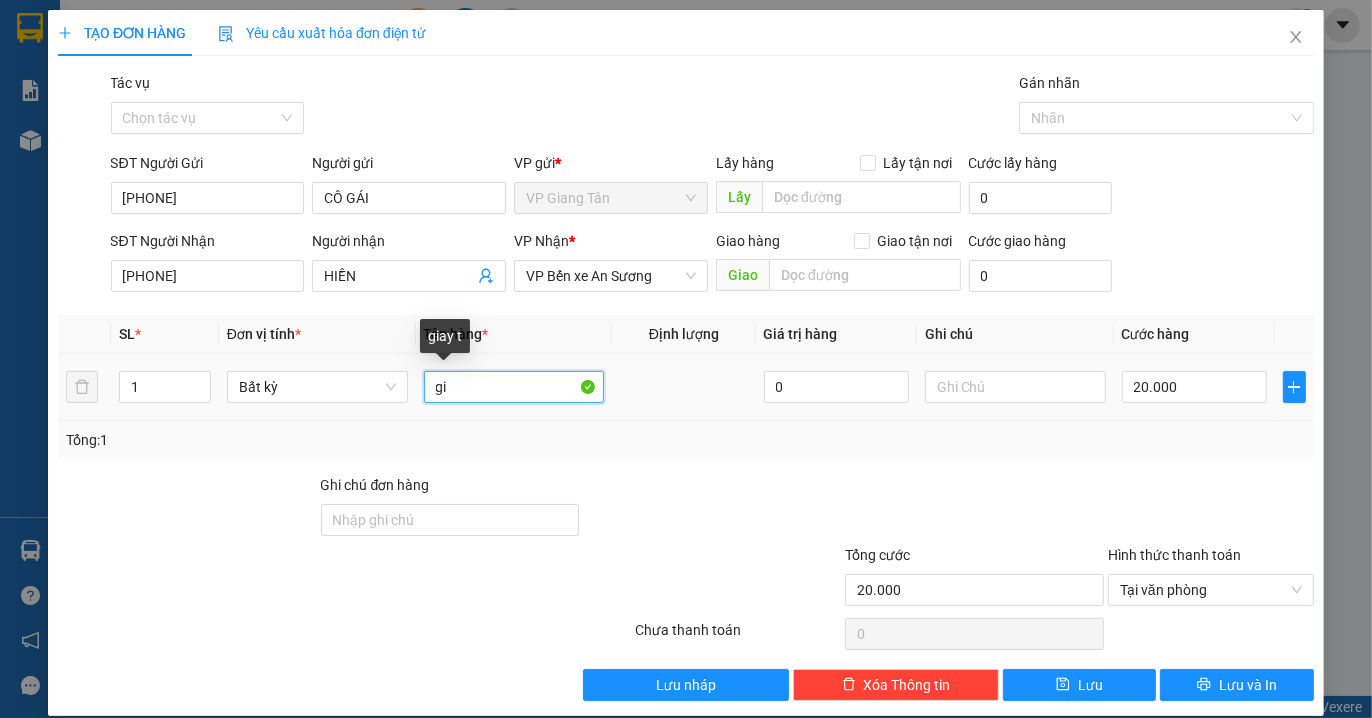 type on "g" 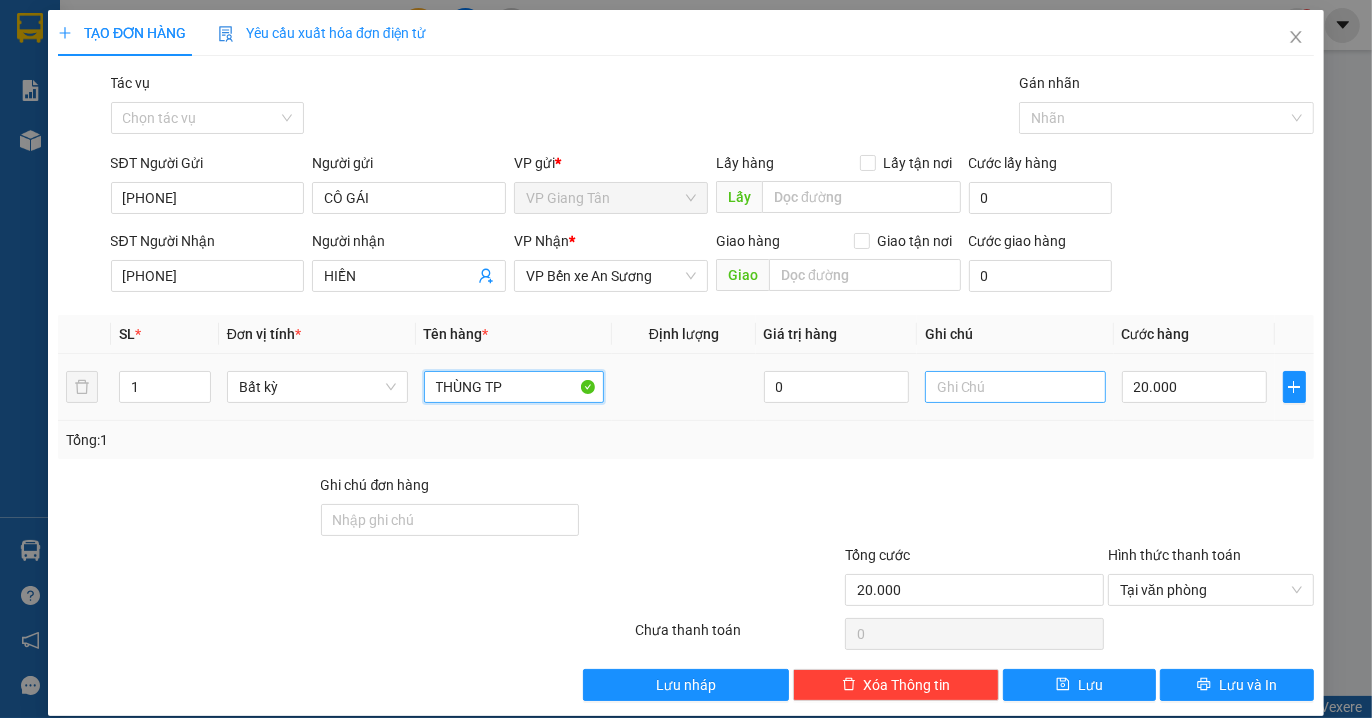 type on "THÙNG TP" 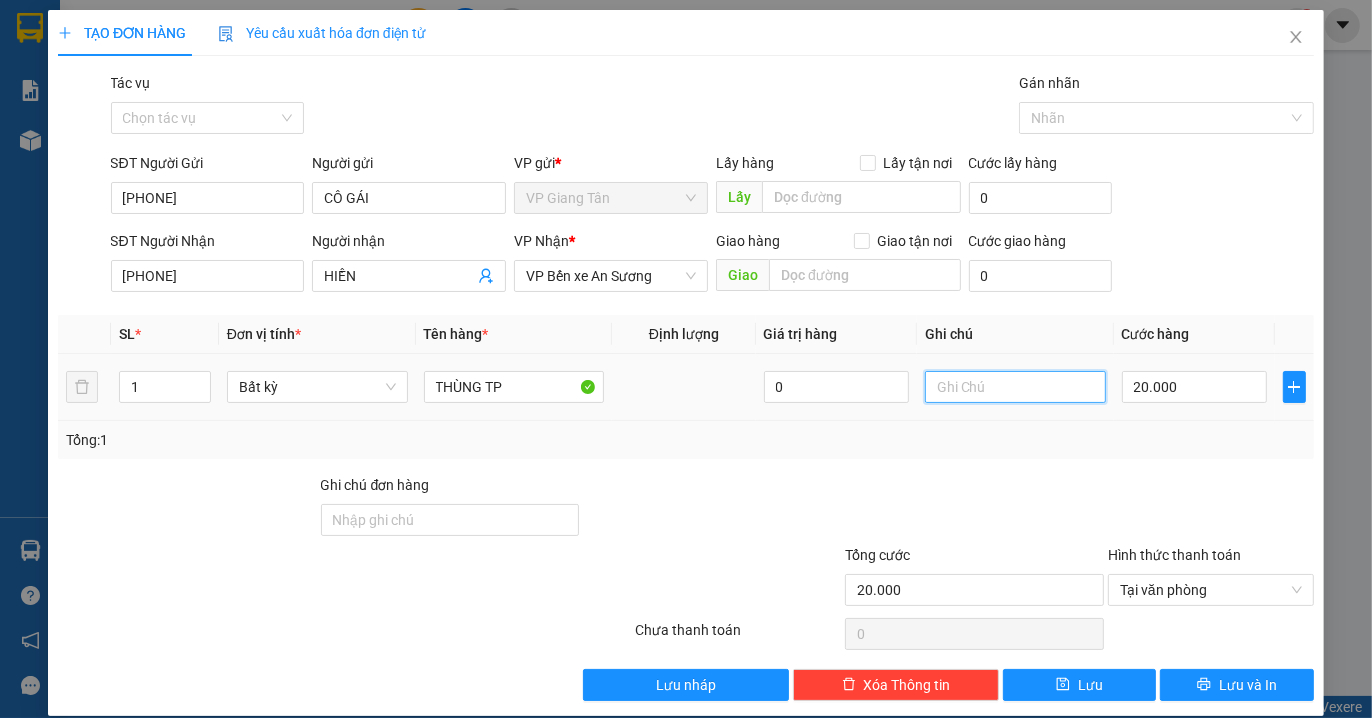 click at bounding box center (1015, 387) 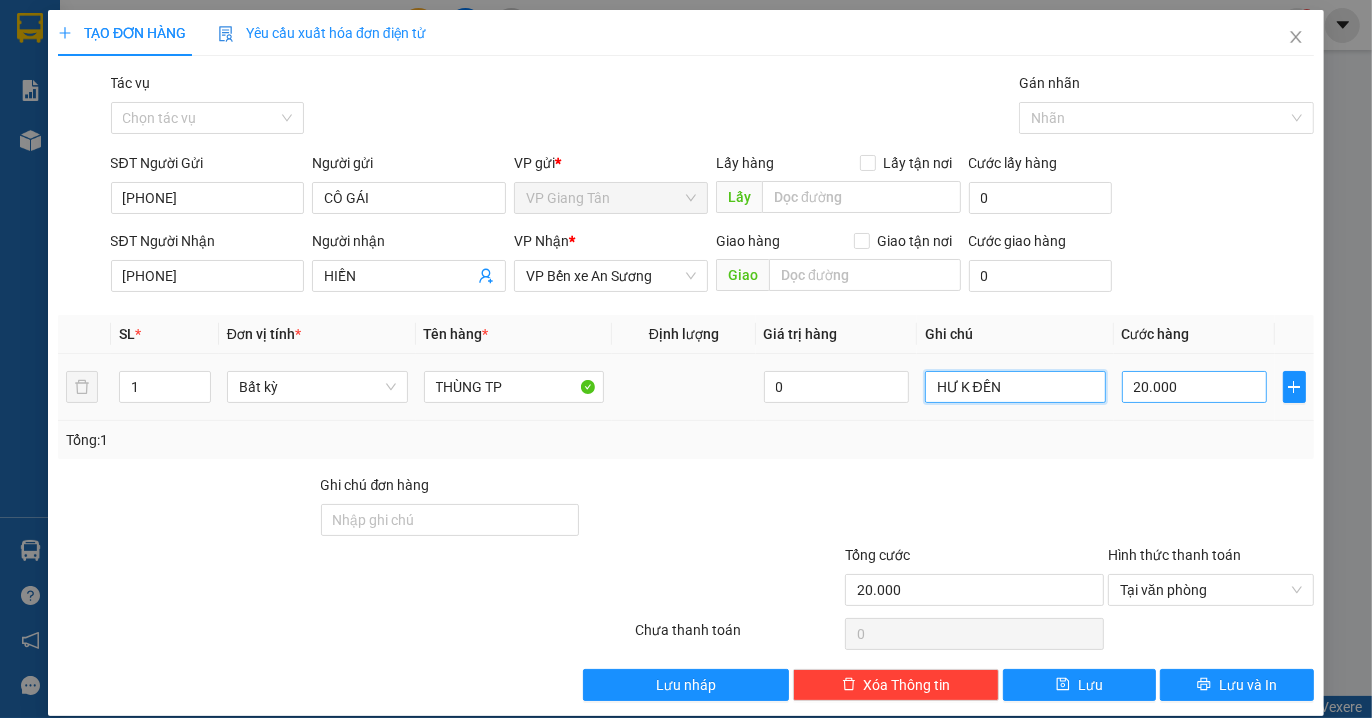 type on "HƯ K ĐỀN" 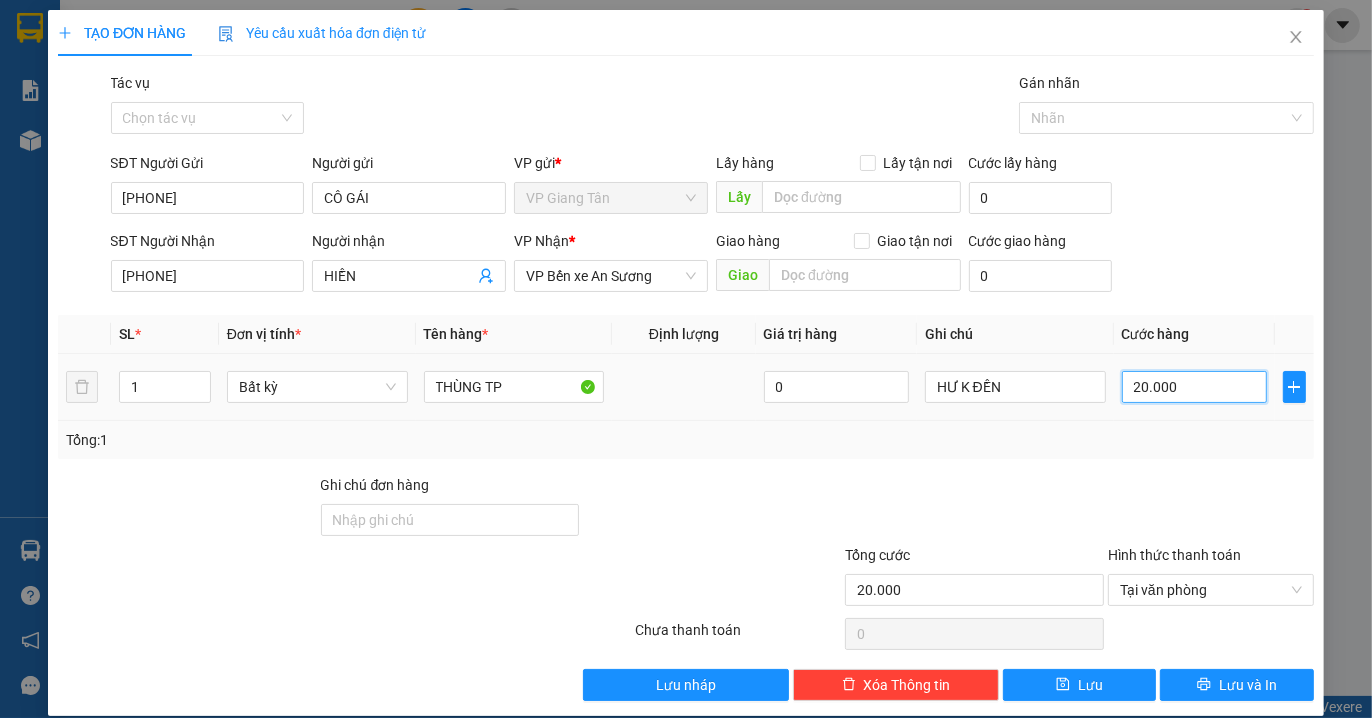 click on "20.000" at bounding box center [1194, 387] 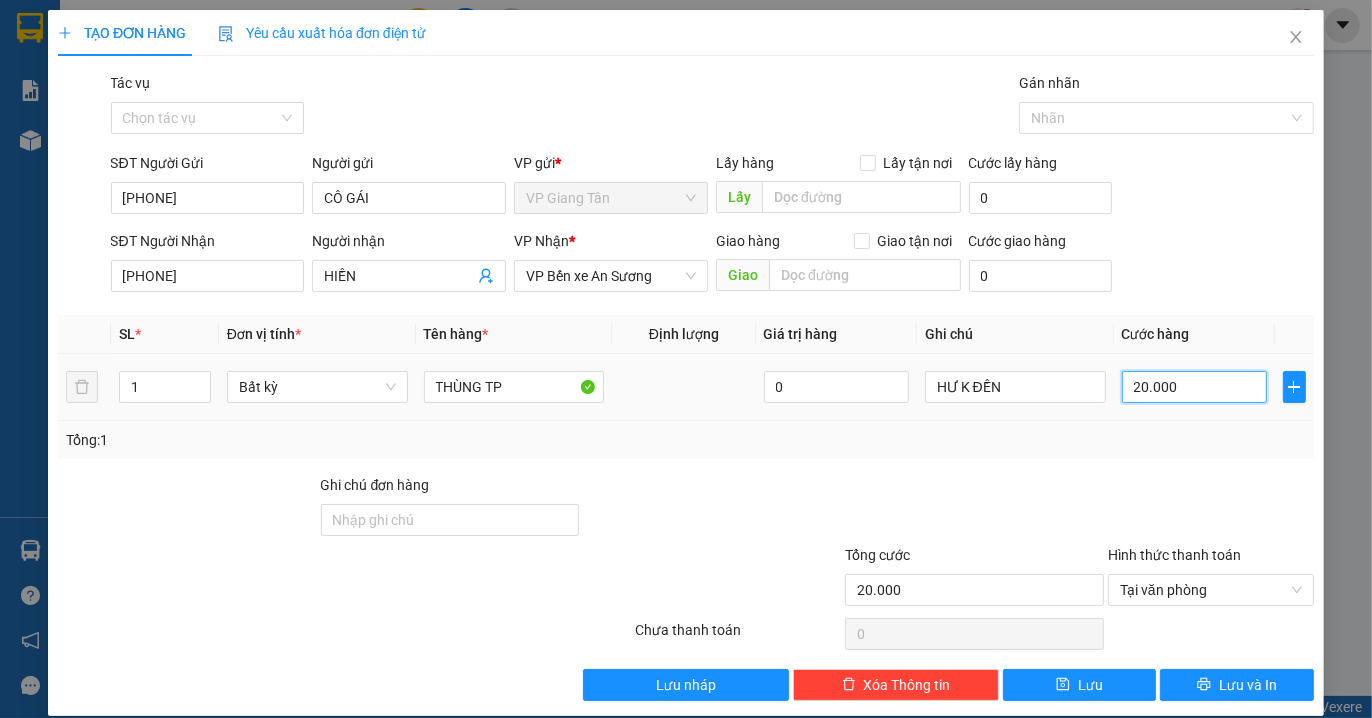 type on "0" 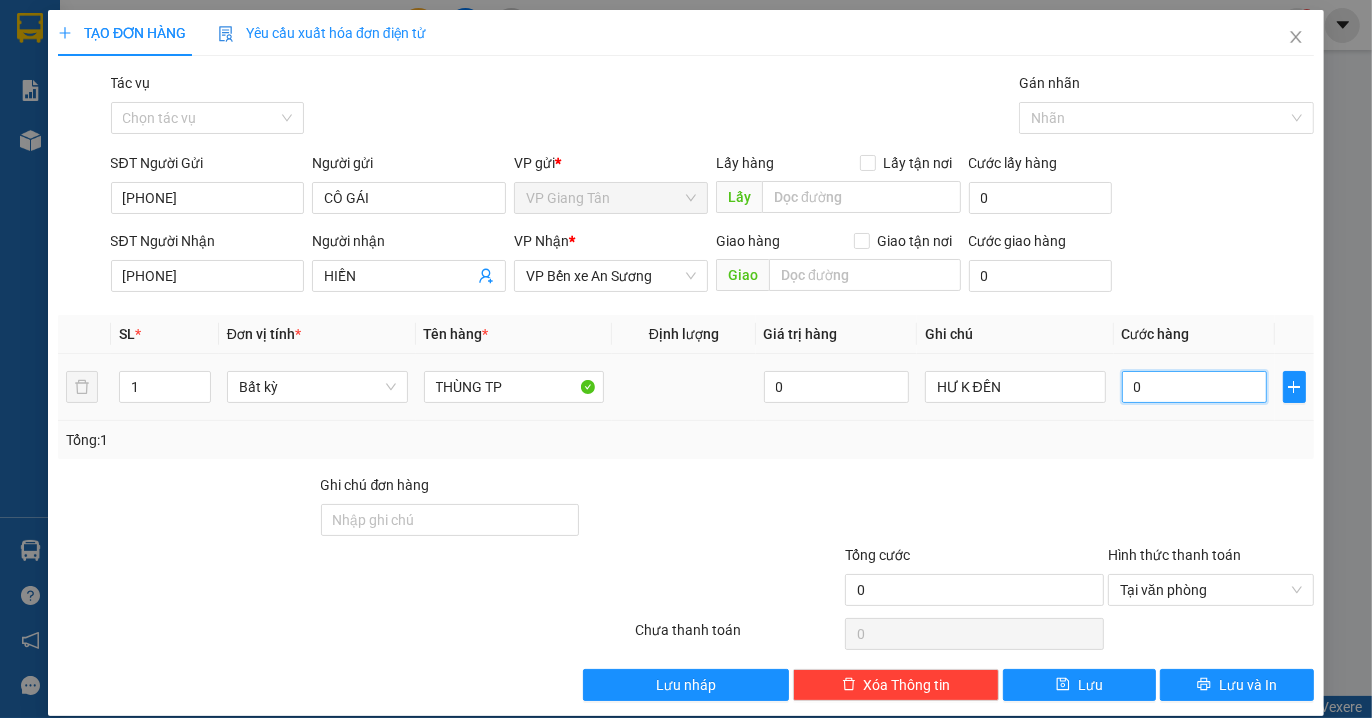 type on "002" 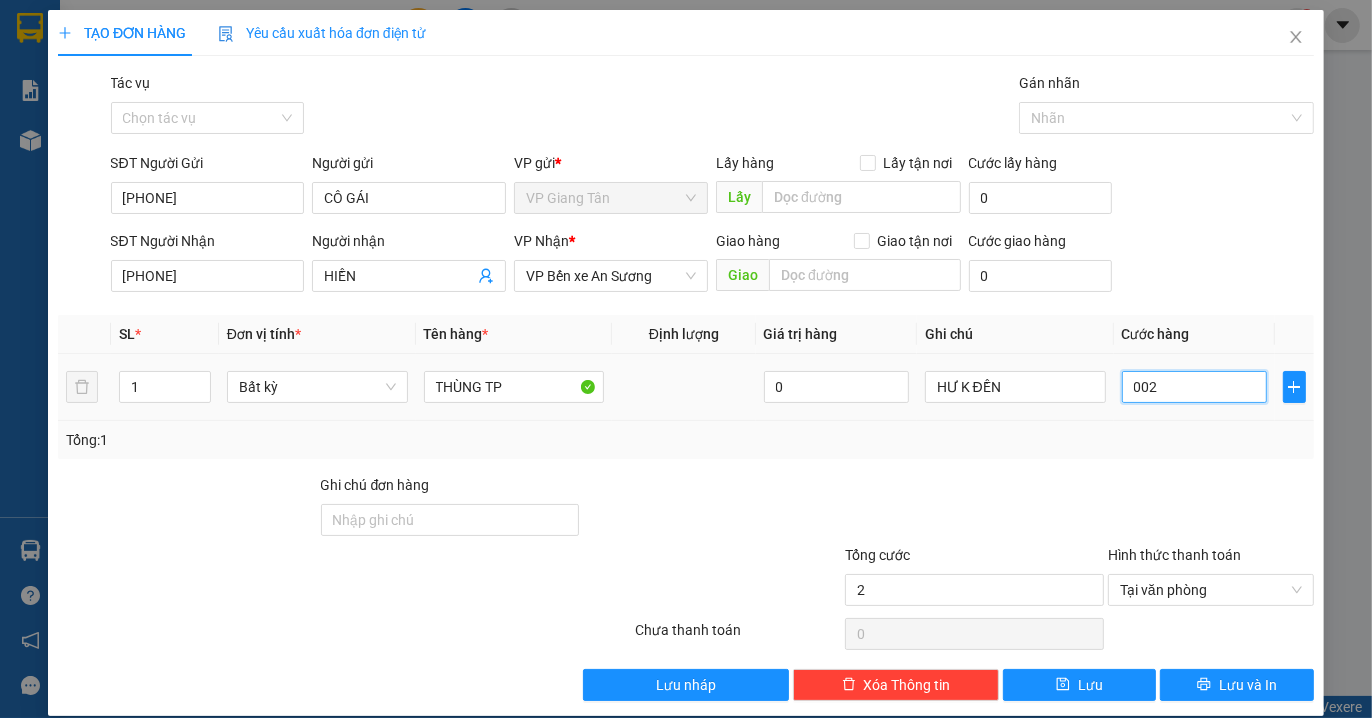 type on "25" 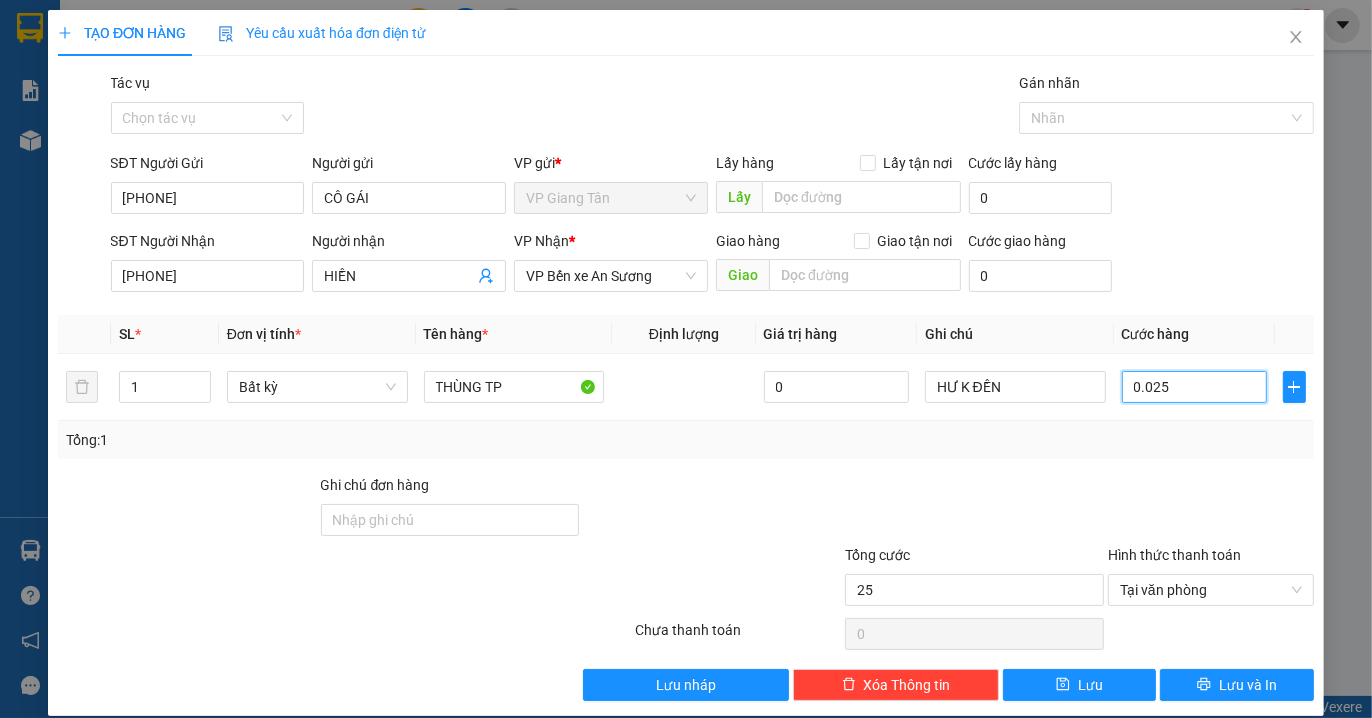 type on "0.025" 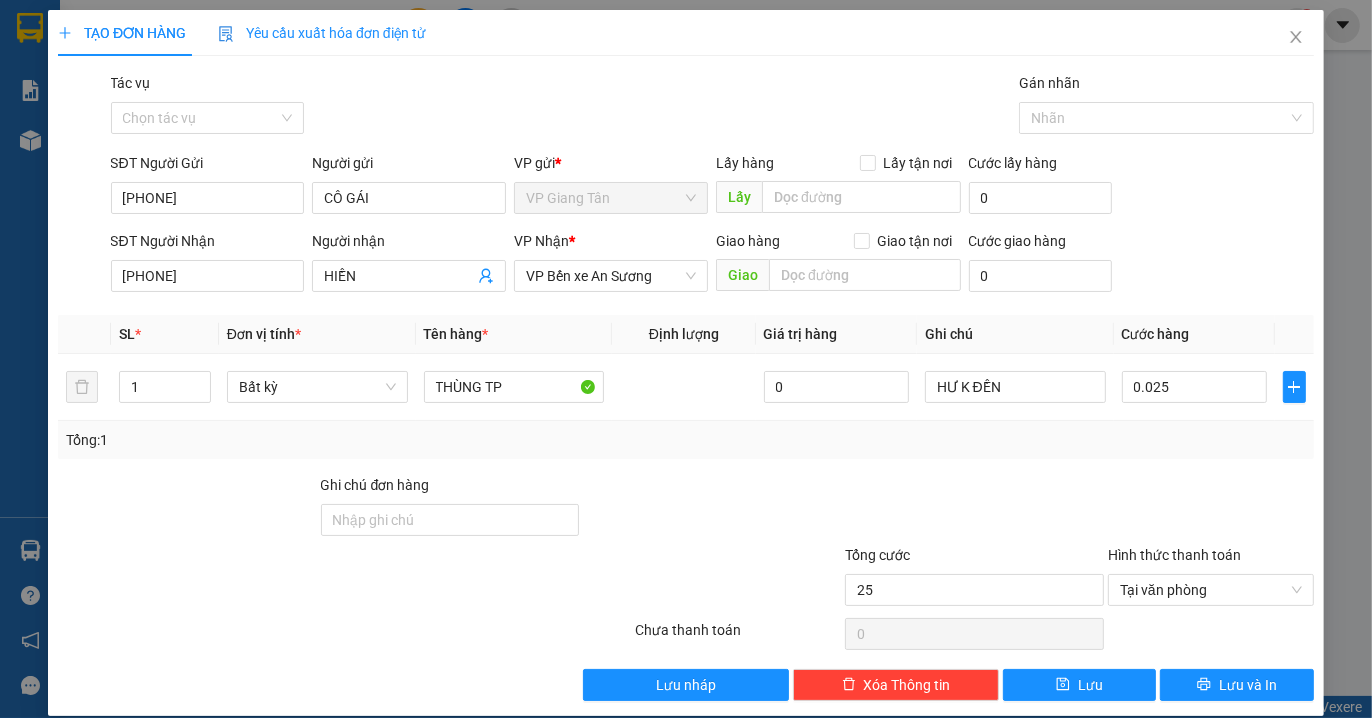click at bounding box center (1211, 509) 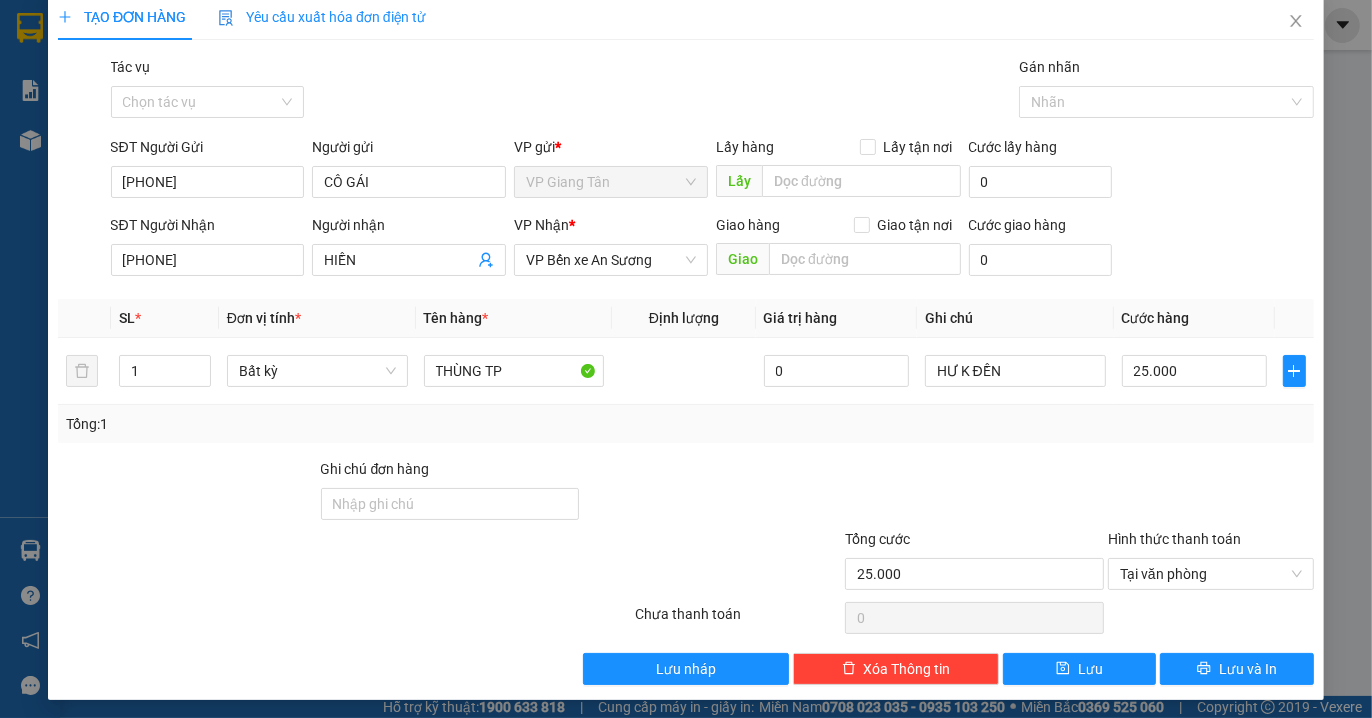 scroll, scrollTop: 21, scrollLeft: 0, axis: vertical 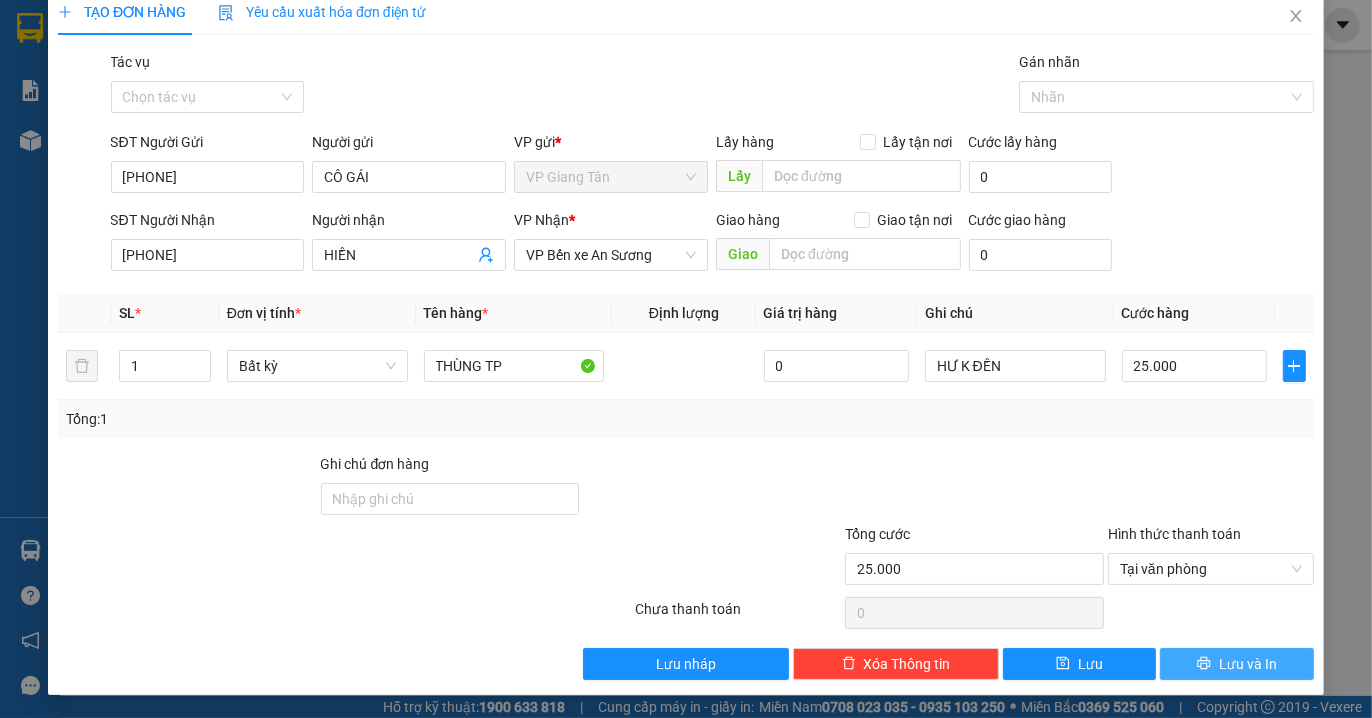 click on "Lưu và In" at bounding box center (1248, 664) 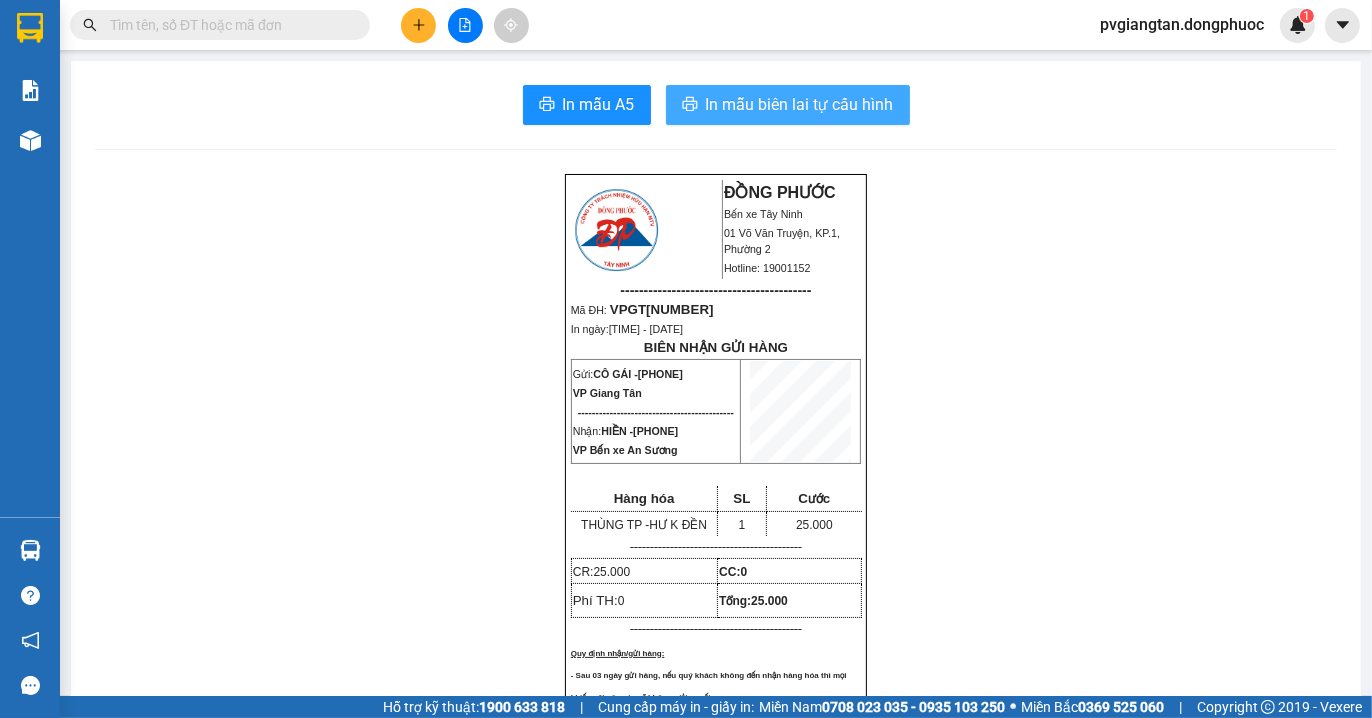 click on "In mẫu biên lai tự cấu hình" at bounding box center (800, 104) 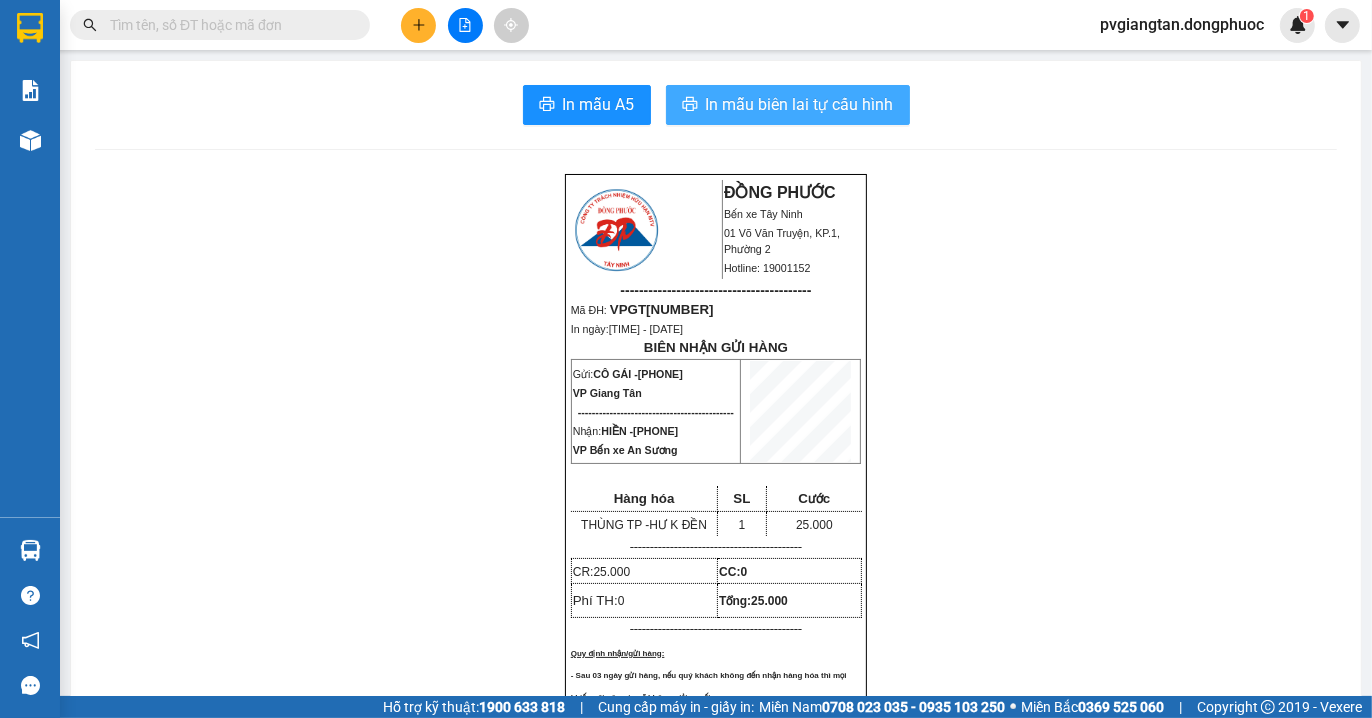 scroll, scrollTop: 0, scrollLeft: 0, axis: both 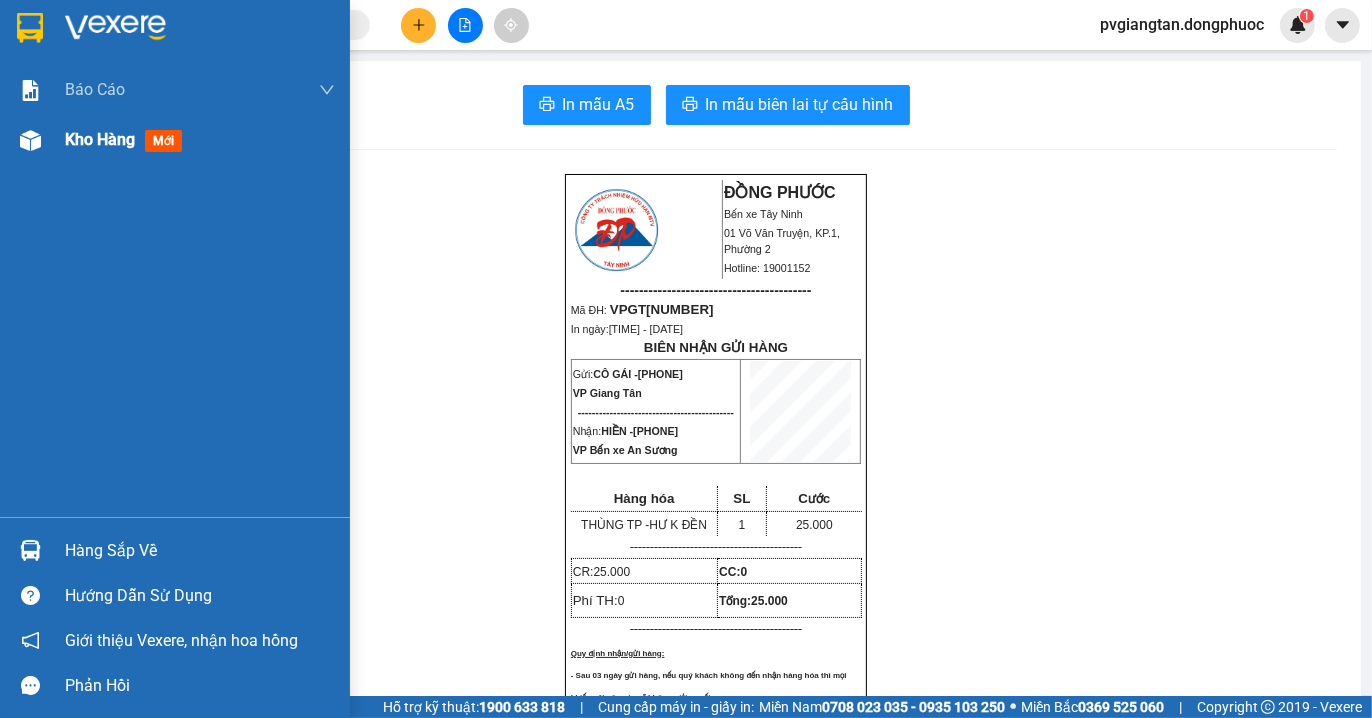 click on "Kho hàng" at bounding box center (100, 139) 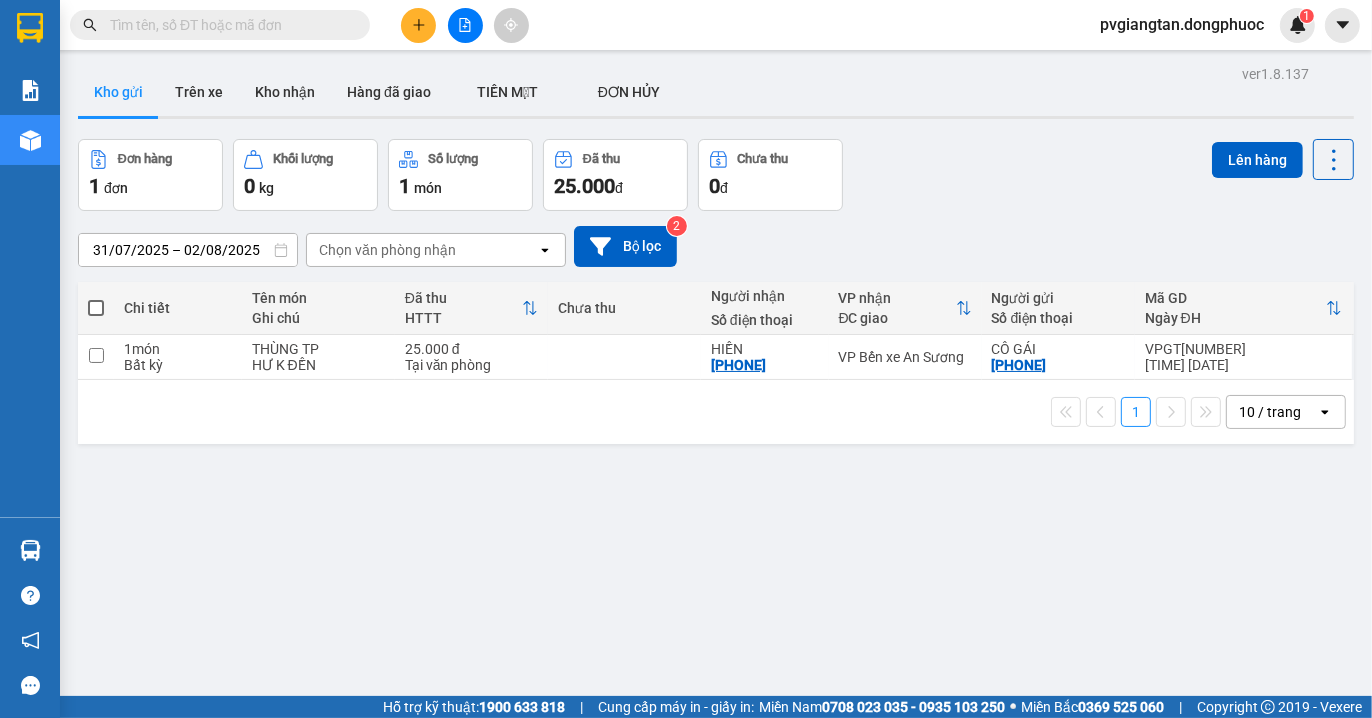 click at bounding box center (96, 308) 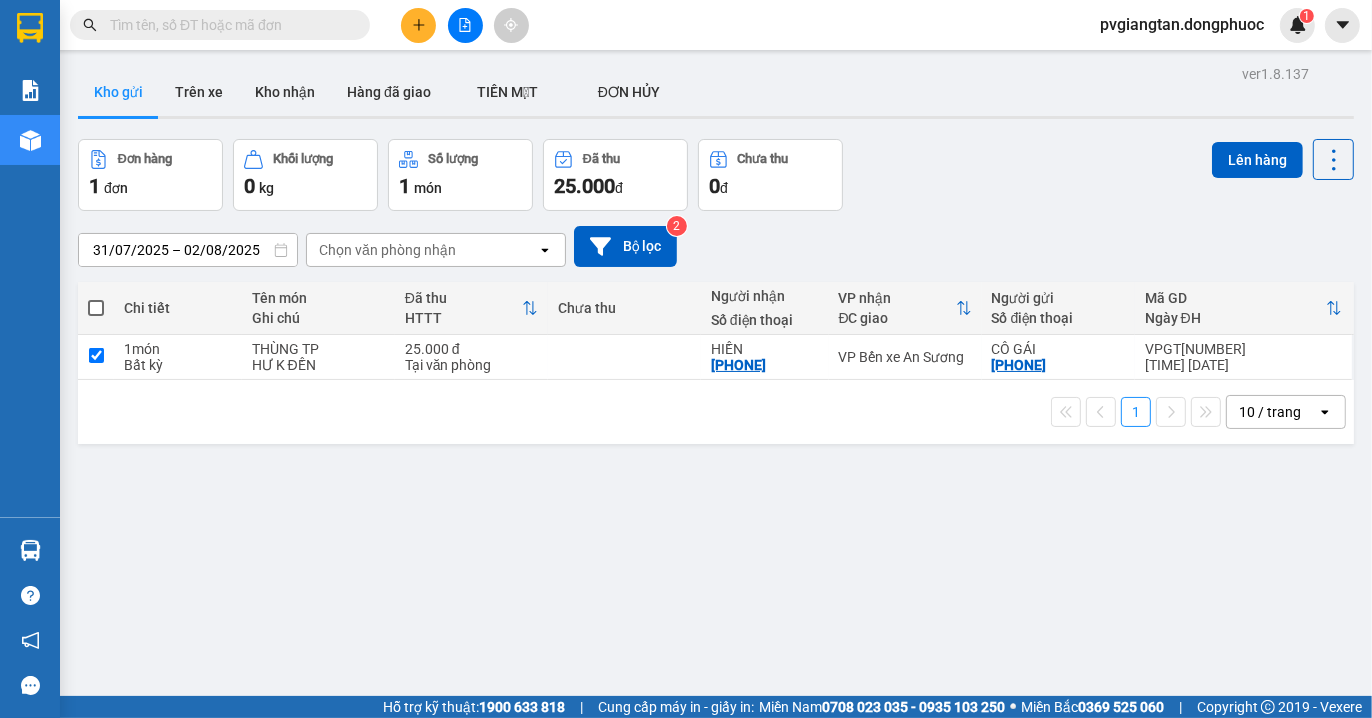 checkbox on "true" 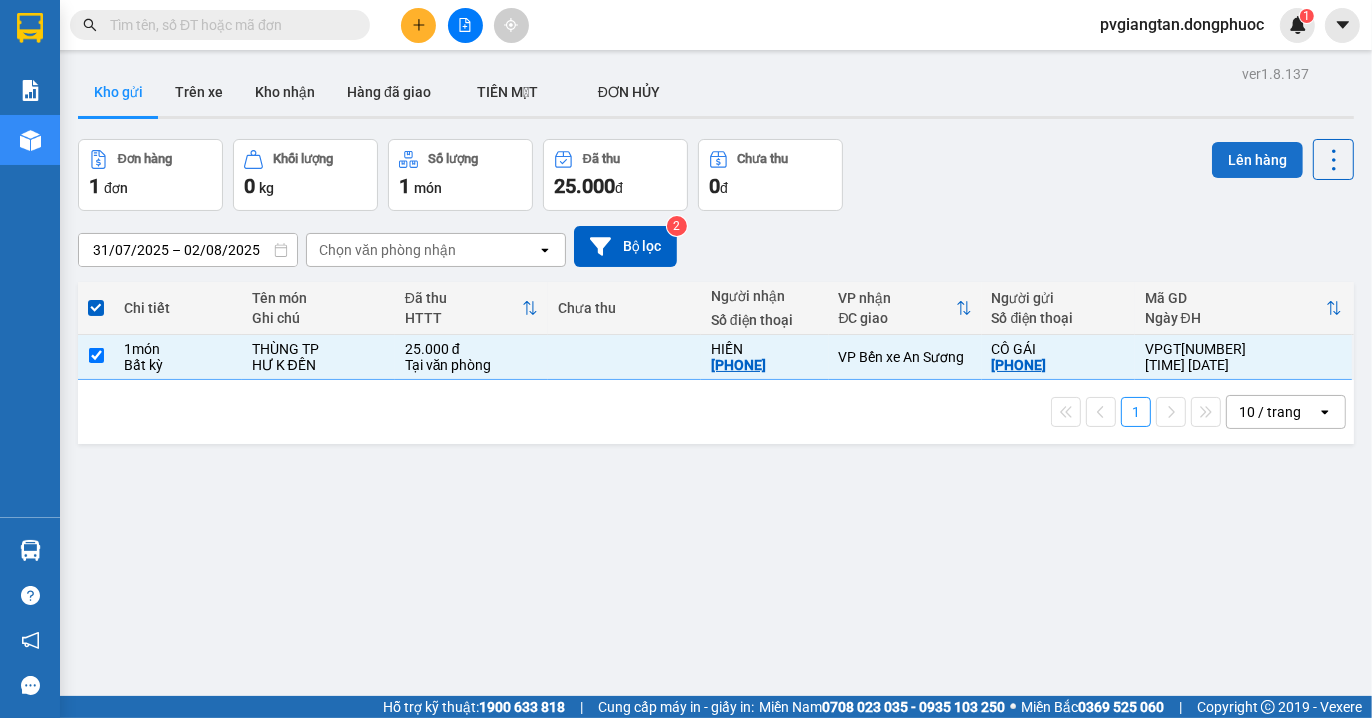click on "Lên hàng" at bounding box center [1257, 160] 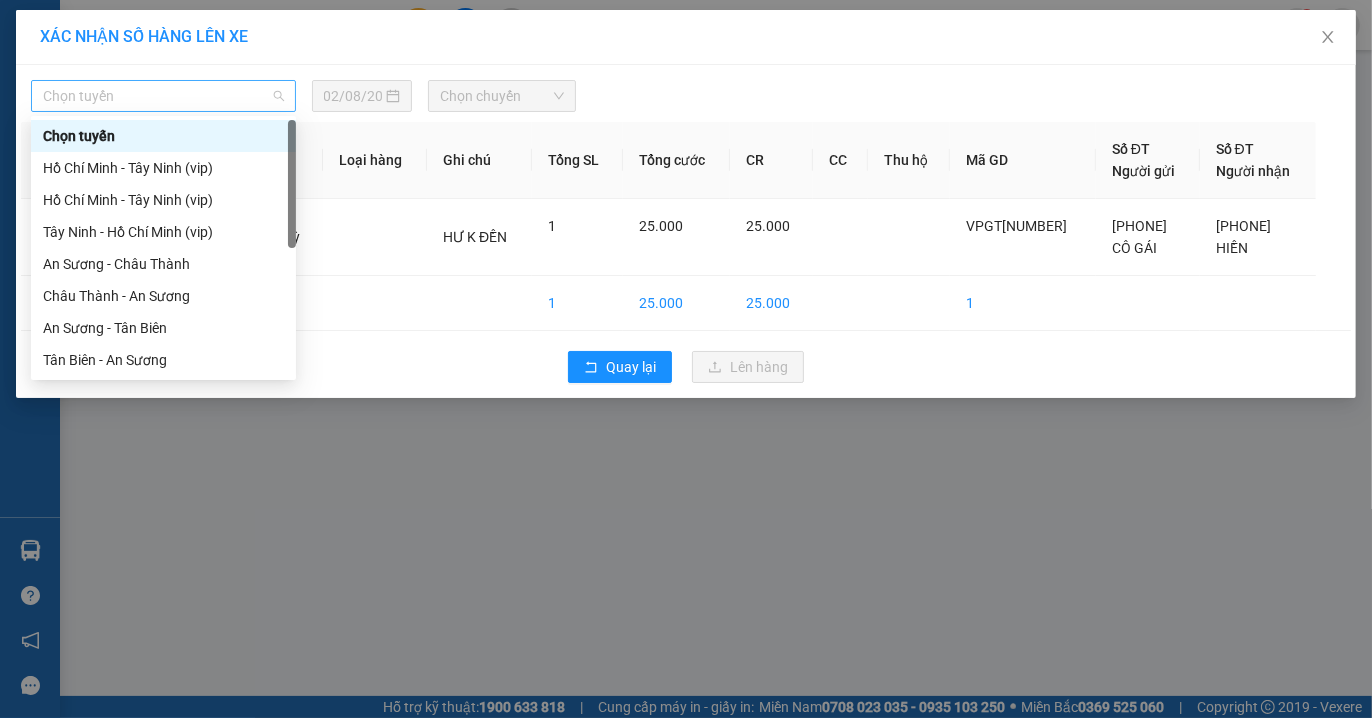 click on "Chọn tuyến" at bounding box center (163, 96) 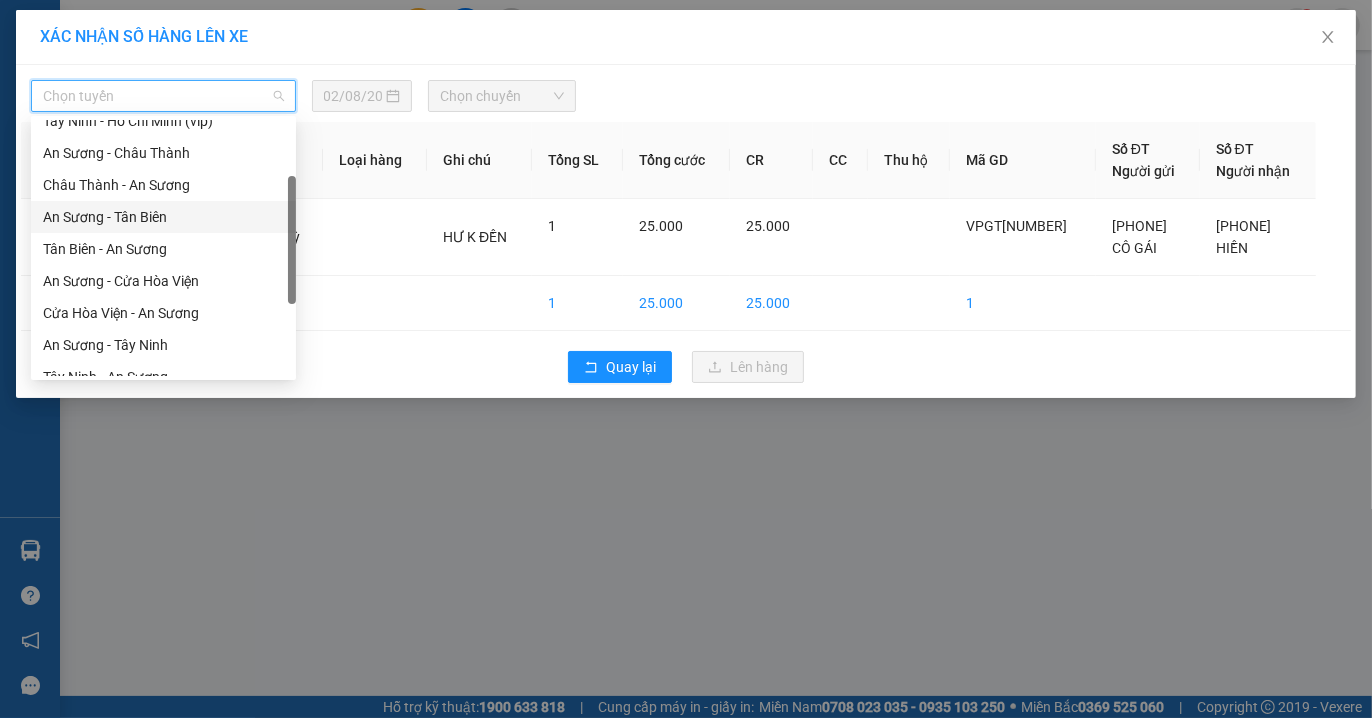 scroll, scrollTop: 222, scrollLeft: 0, axis: vertical 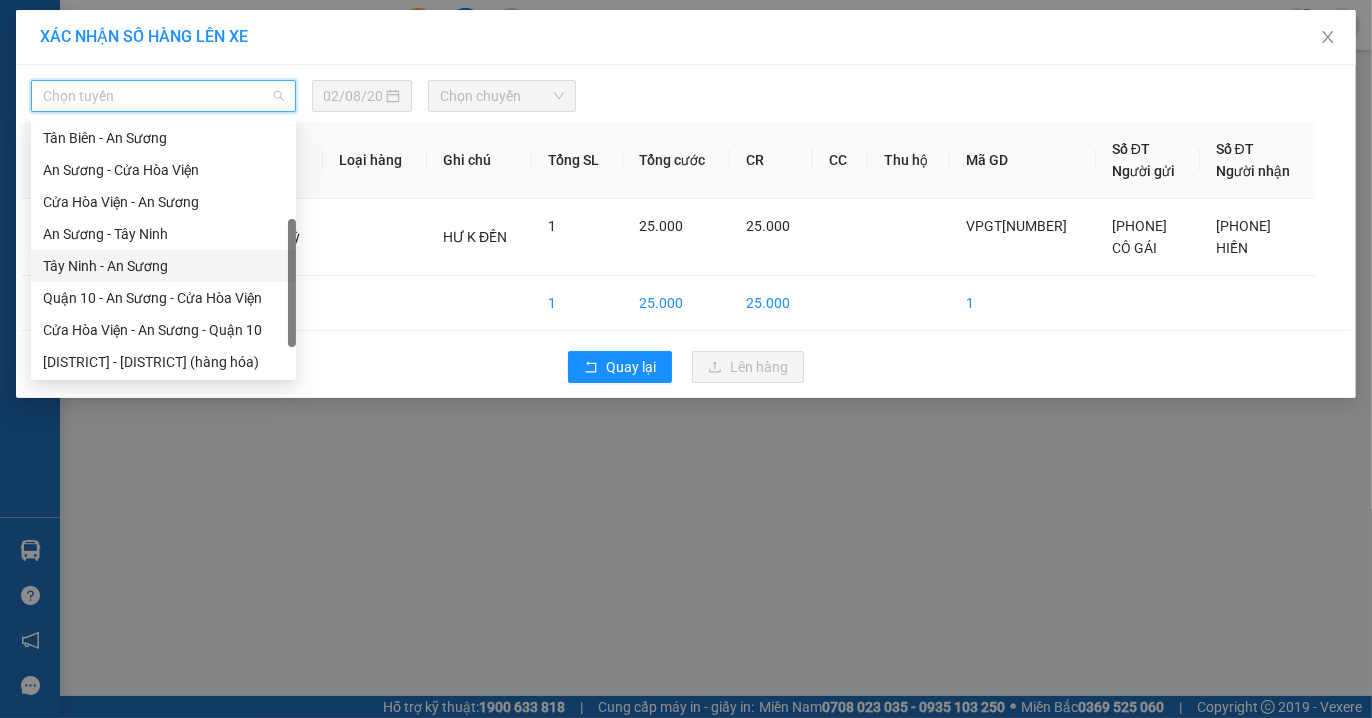 click on "Tây Ninh - An Sương" at bounding box center [163, 266] 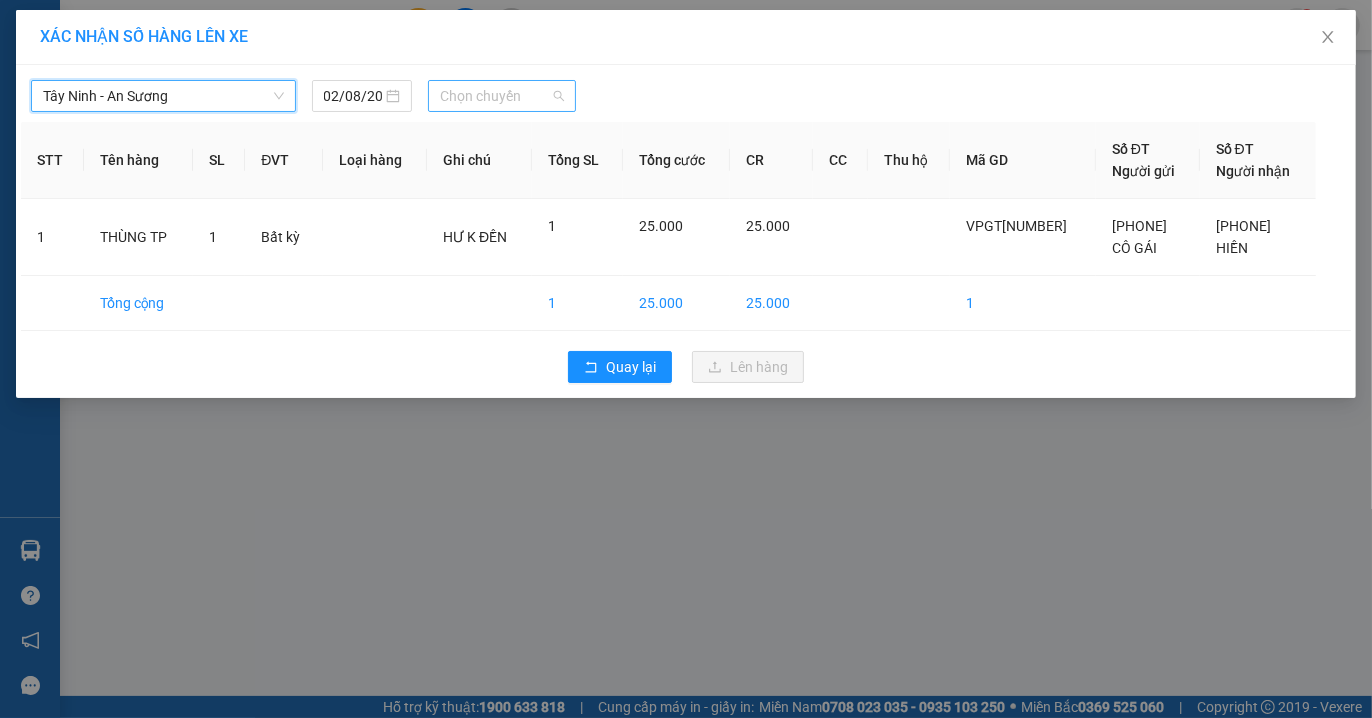click on "Chọn chuyến" at bounding box center (502, 96) 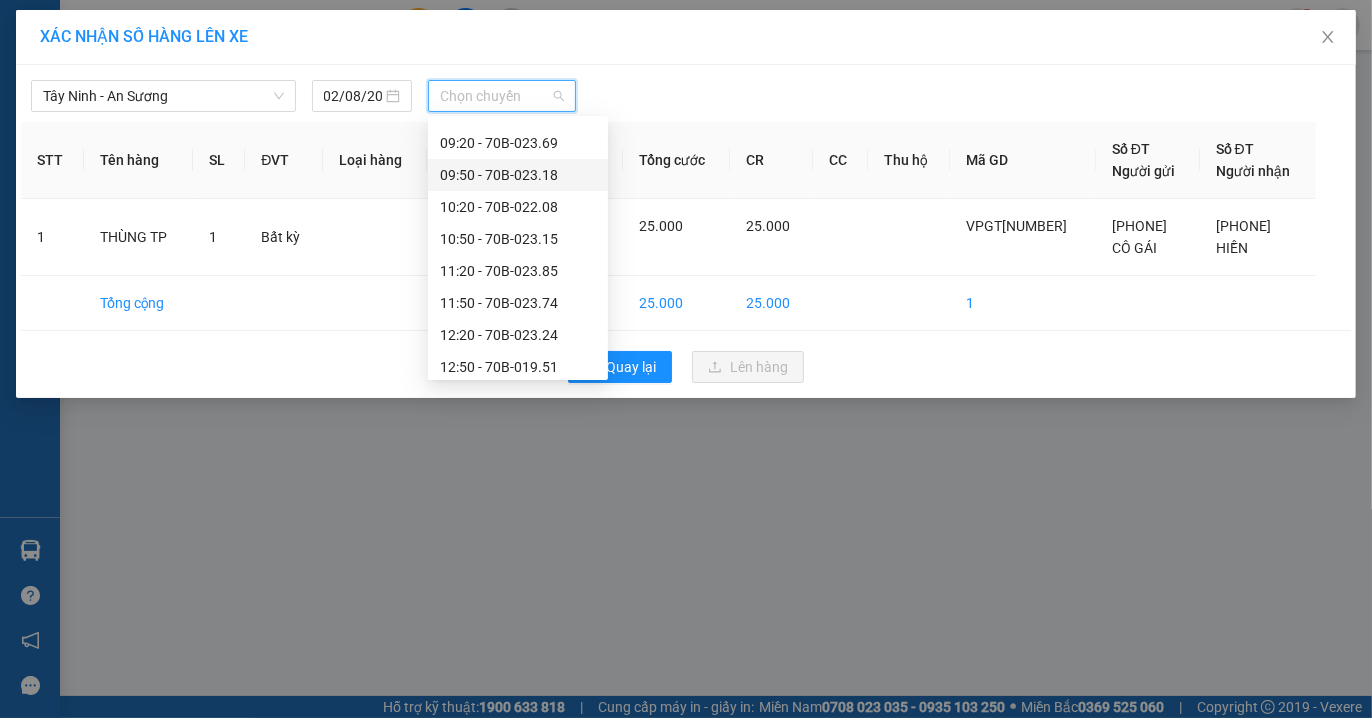 scroll, scrollTop: 555, scrollLeft: 0, axis: vertical 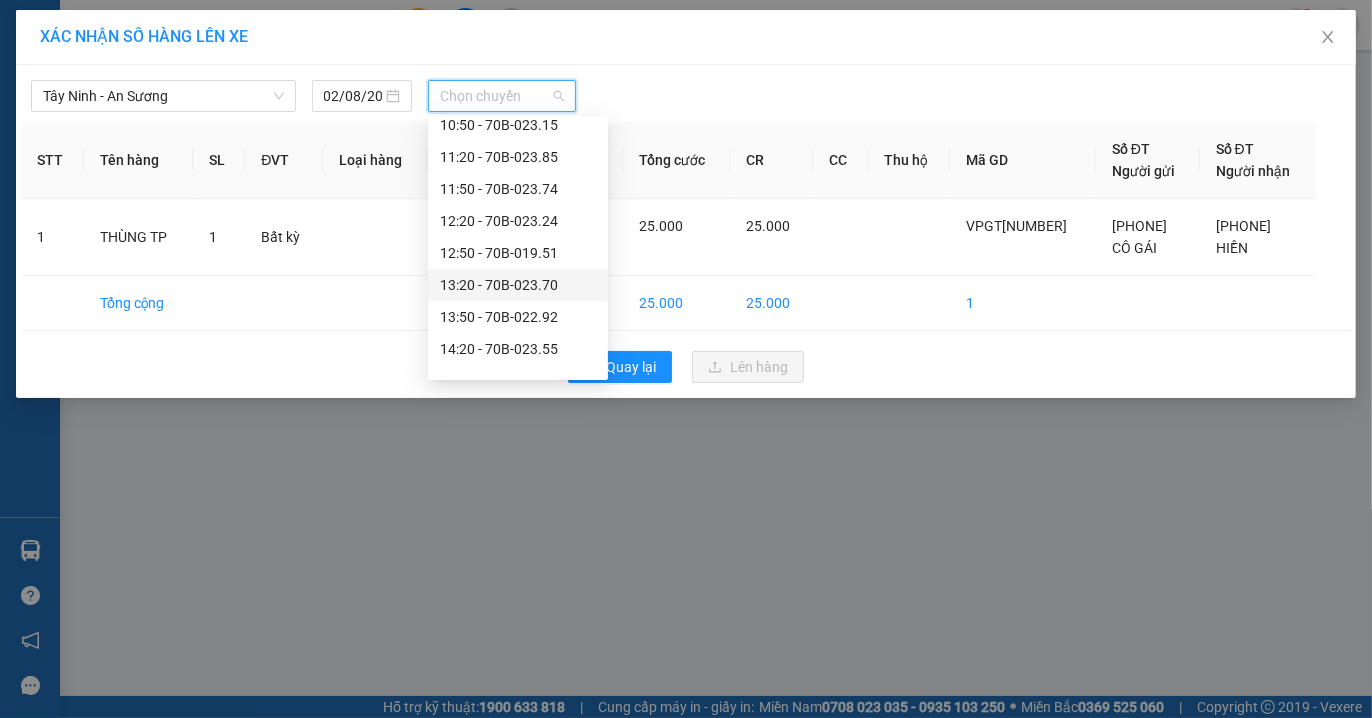 click on "[TIME]     - [CODE]" at bounding box center [518, 285] 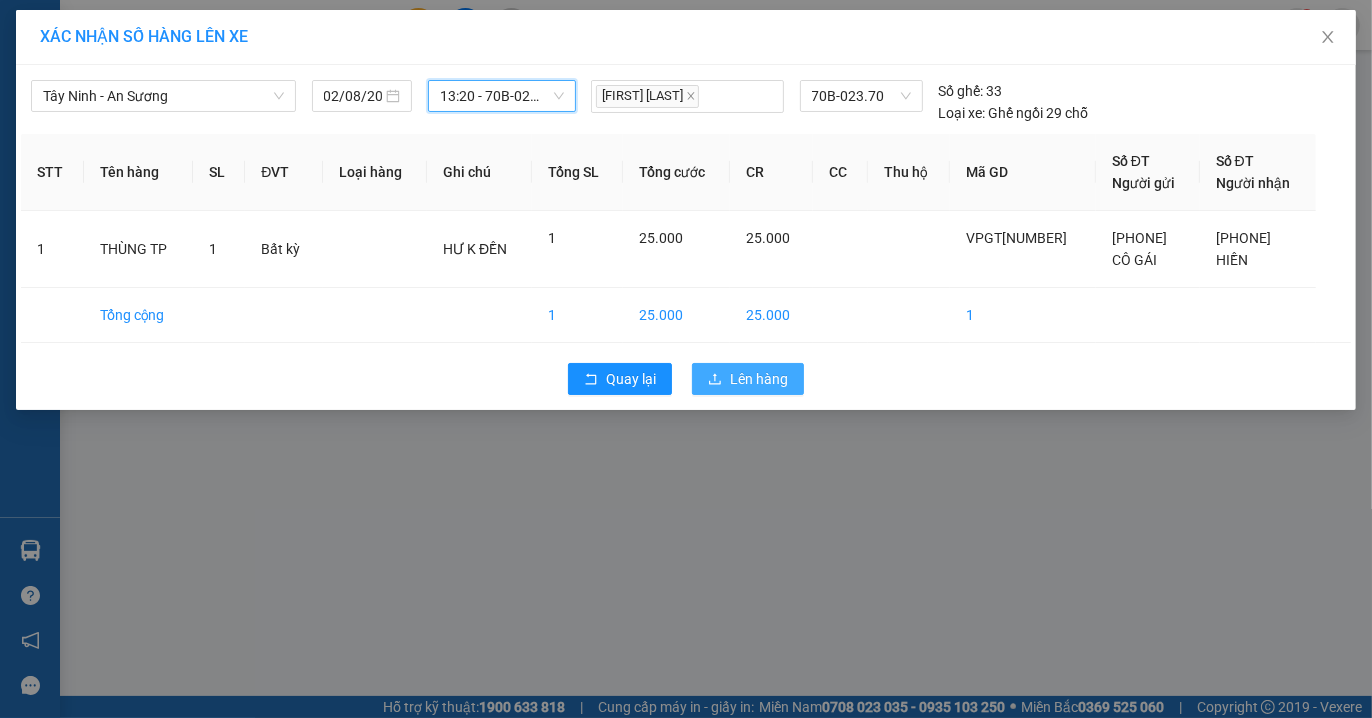 click on "Lên hàng" at bounding box center [759, 379] 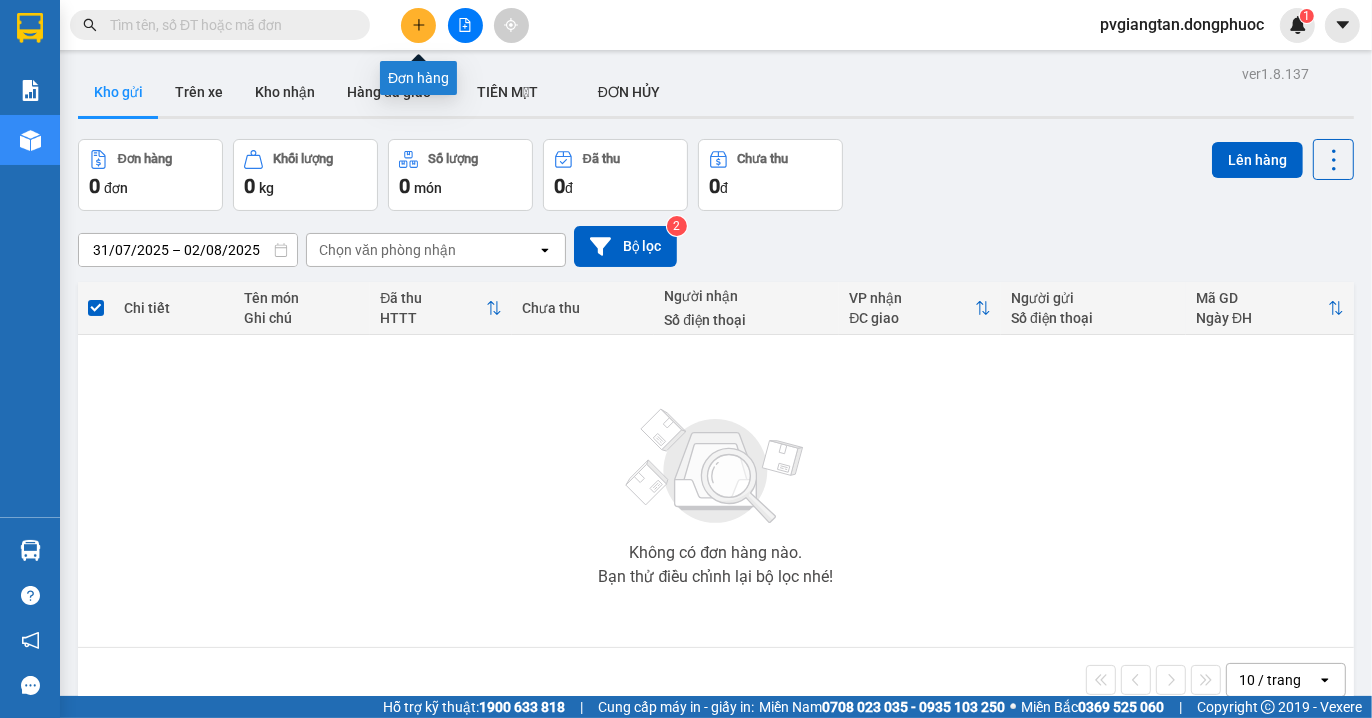 click at bounding box center [418, 25] 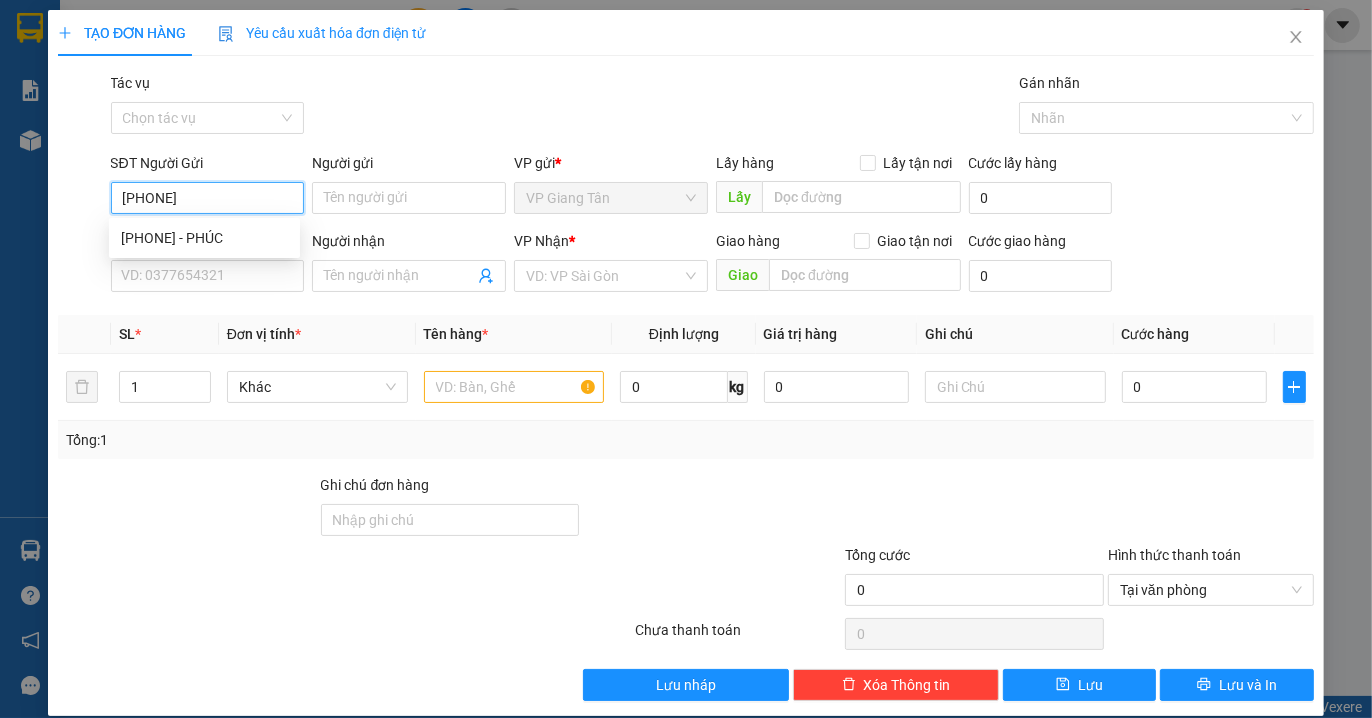 type on "[PHONE]" 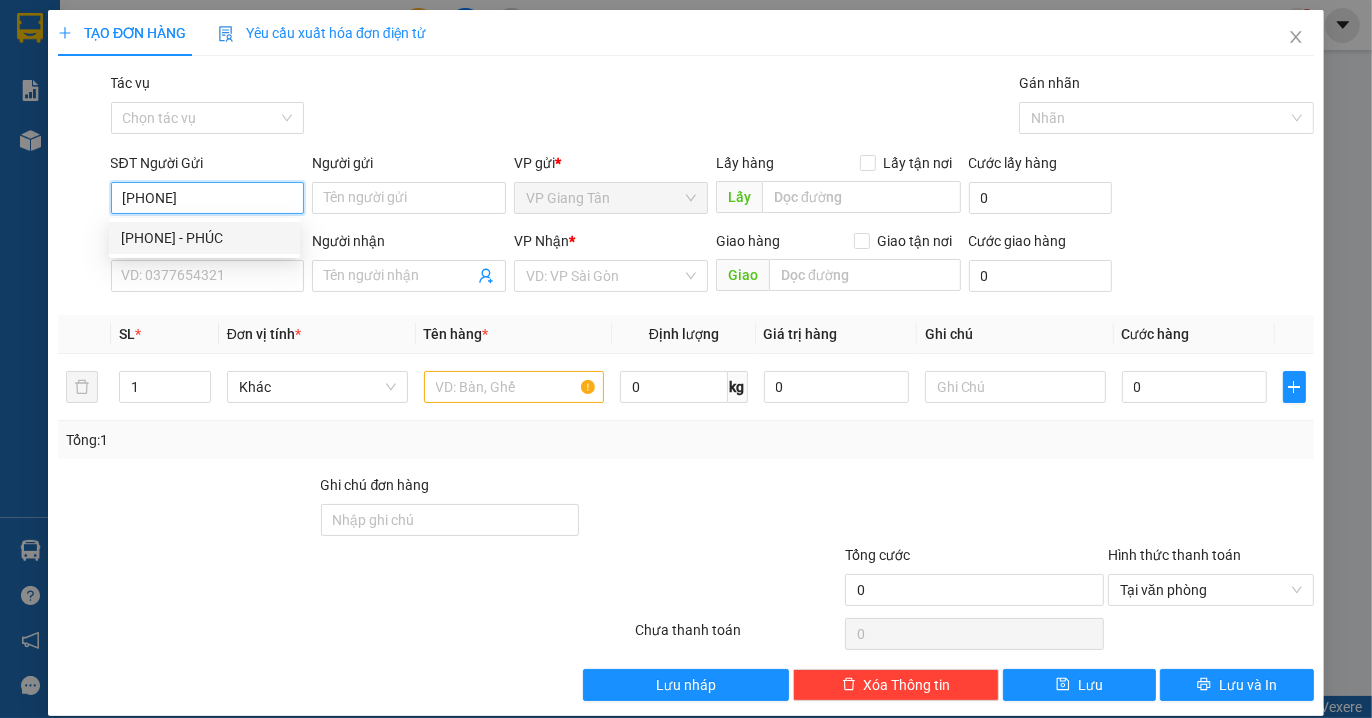 click on "[PHONE] - PHÚC" at bounding box center [204, 238] 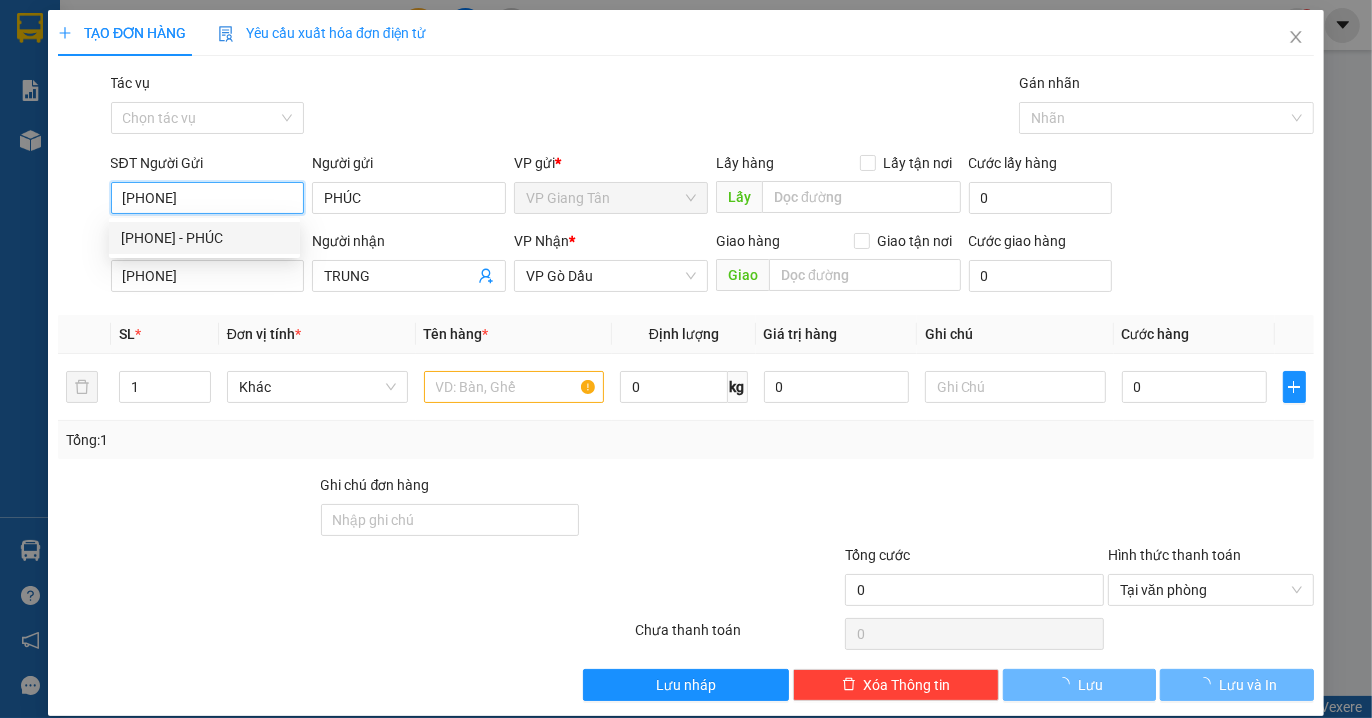 type on "35.000" 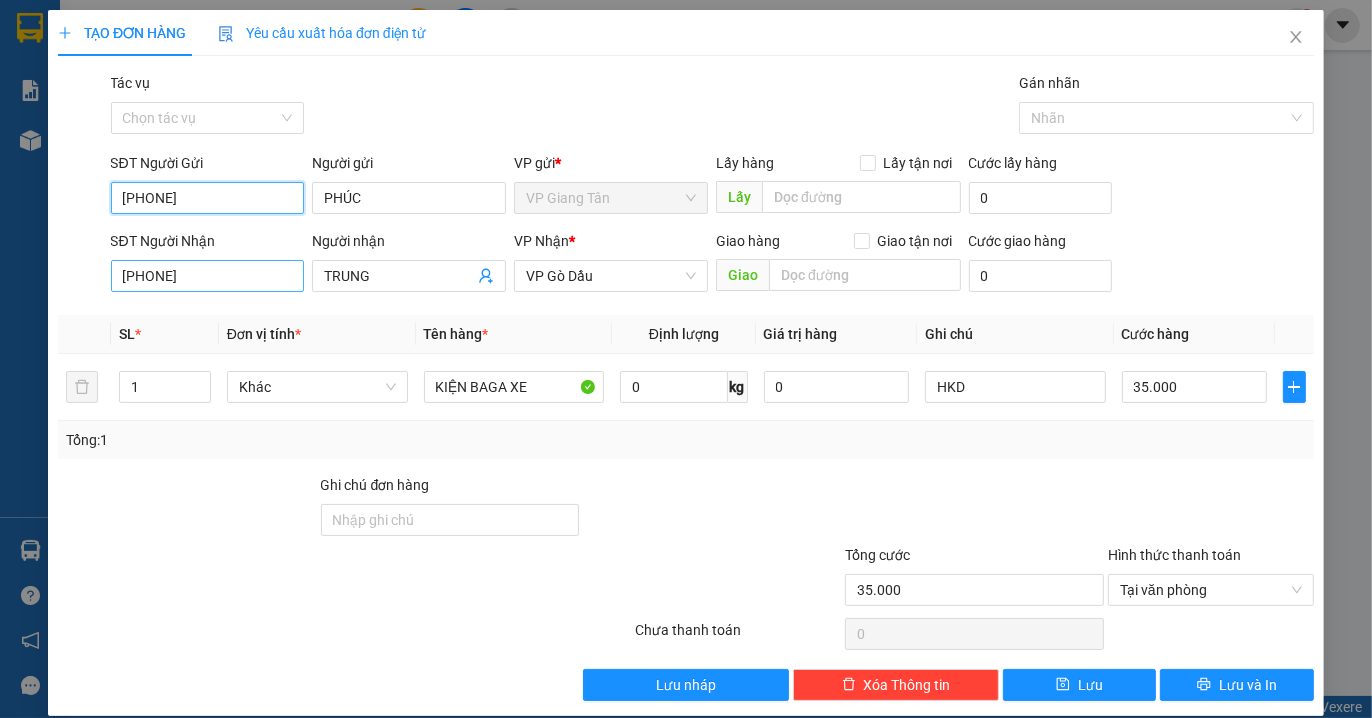 type on "[PHONE]" 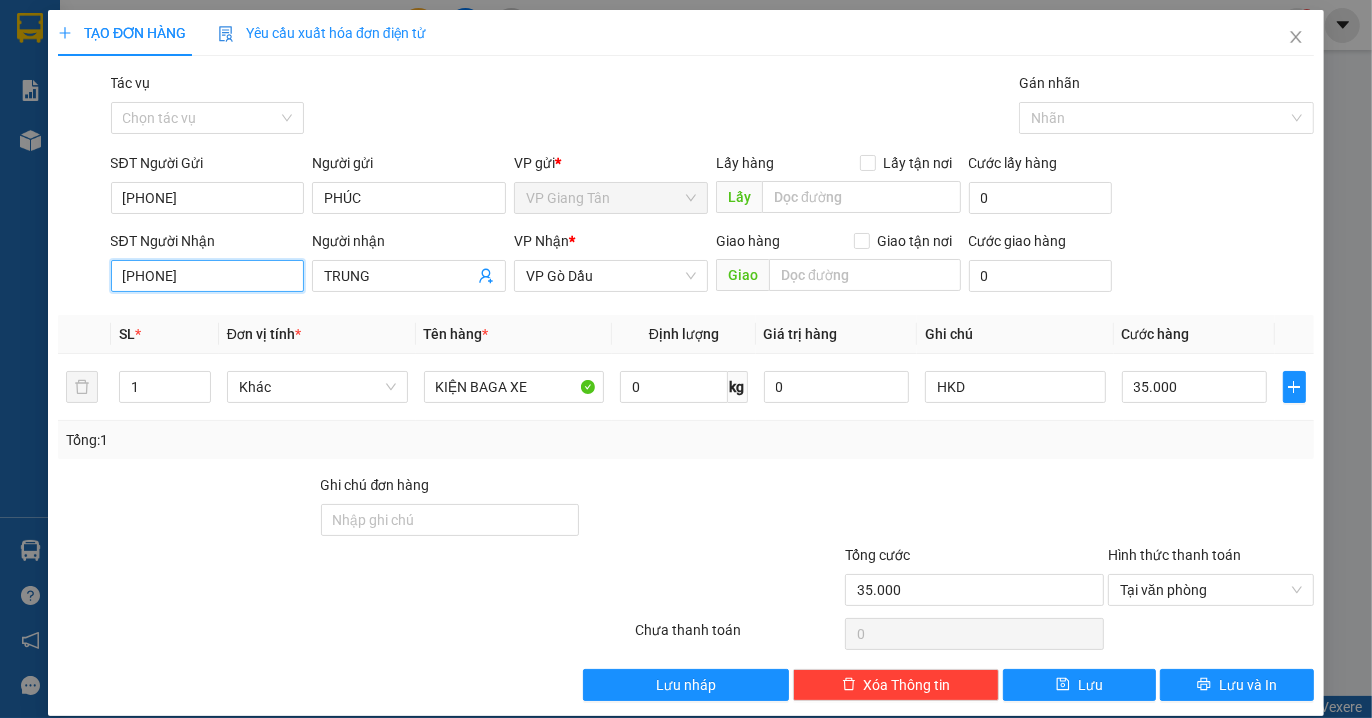 drag, startPoint x: 213, startPoint y: 278, endPoint x: 88, endPoint y: 275, distance: 125.035995 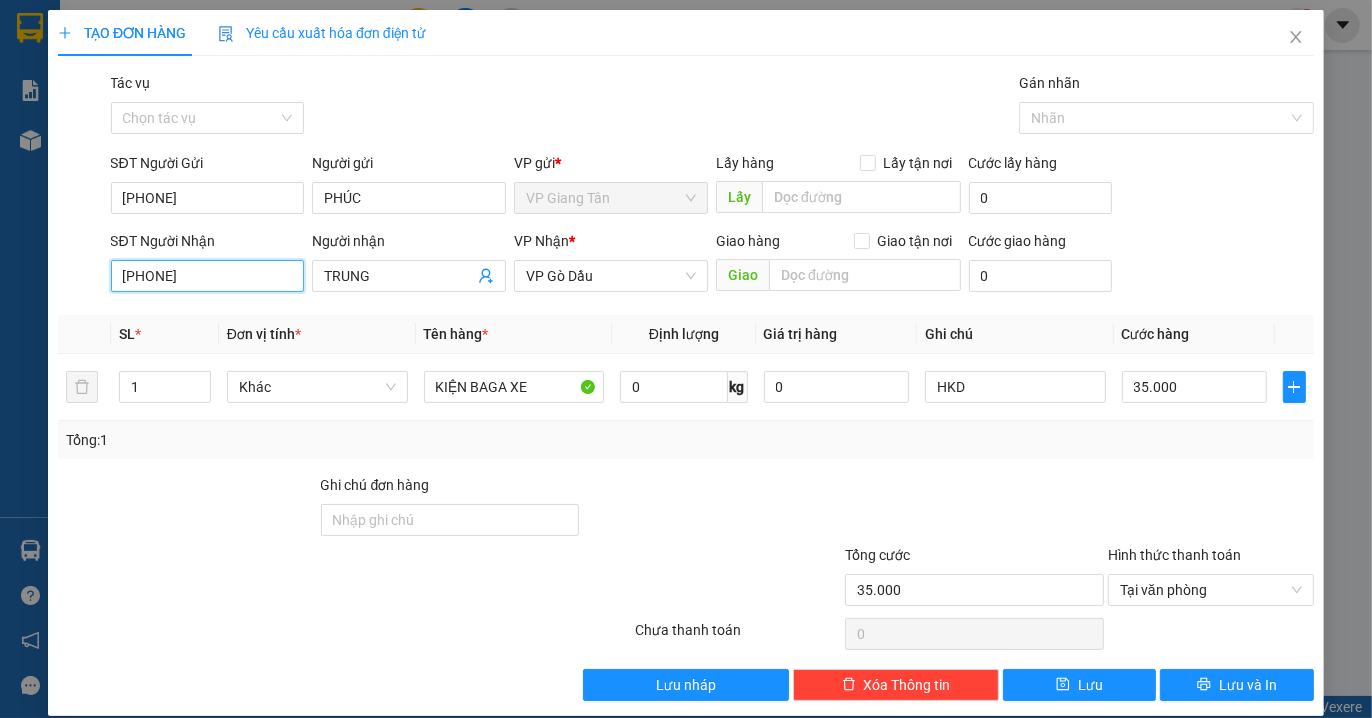 click on "SĐT Người Nhận [PHONE] [PHONE] Người nhận TRUNG VP Nhận  * VP Gò Dầu Giao hàng Giao tận nơi Giao Cước giao hàng 0" at bounding box center [686, 265] 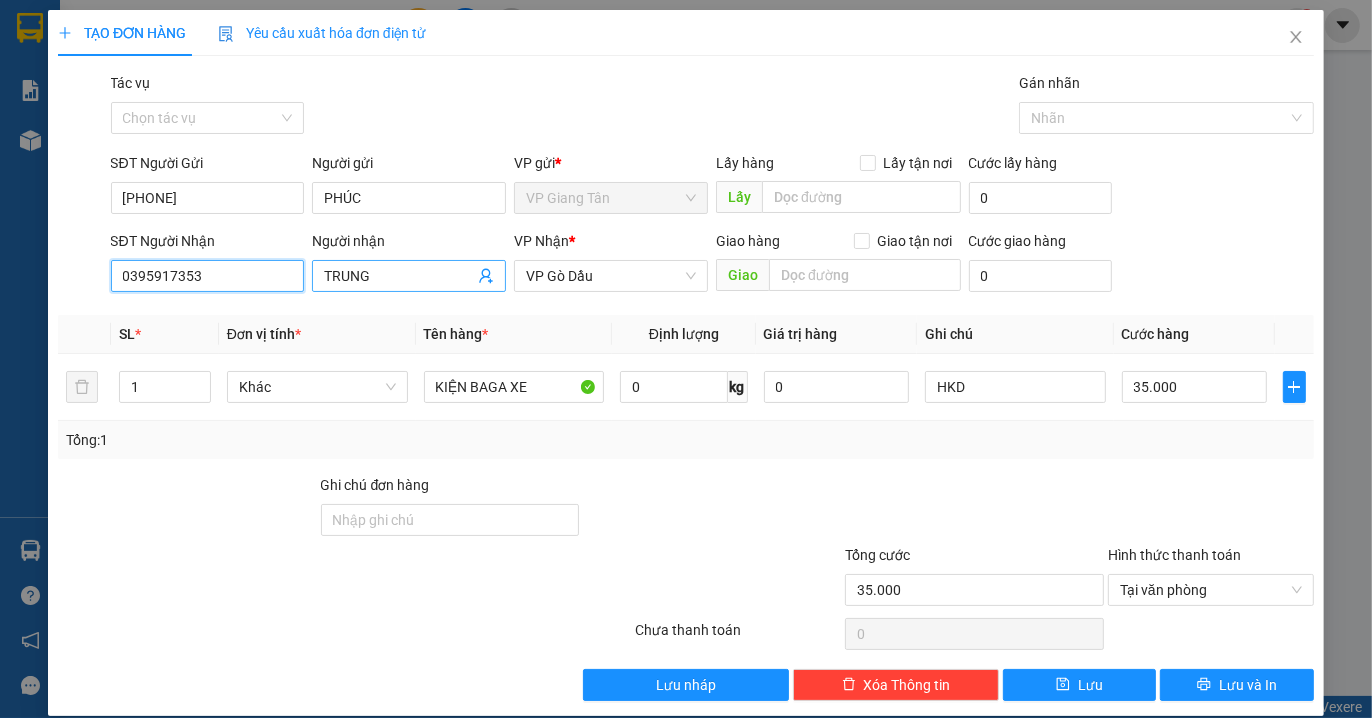 type on "0395917353" 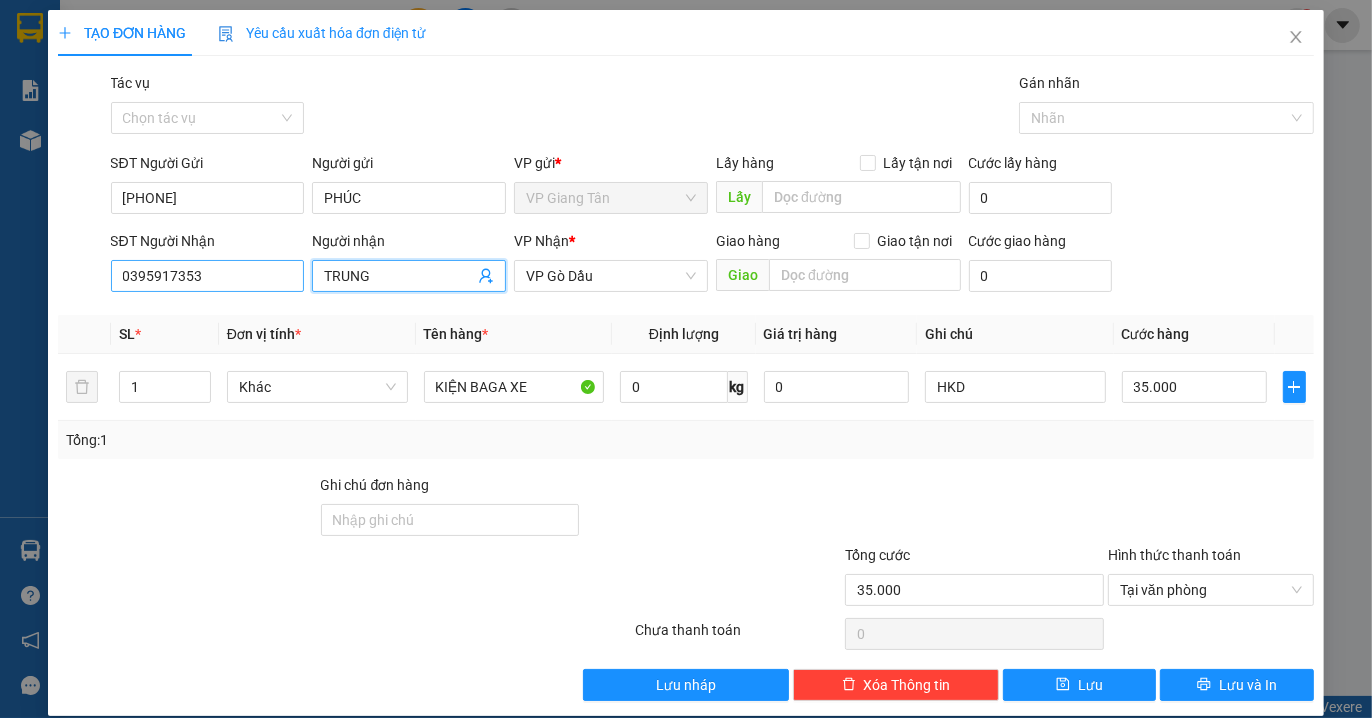 drag, startPoint x: 378, startPoint y: 273, endPoint x: 291, endPoint y: 271, distance: 87.02299 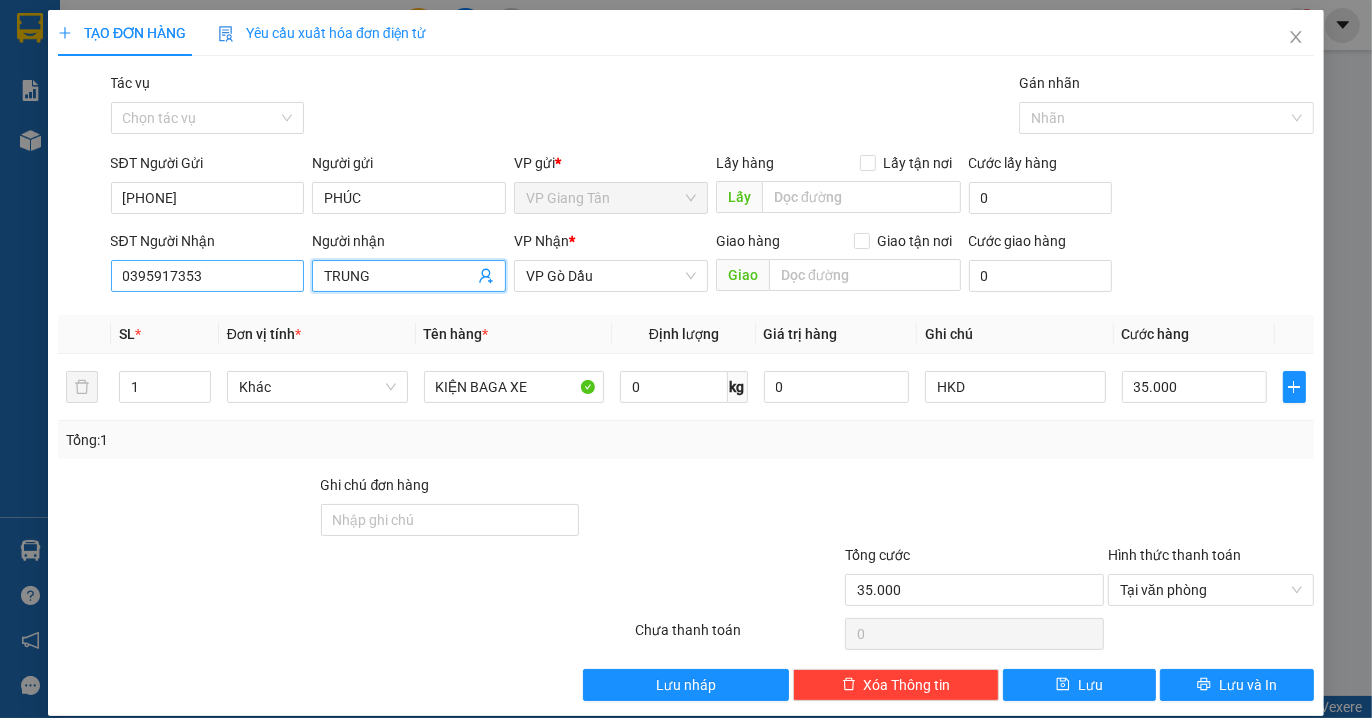 click on "SĐT Người Nhận [PHONE] Người nhận TRUNG  TRUNG VP Nhận  * VP Gò Dầu Giao hàng Giao tận nơi Giao Cước giao hàng 0" at bounding box center (712, 265) 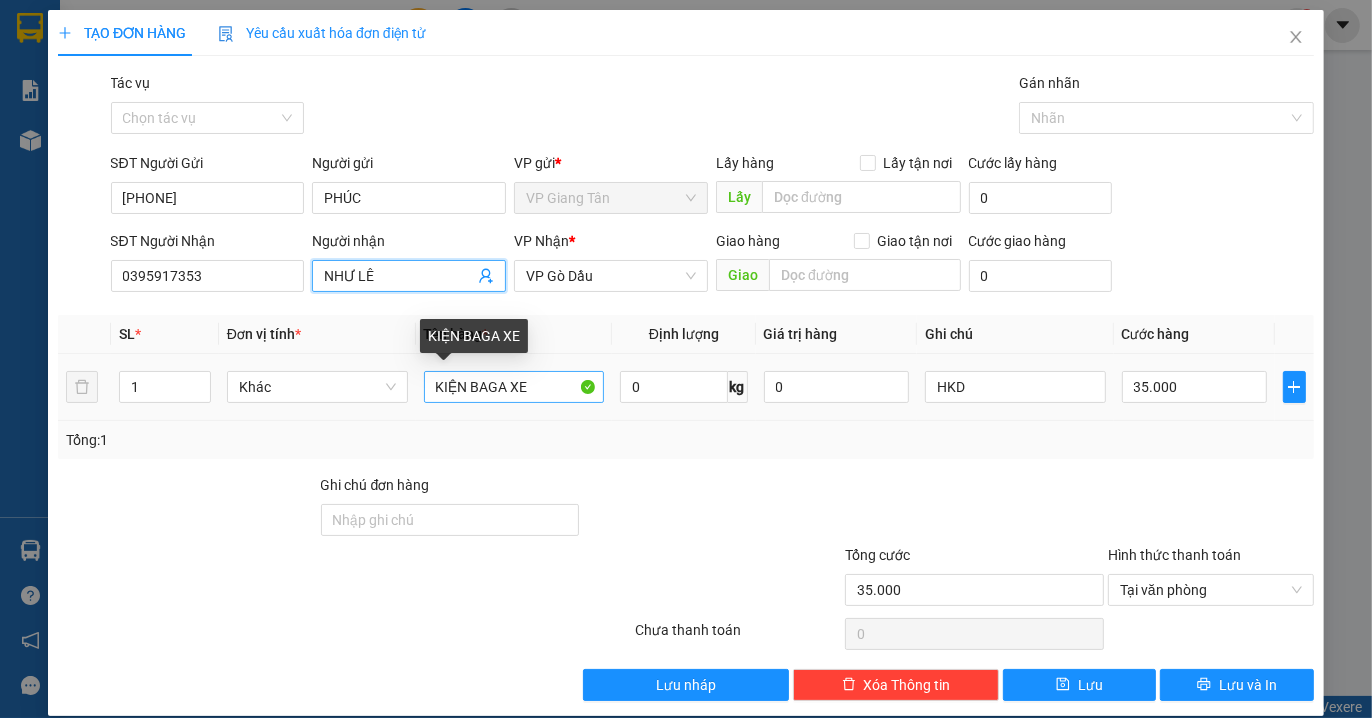 type on "NHƯ LÊ" 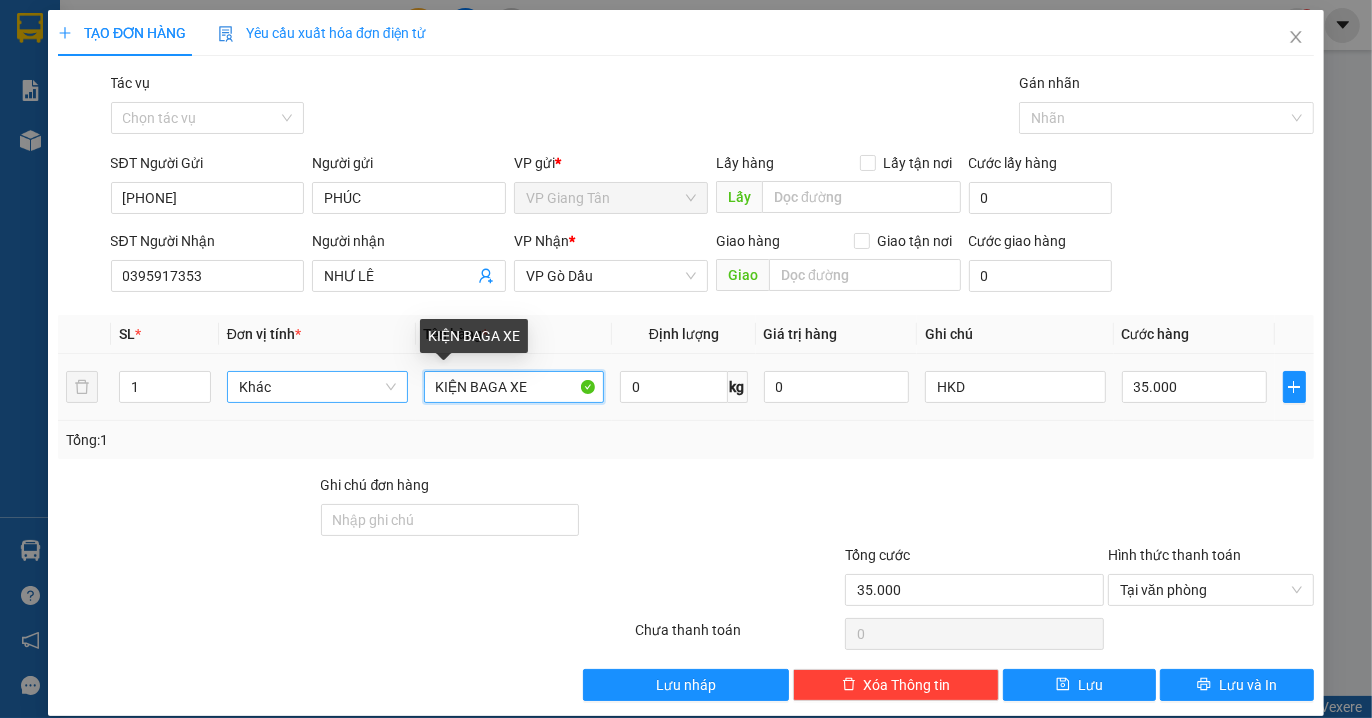 drag, startPoint x: 523, startPoint y: 384, endPoint x: 396, endPoint y: 385, distance: 127.00394 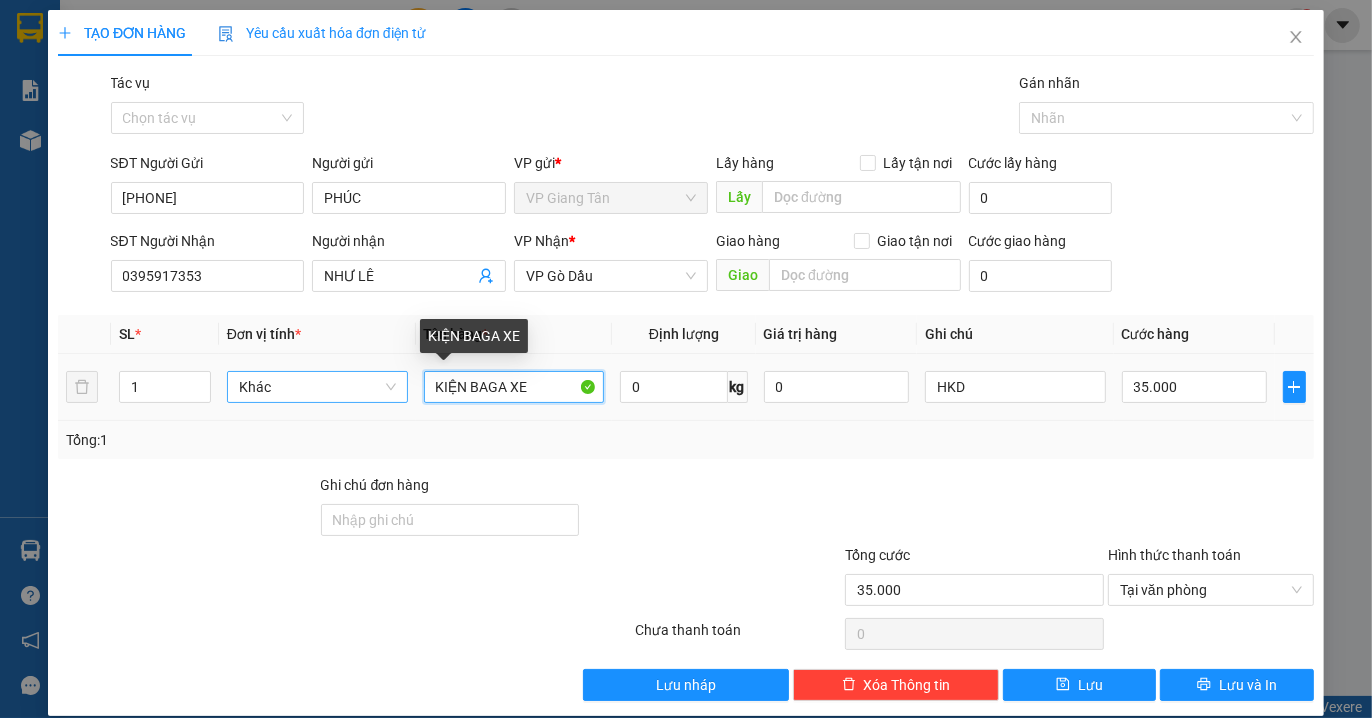 click on "1 Khác KIỆN BAGA XE 0 kg 0 HKD 35.000" at bounding box center (686, 387) 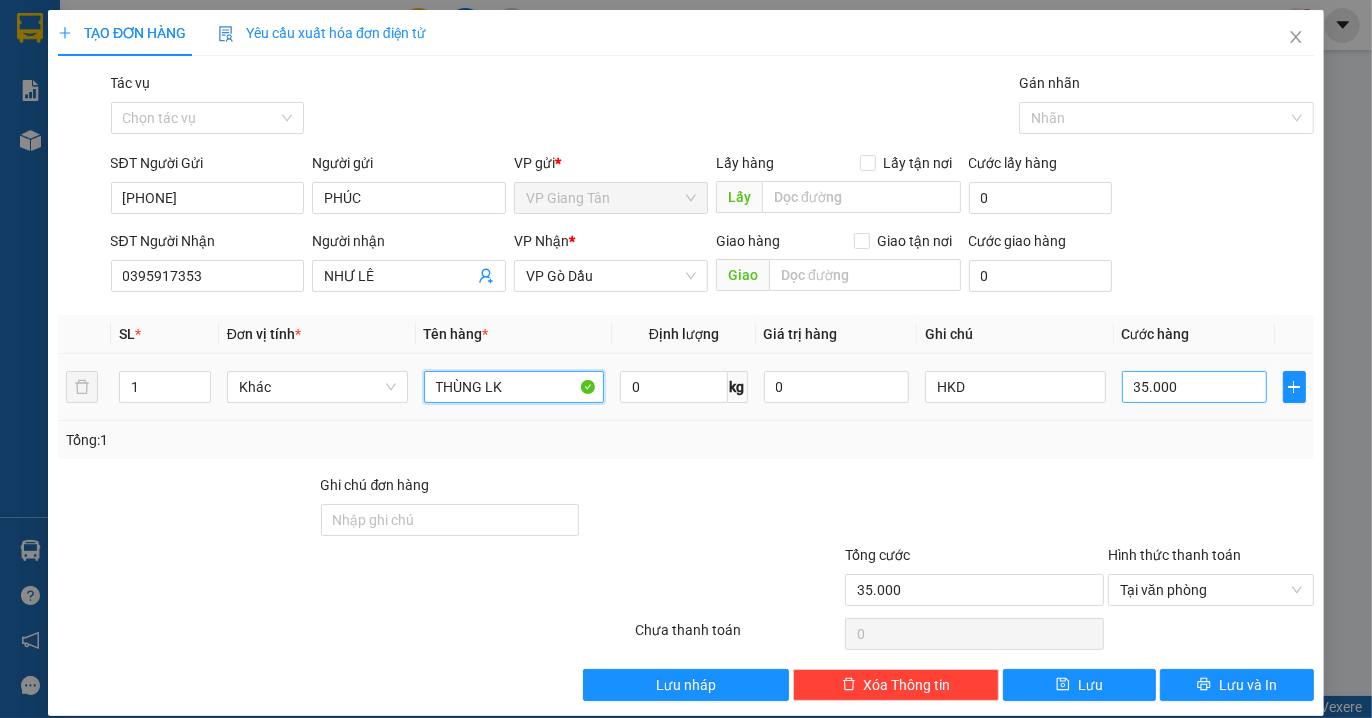 type on "THÙNG LK" 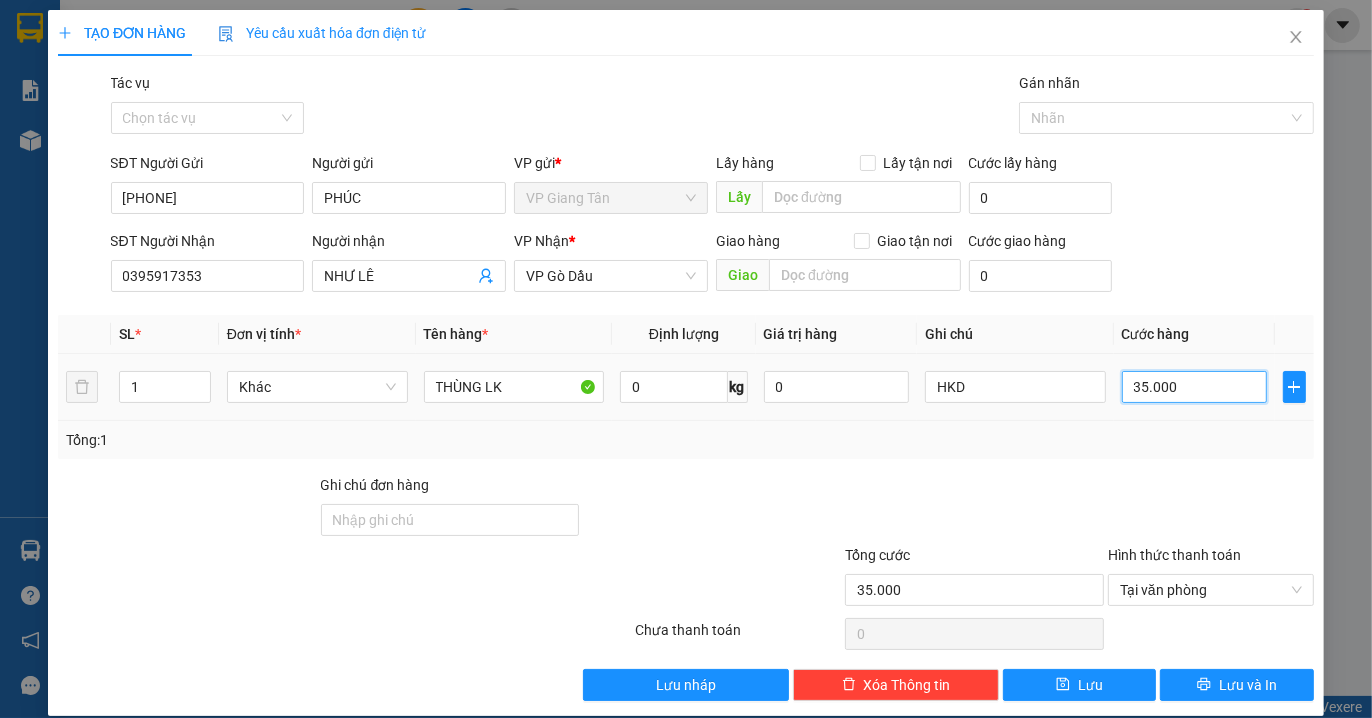 click on "35.000" at bounding box center [1194, 387] 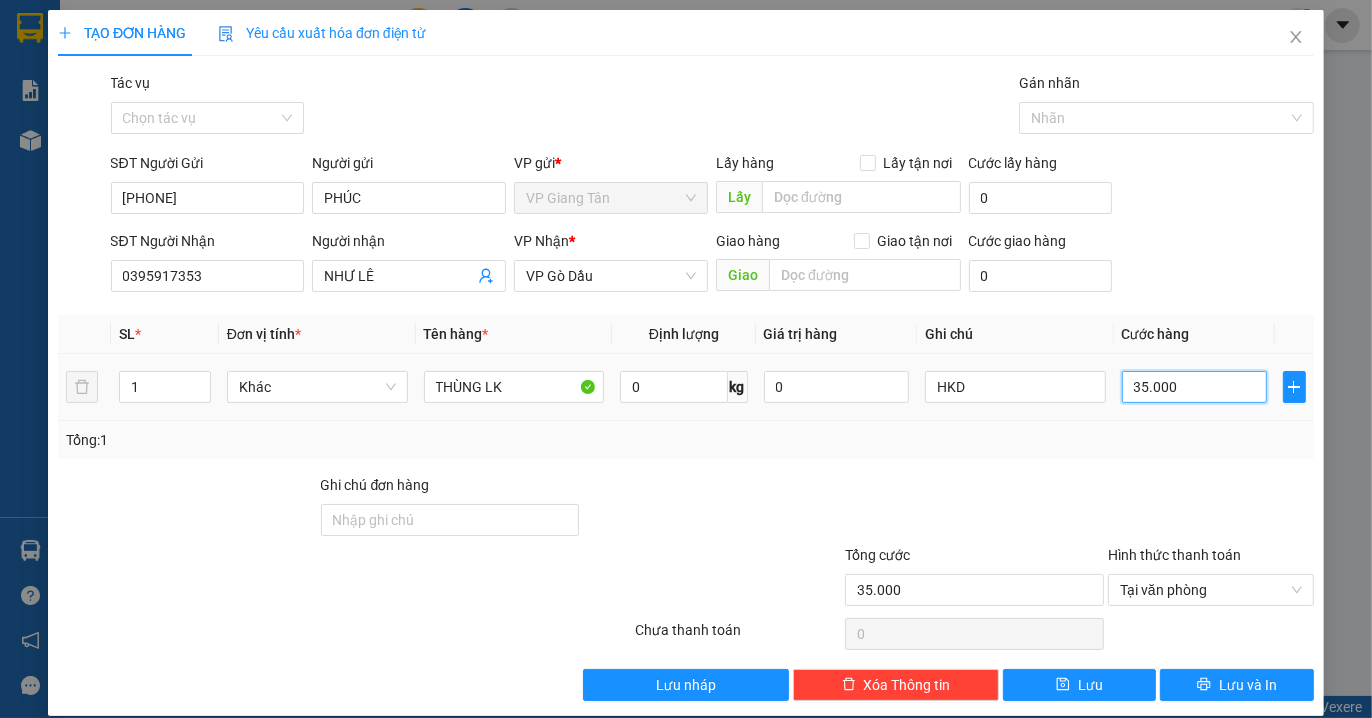 type on "0" 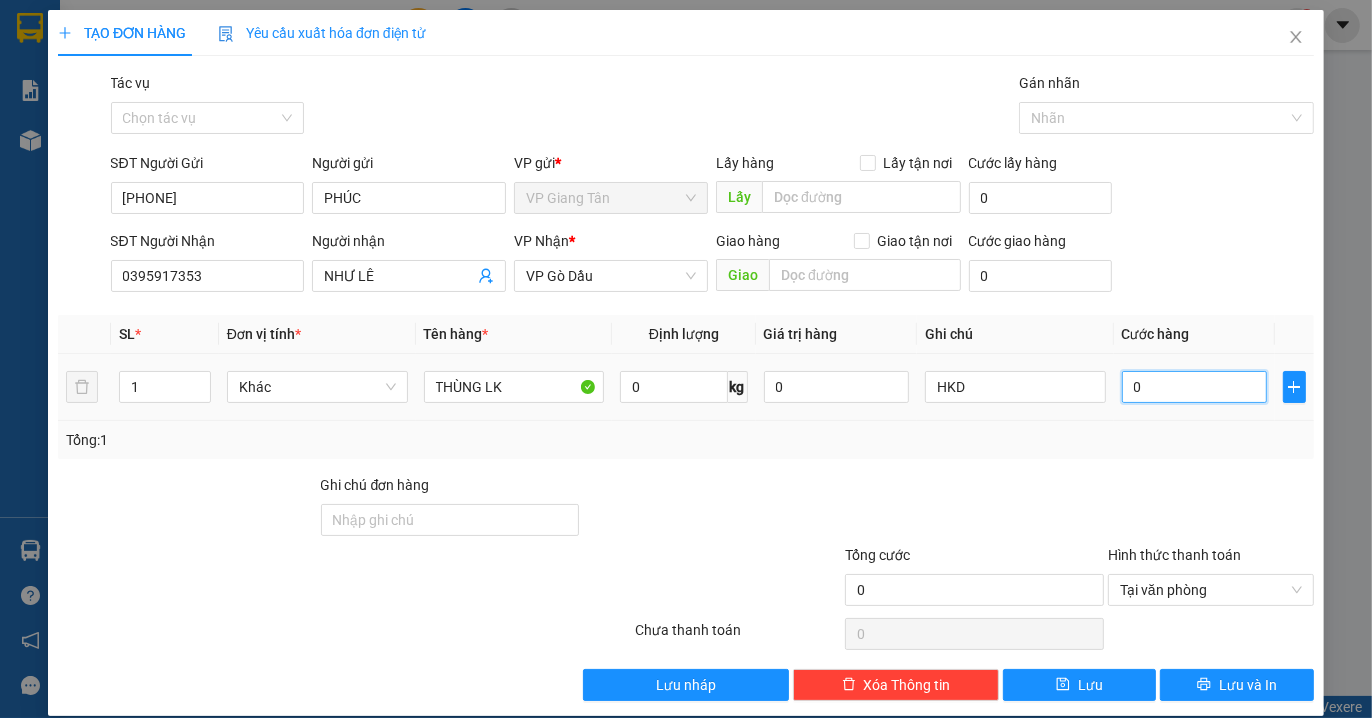 type on "002" 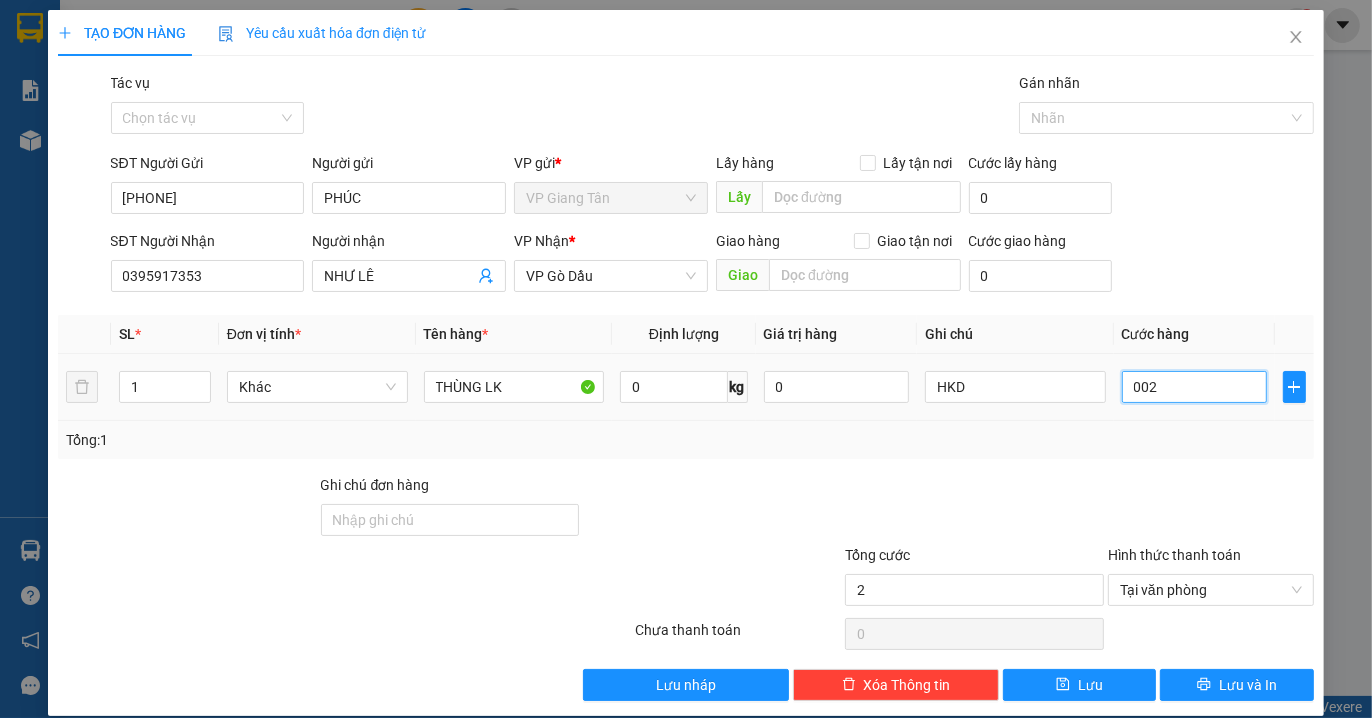 type on "20" 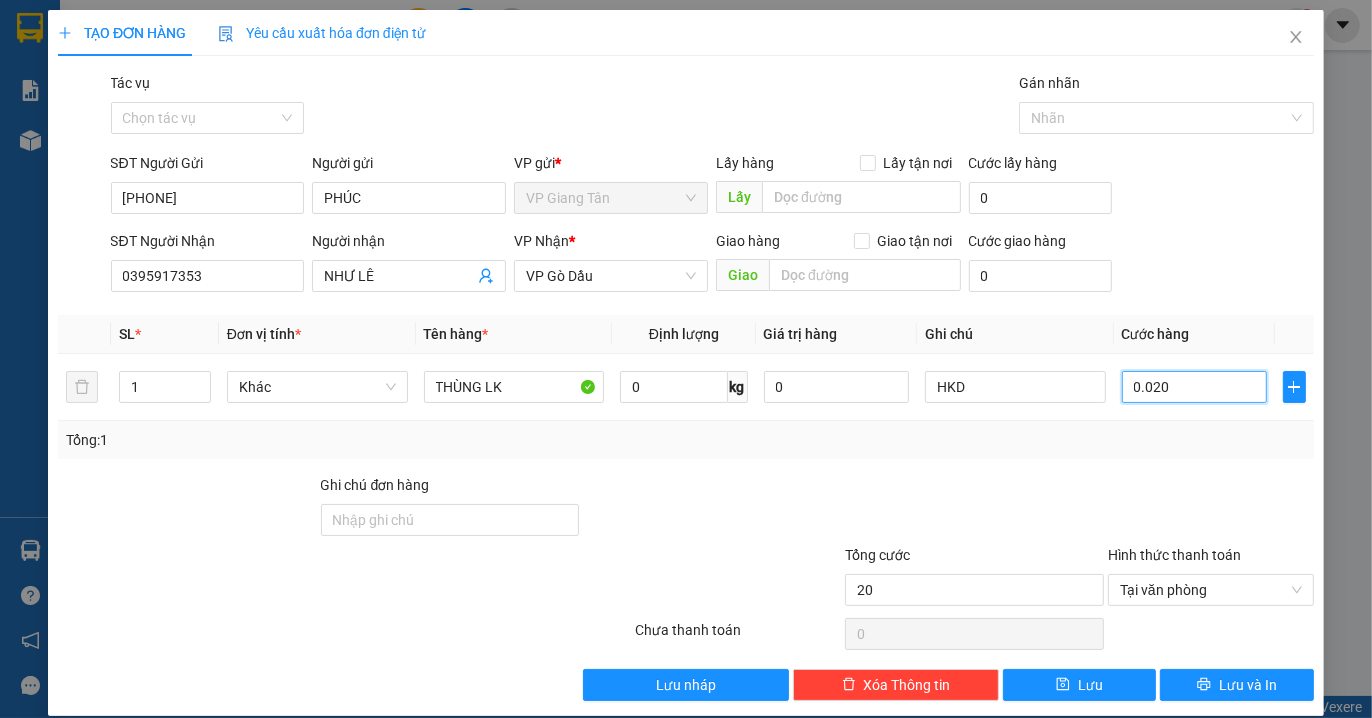 type on "0.020" 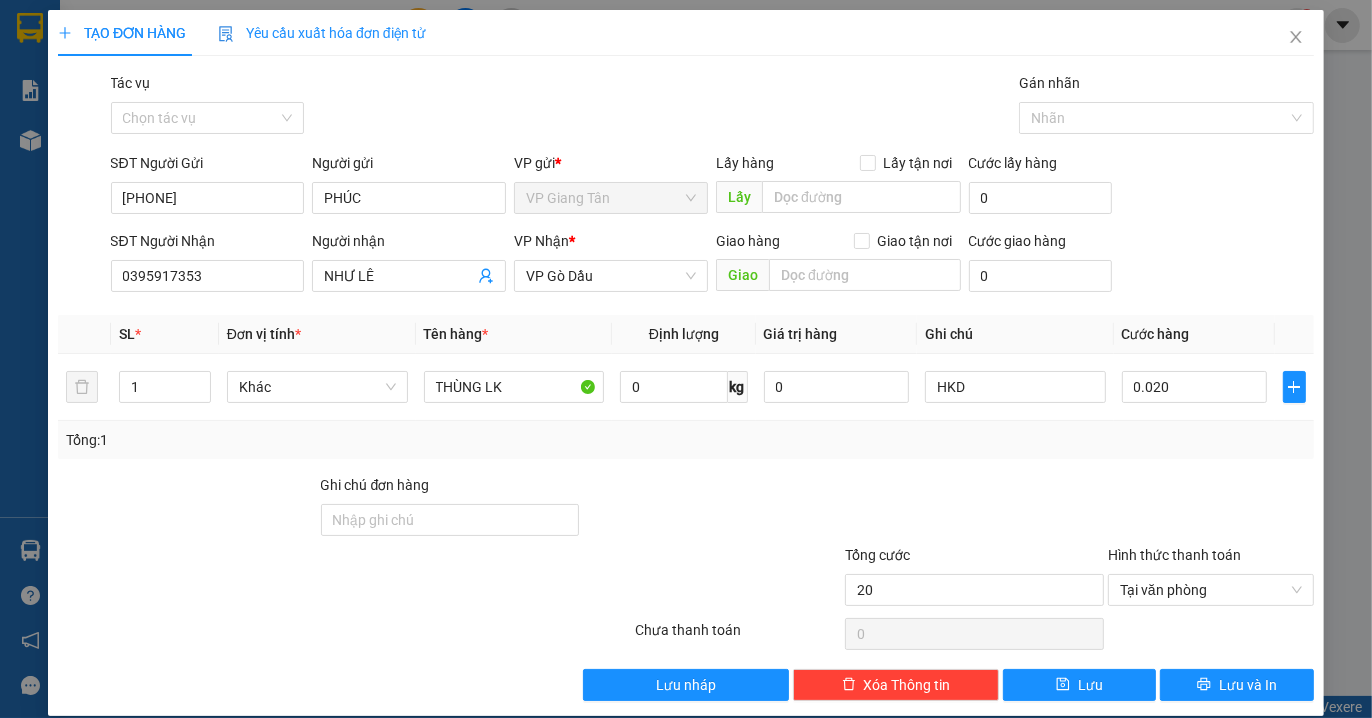 click on "Tổng:  1" at bounding box center (686, 440) 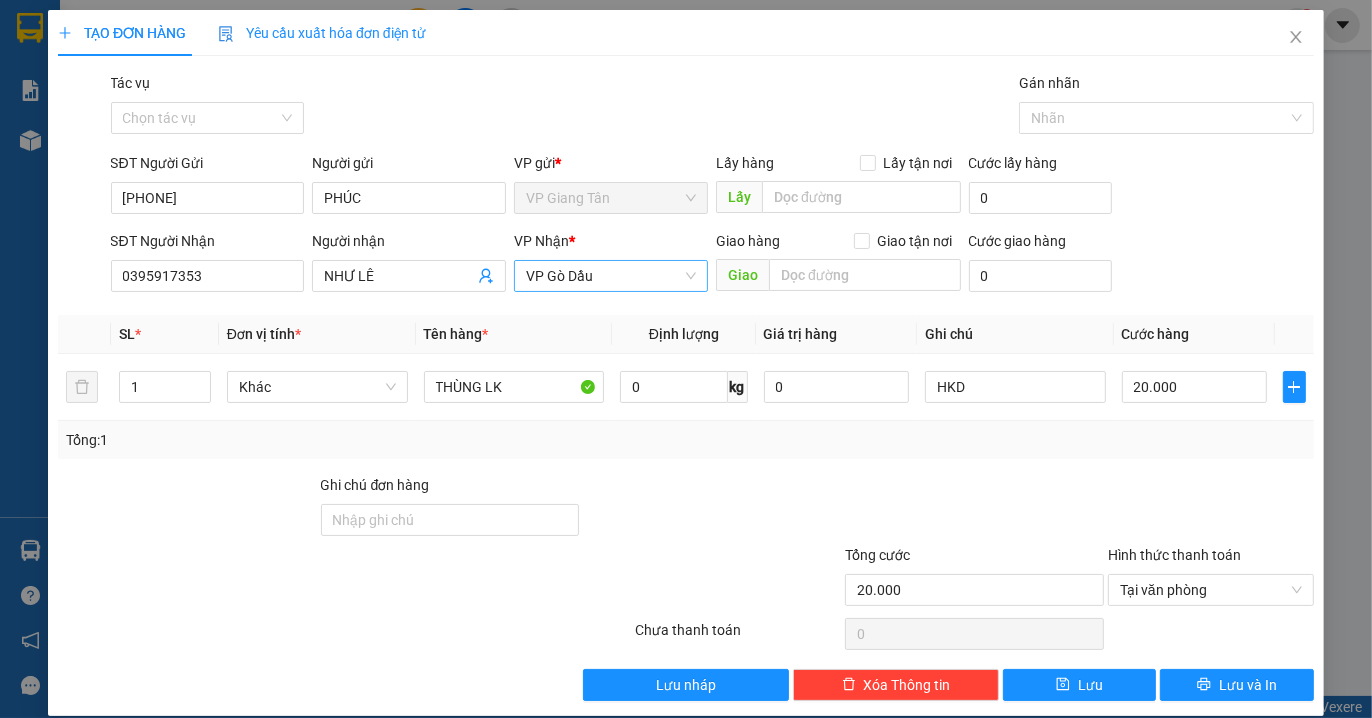 click on "VP Gò Dầu" at bounding box center [611, 276] 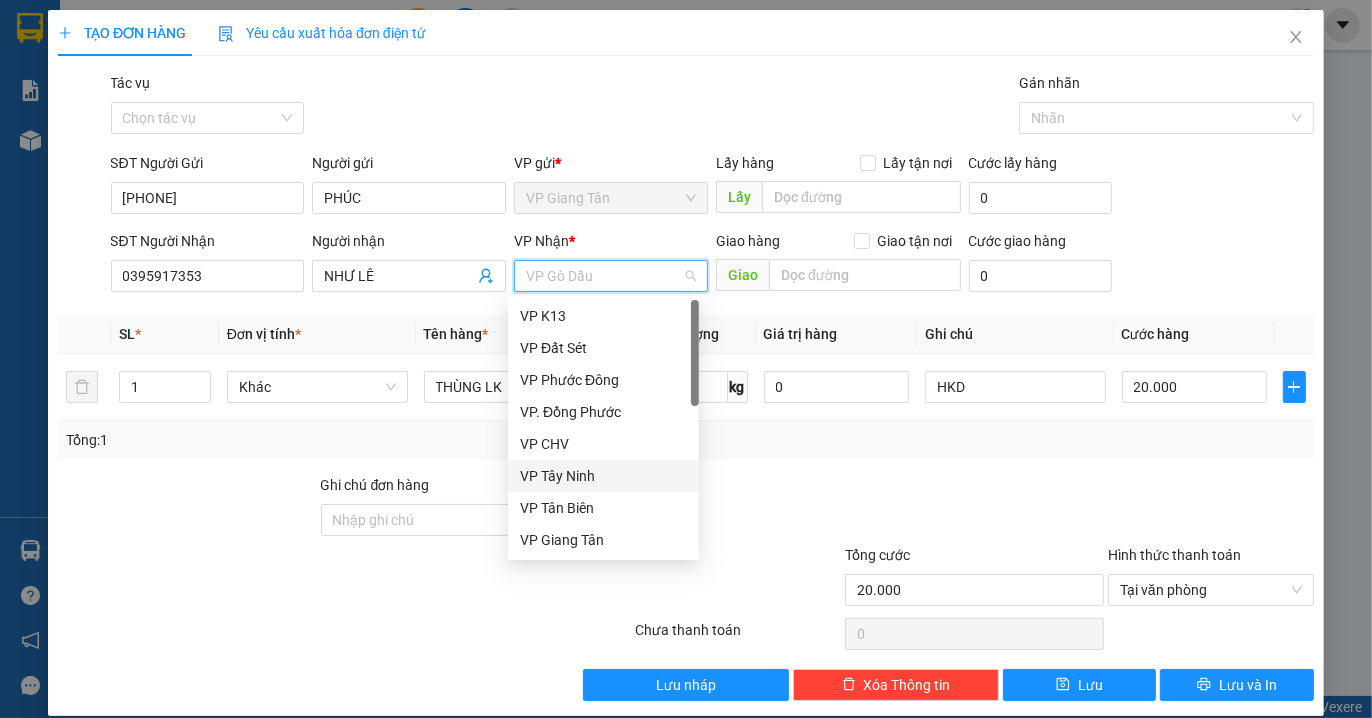 scroll, scrollTop: 222, scrollLeft: 0, axis: vertical 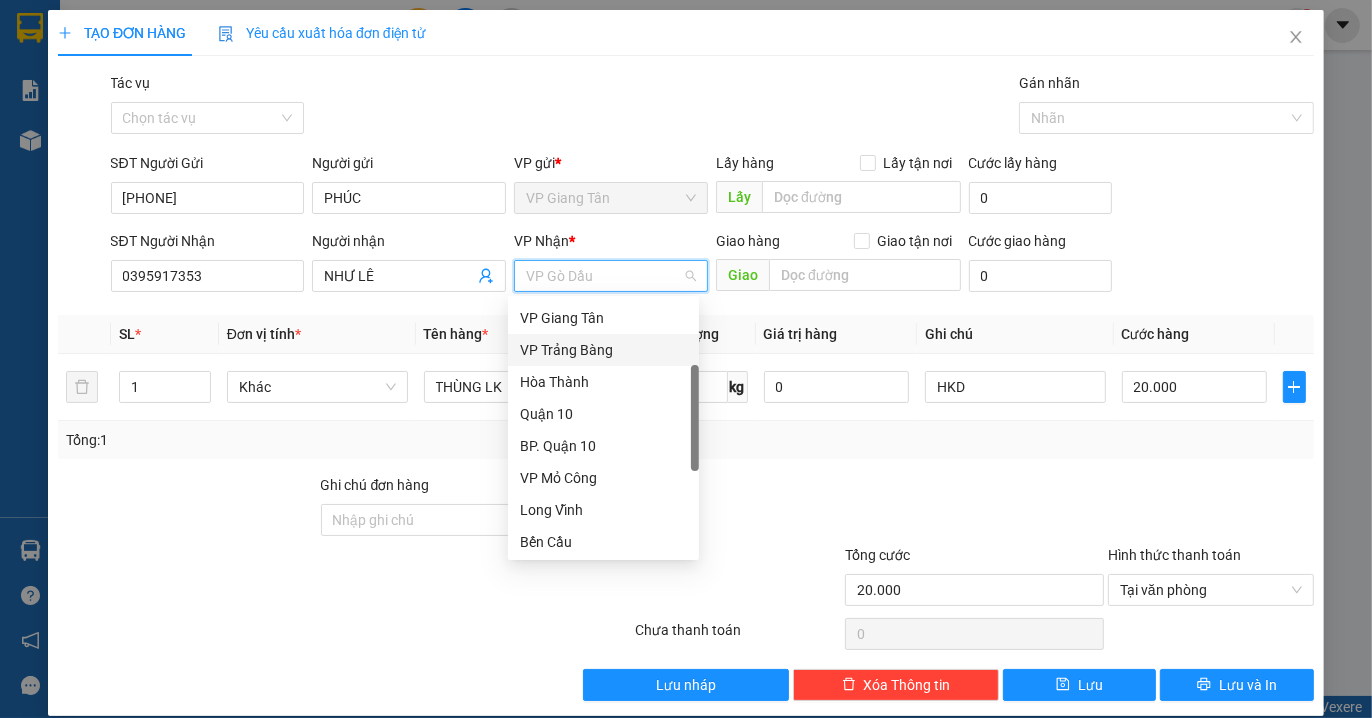 click on "VP Trảng Bàng" at bounding box center (603, 350) 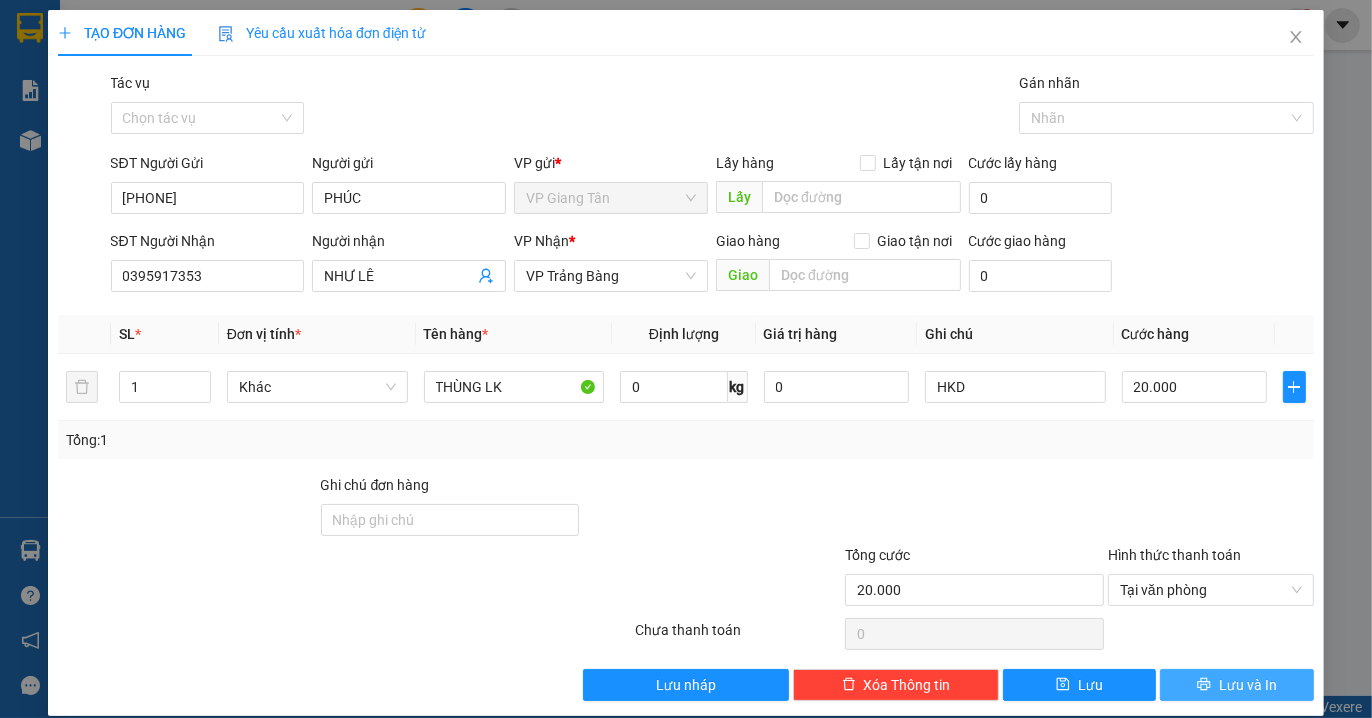 click on "Lưu và In" at bounding box center [1248, 685] 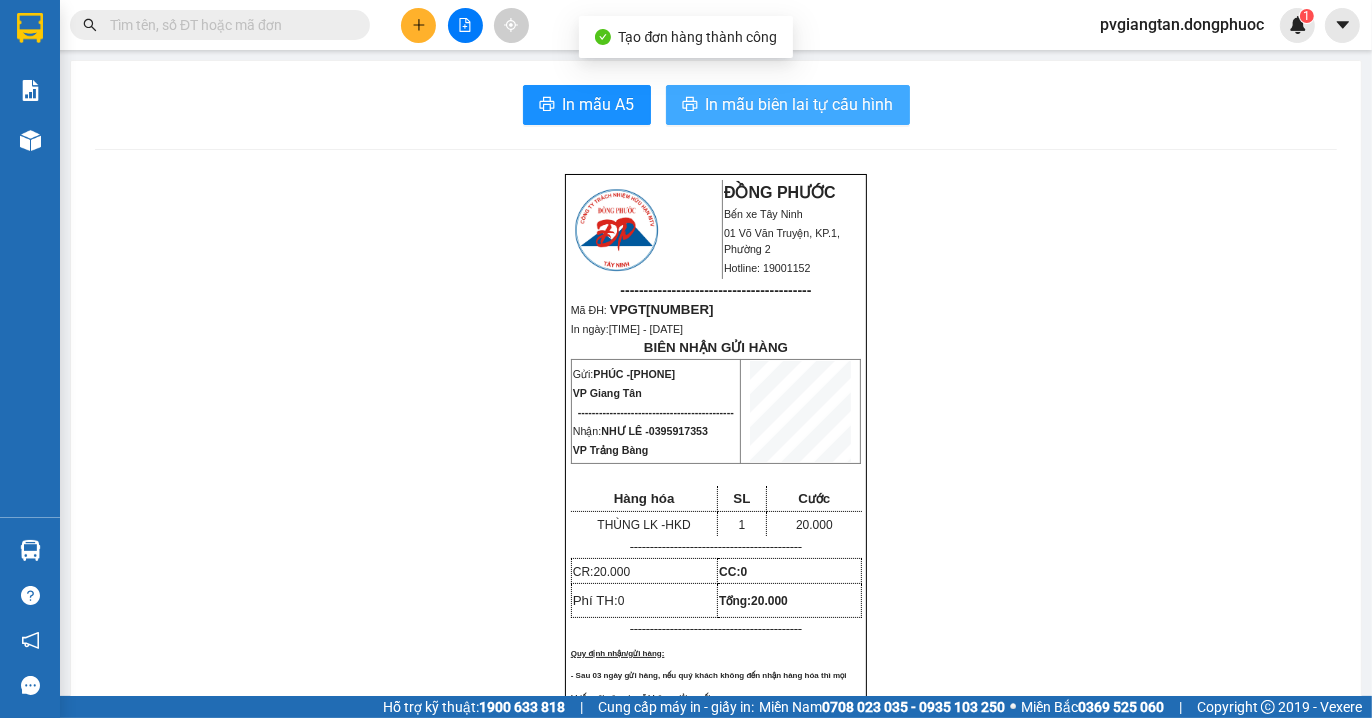 click on "In mẫu biên lai tự cấu hình" at bounding box center [800, 104] 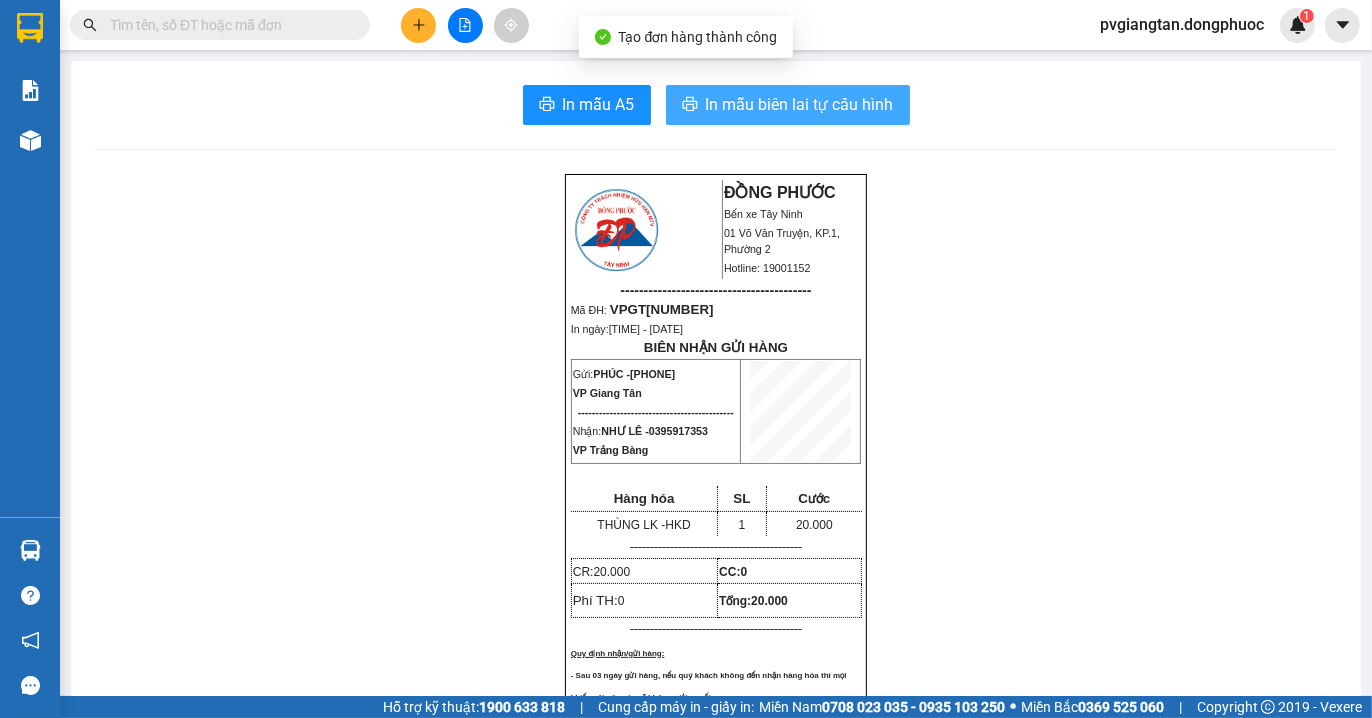 scroll, scrollTop: 0, scrollLeft: 0, axis: both 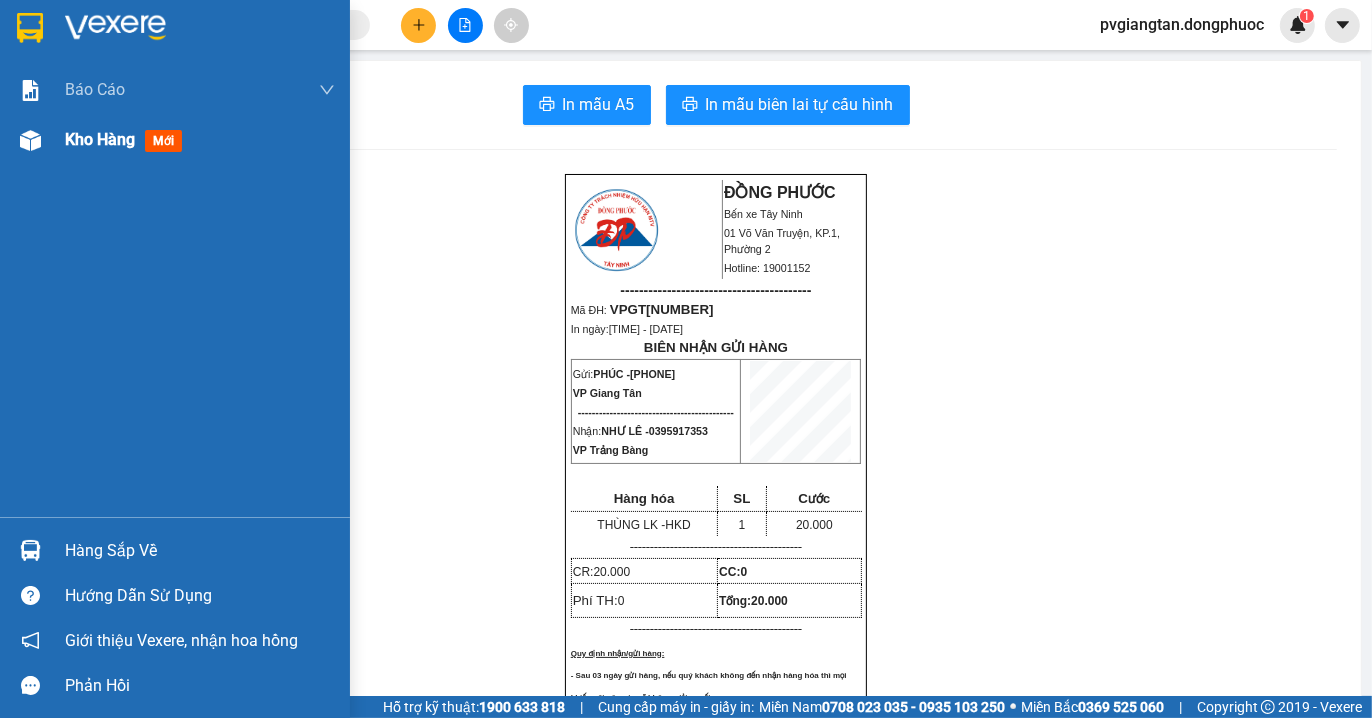 click on "Kho hàng" at bounding box center (100, 139) 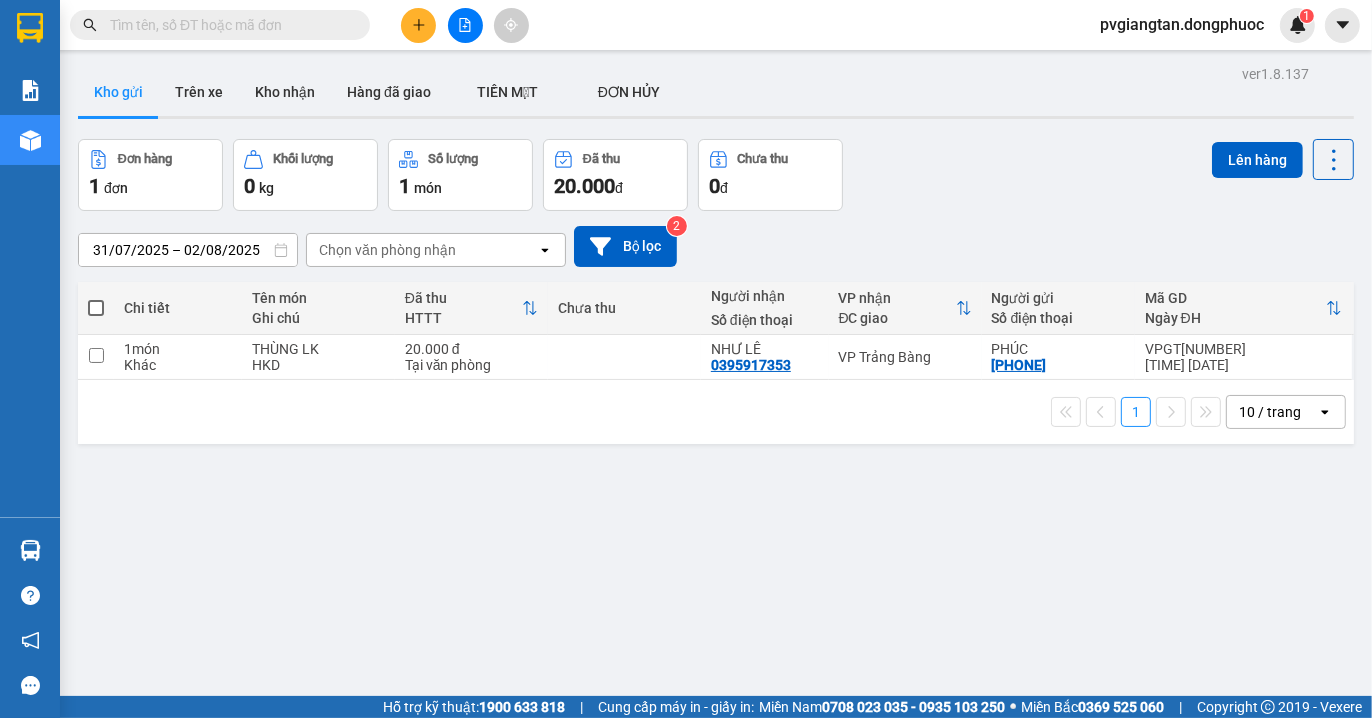 click at bounding box center (96, 308) 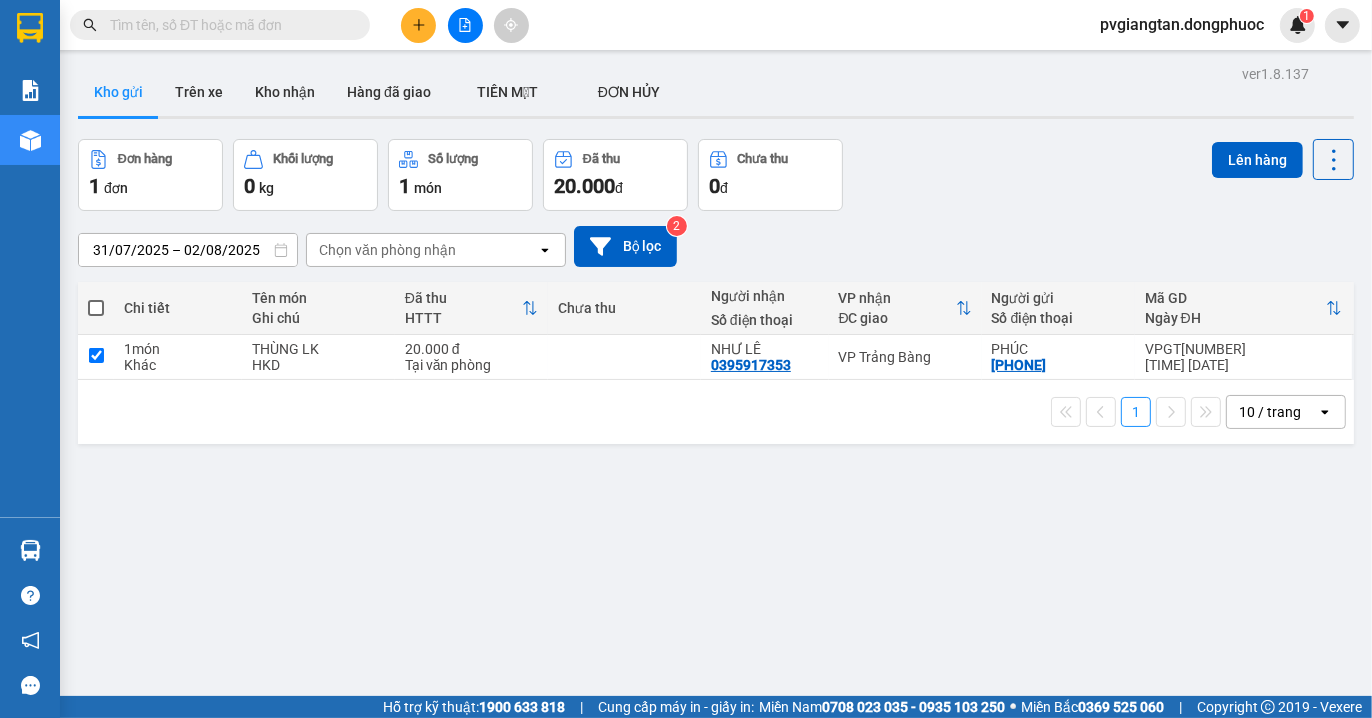 checkbox on "true" 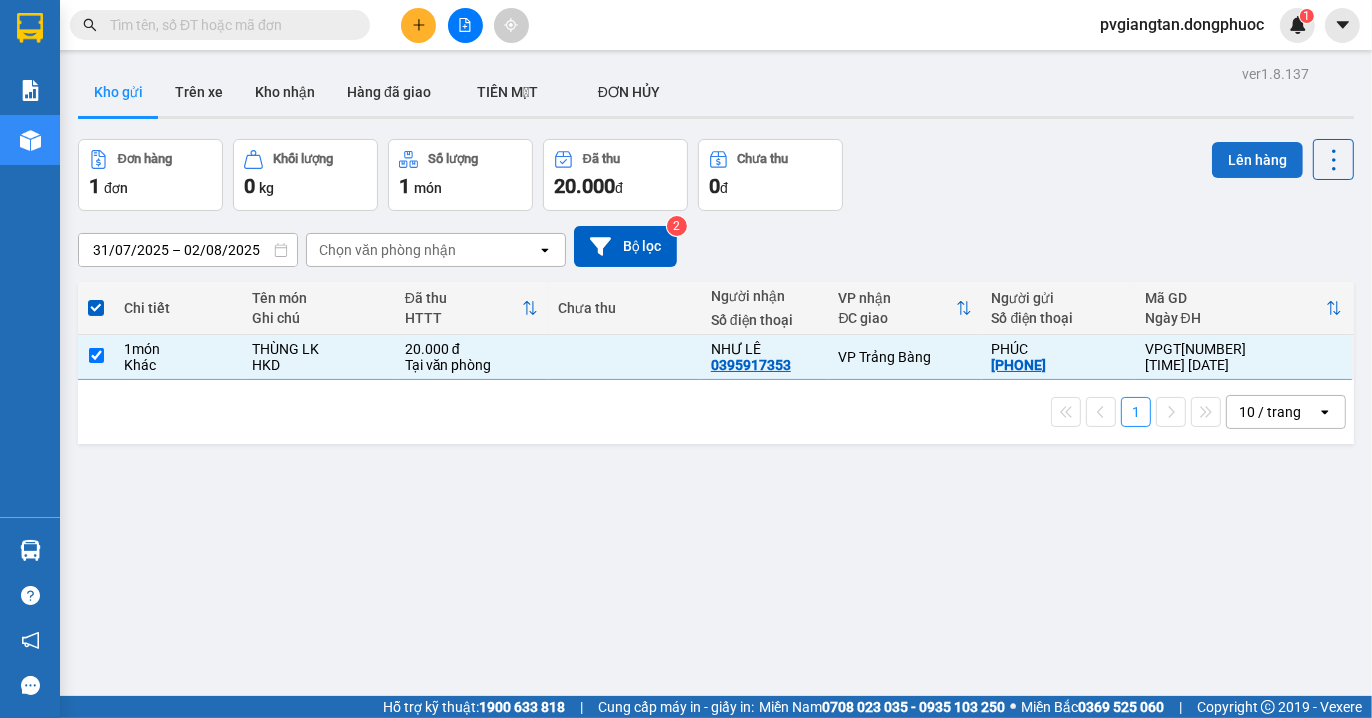 click on "Lên hàng" at bounding box center [1257, 160] 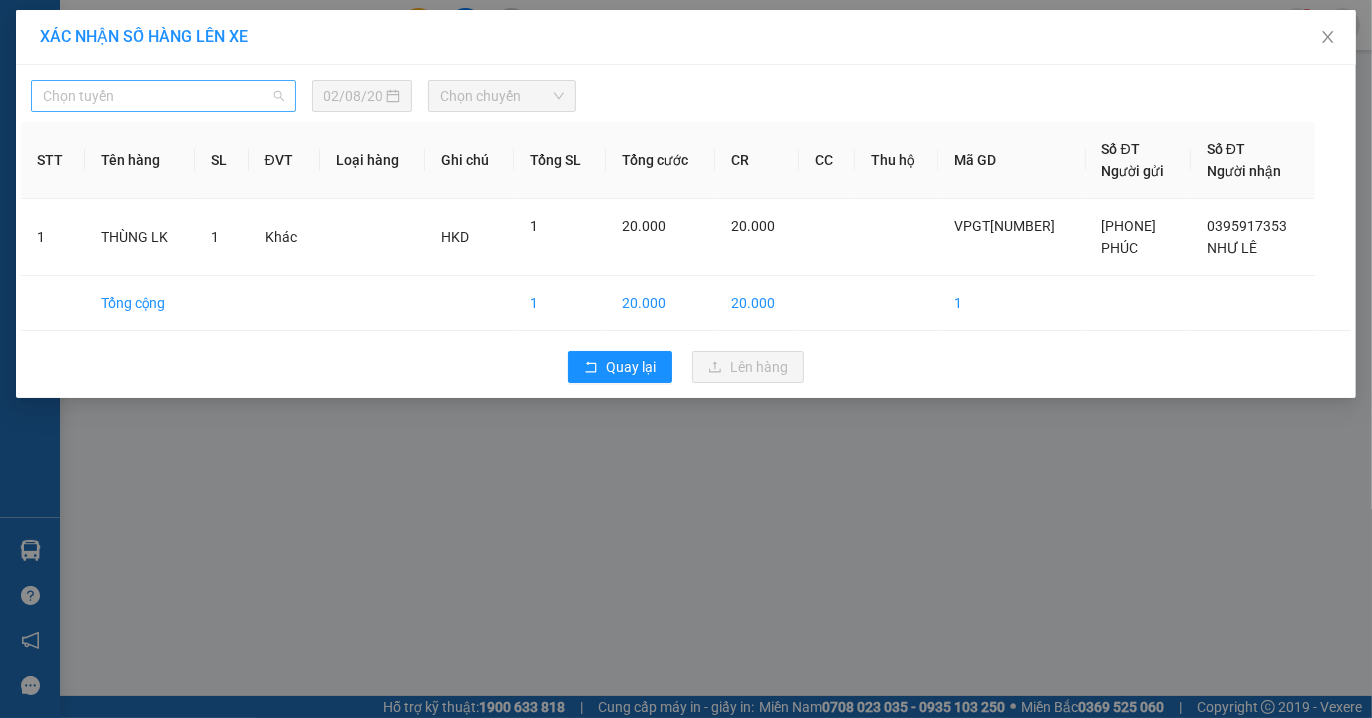 click on "Chọn tuyến" at bounding box center (163, 96) 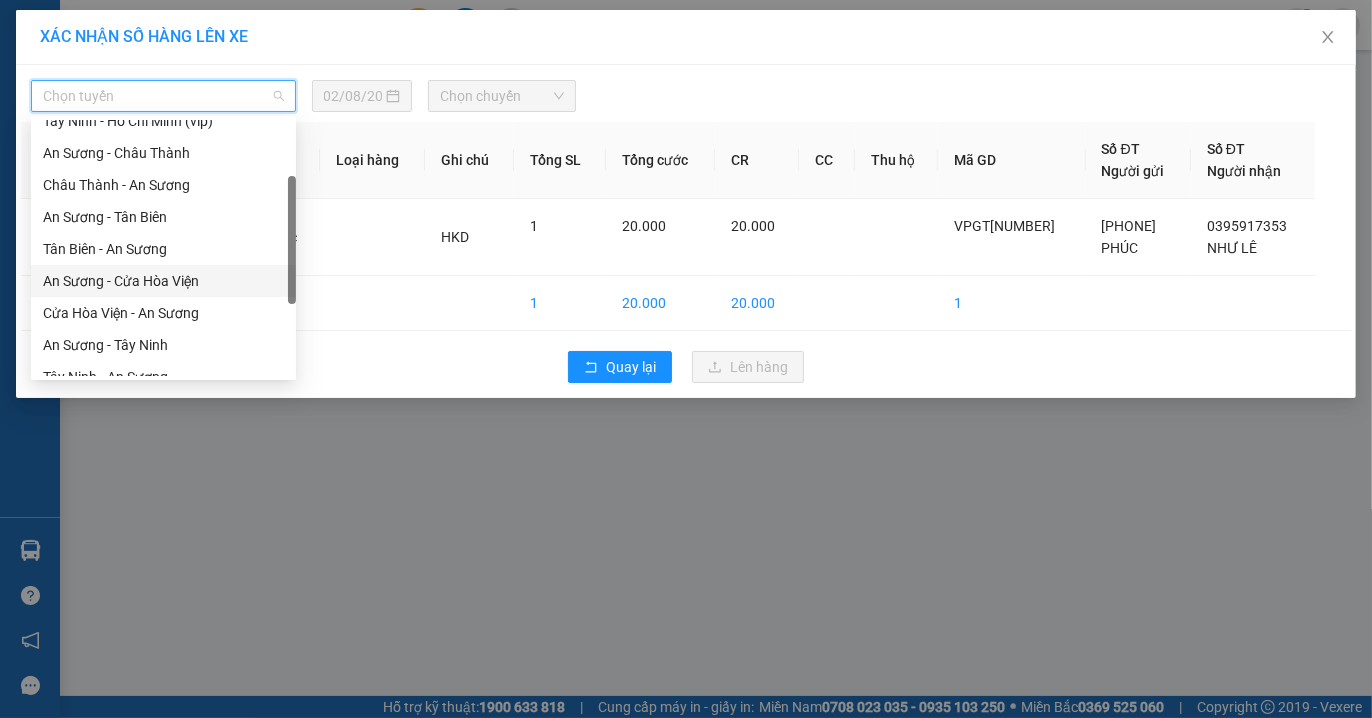 scroll, scrollTop: 222, scrollLeft: 0, axis: vertical 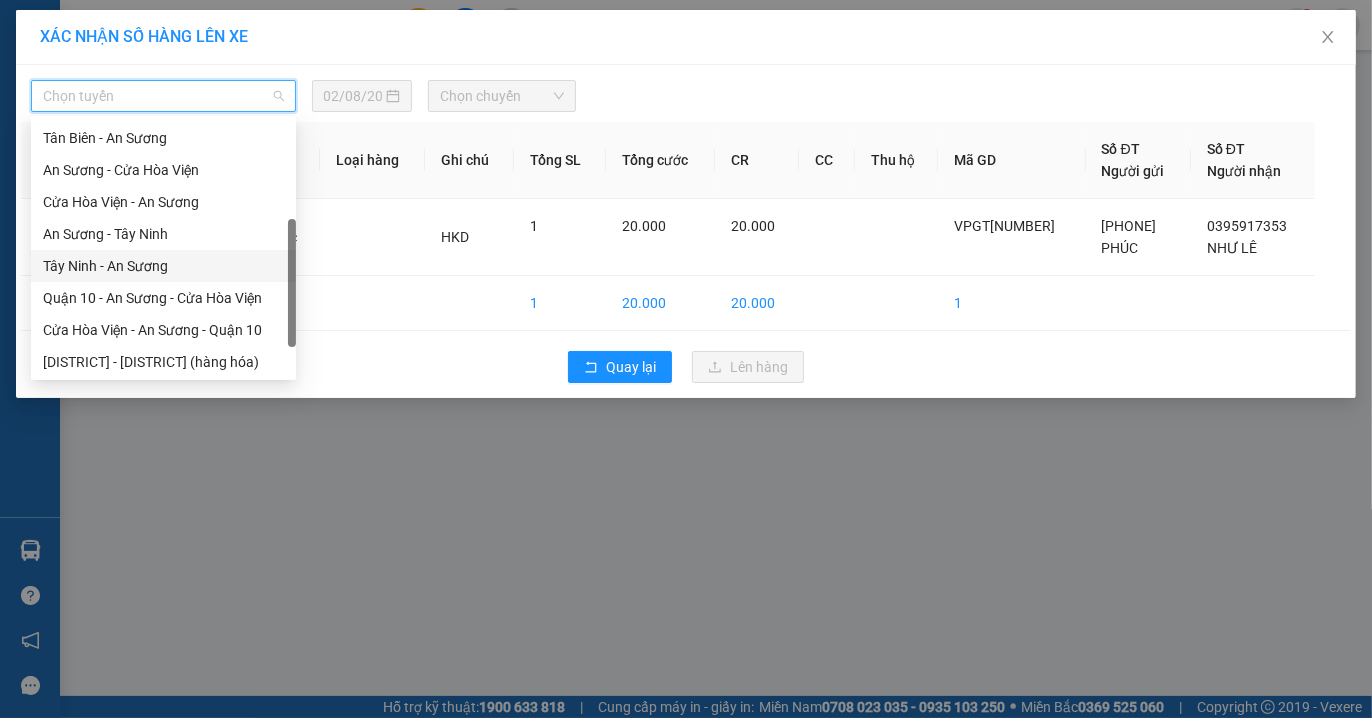click on "Tây Ninh - An Sương" at bounding box center [163, 266] 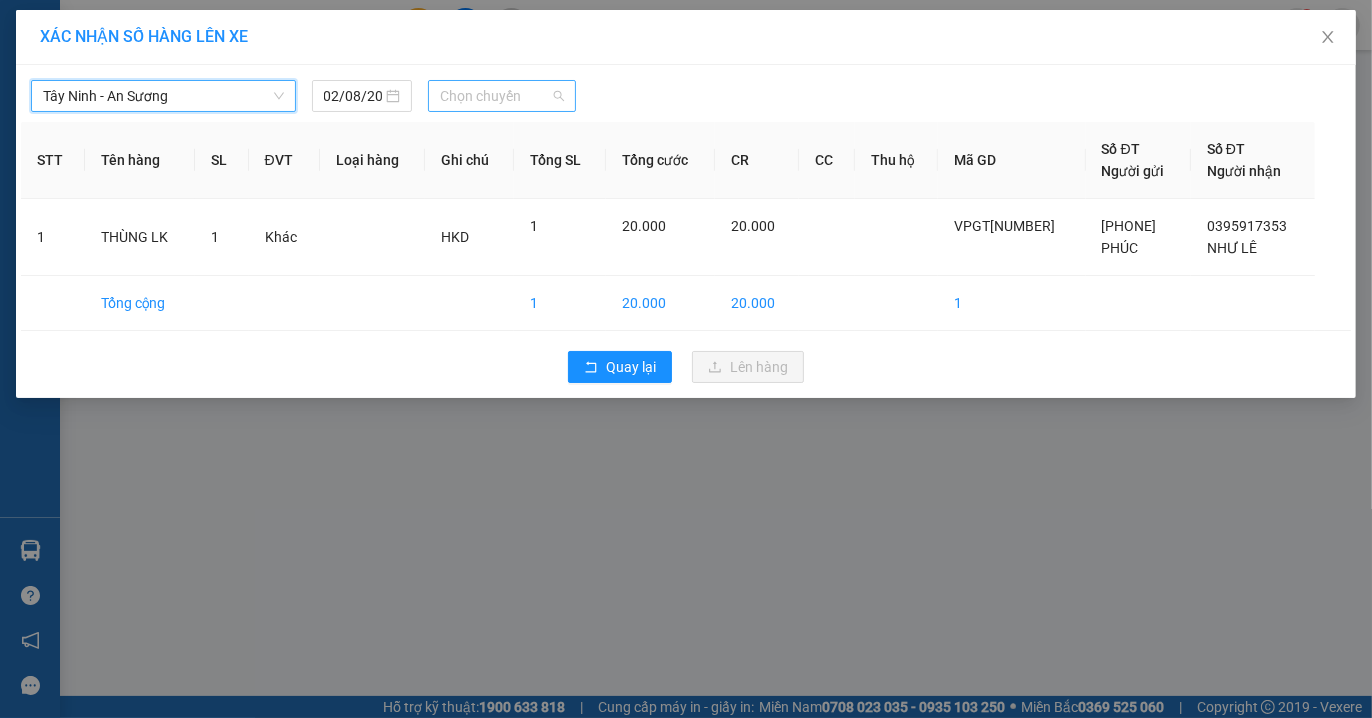 click on "Chọn chuyến" at bounding box center (502, 96) 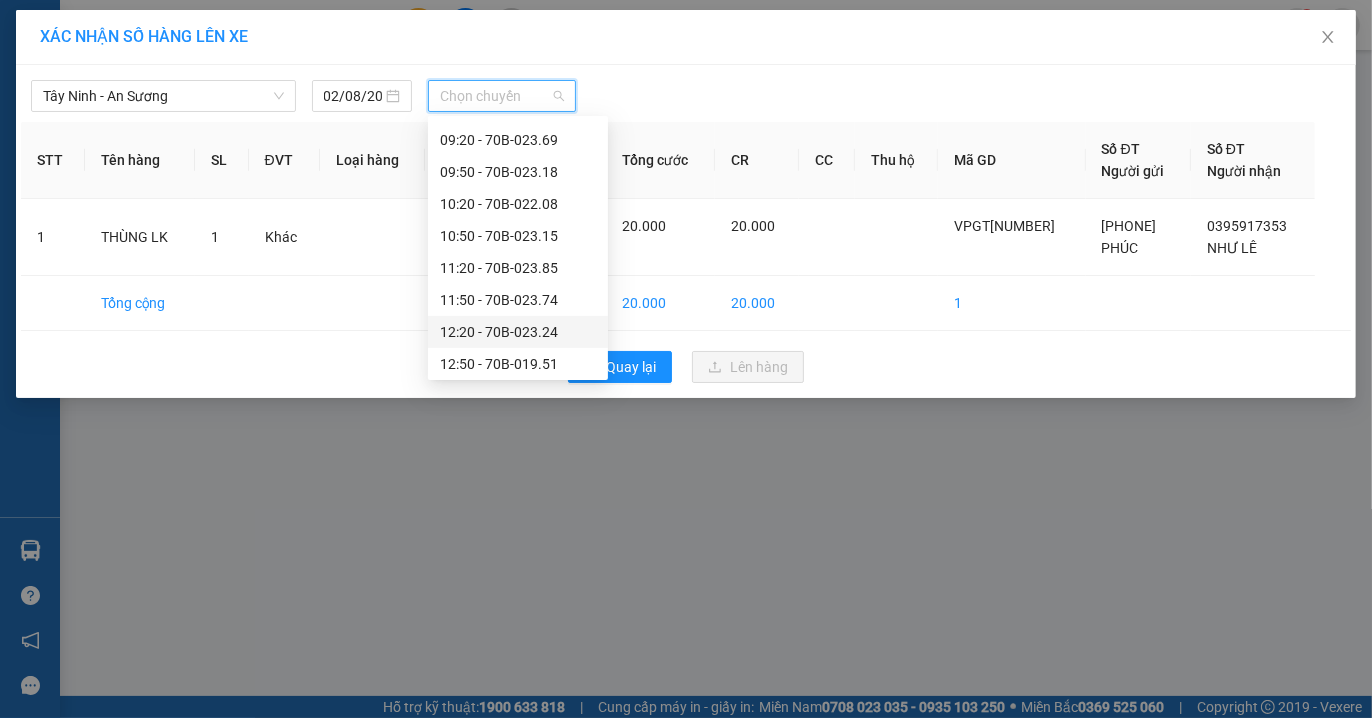 scroll, scrollTop: 555, scrollLeft: 0, axis: vertical 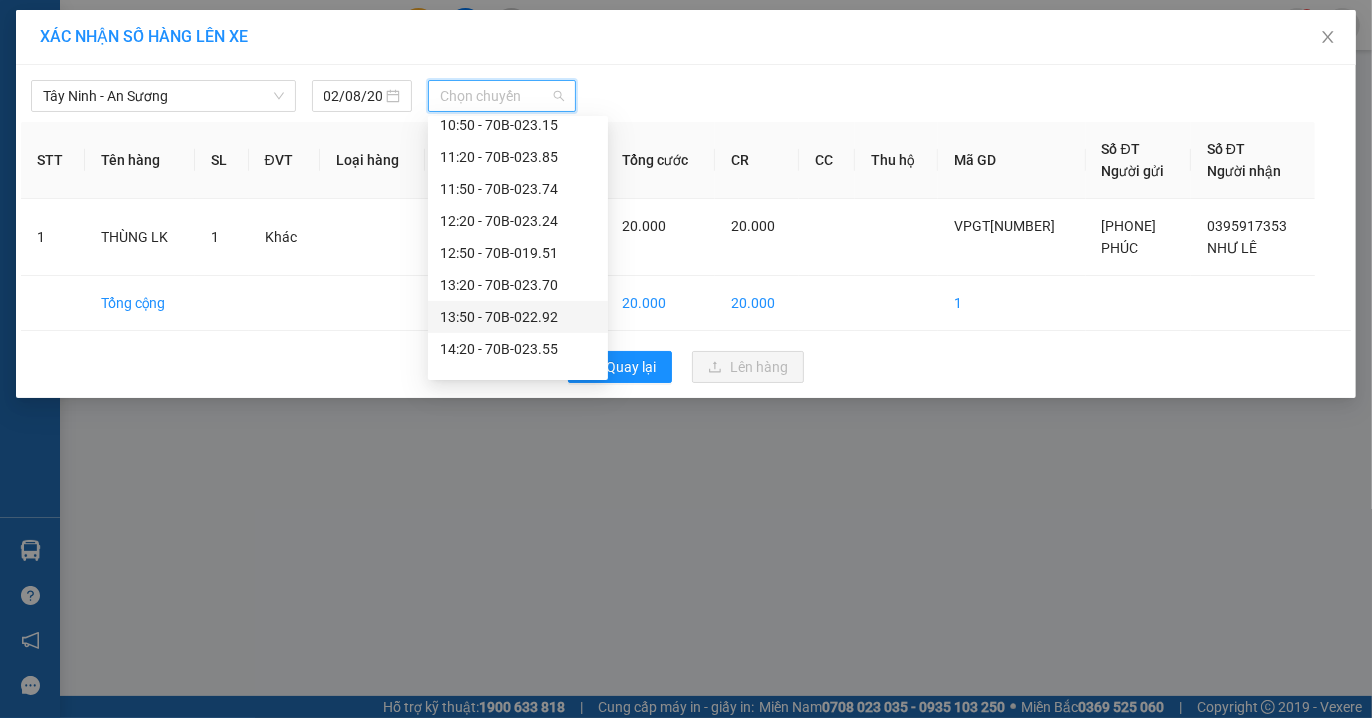 click on "[TIME]     - [CODE]" at bounding box center (518, 317) 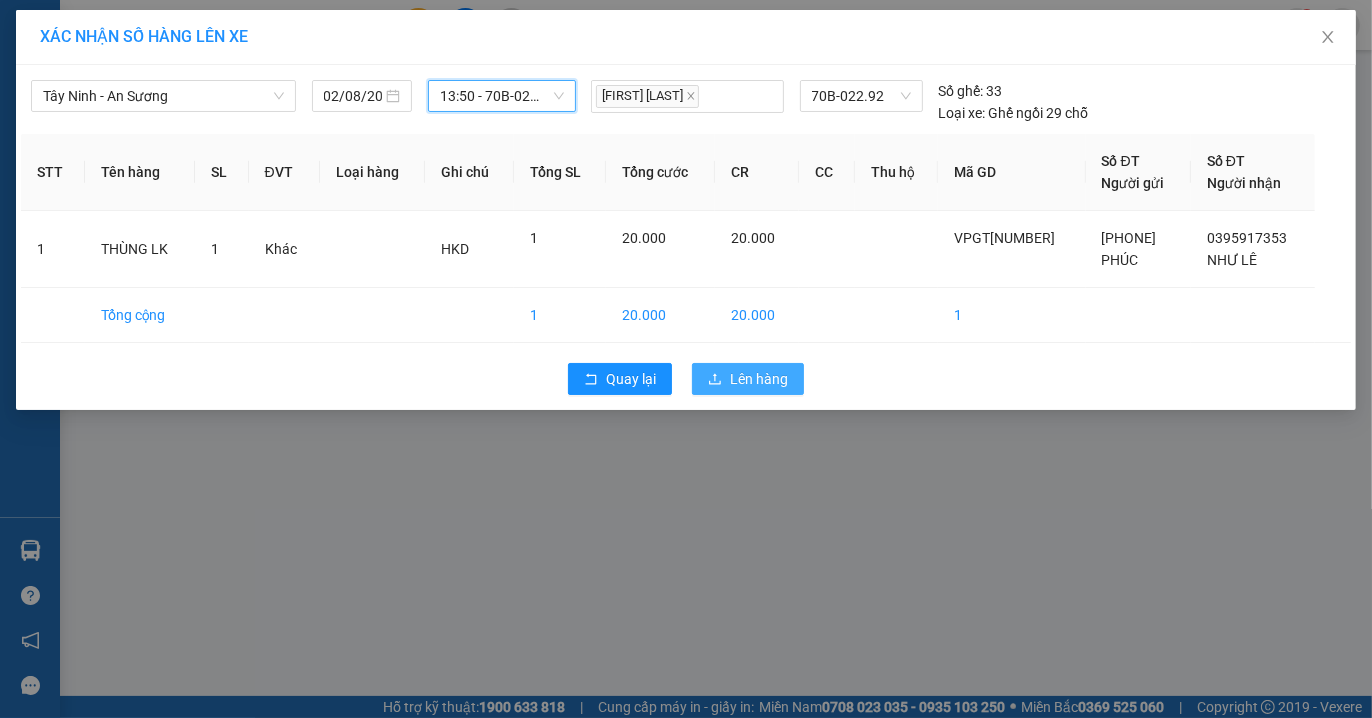 click on "Lên hàng" at bounding box center (759, 379) 